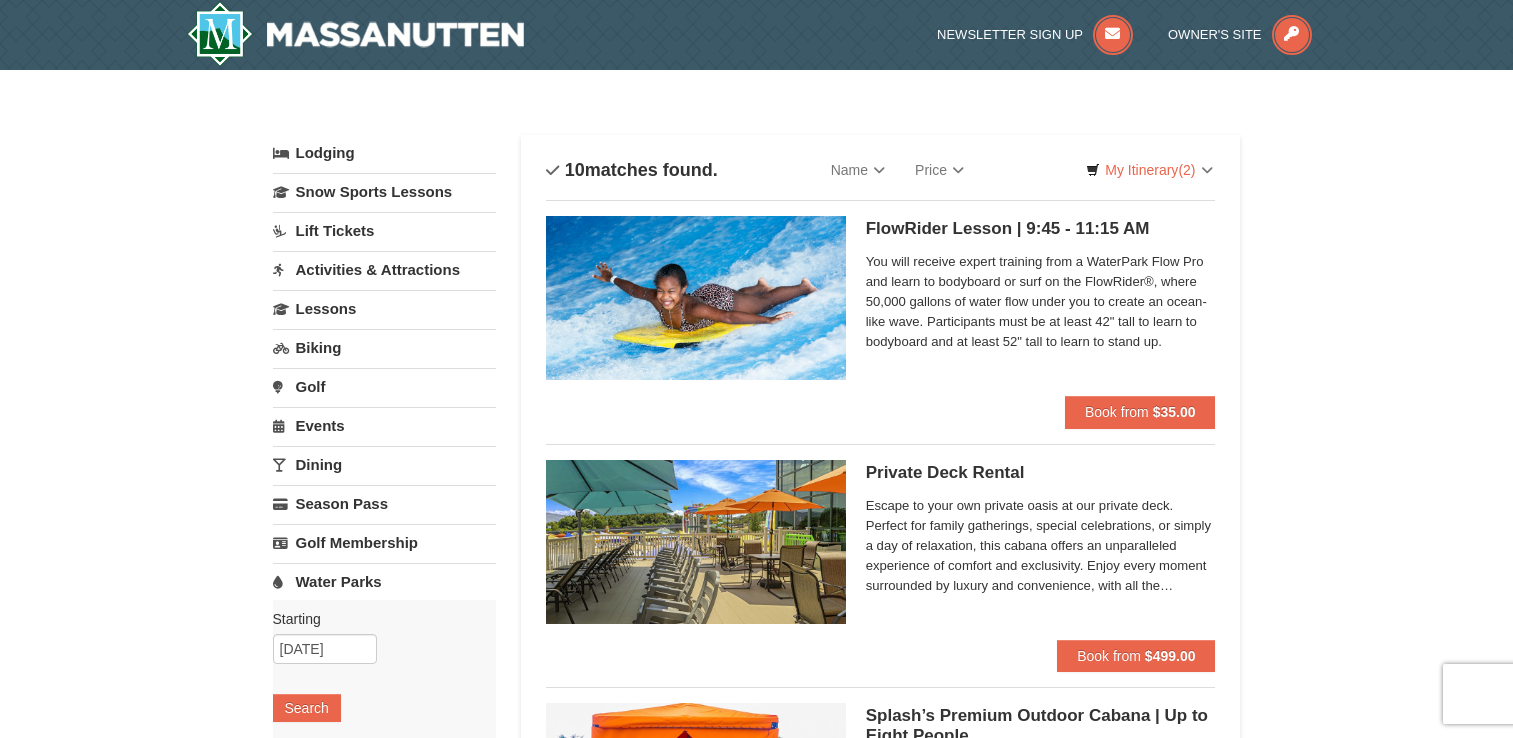scroll, scrollTop: 0, scrollLeft: 0, axis: both 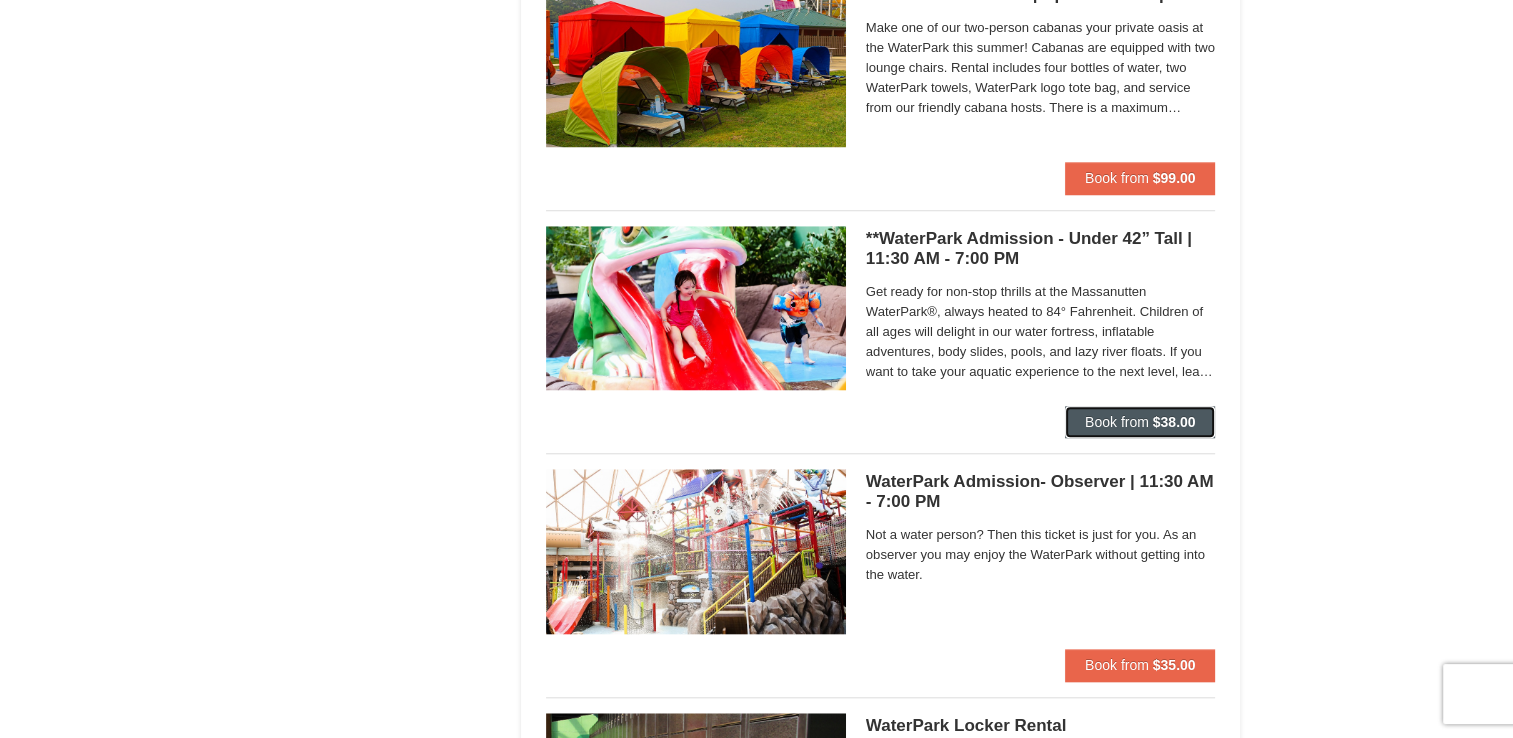 click on "$38.00" at bounding box center [1174, 422] 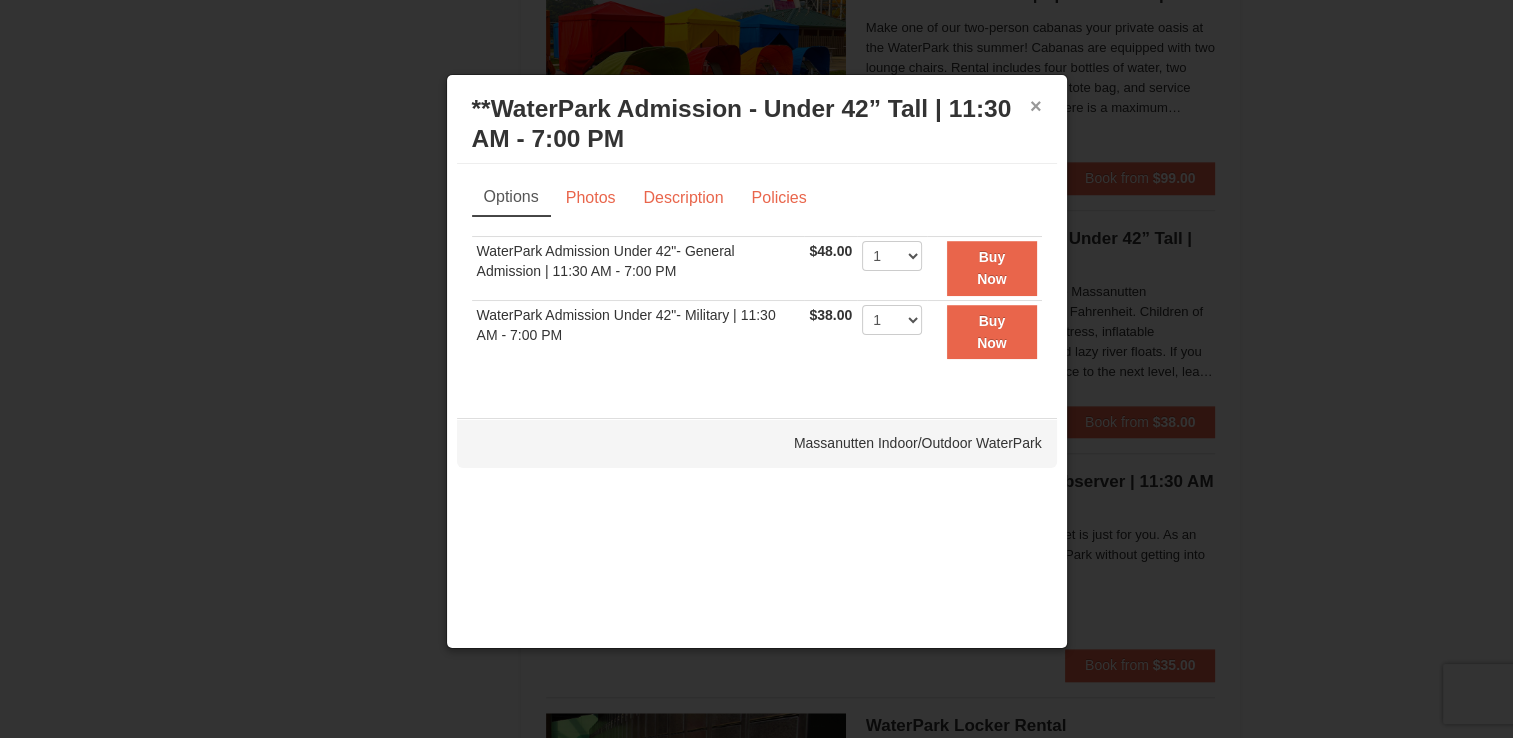 click on "×" at bounding box center [1036, 106] 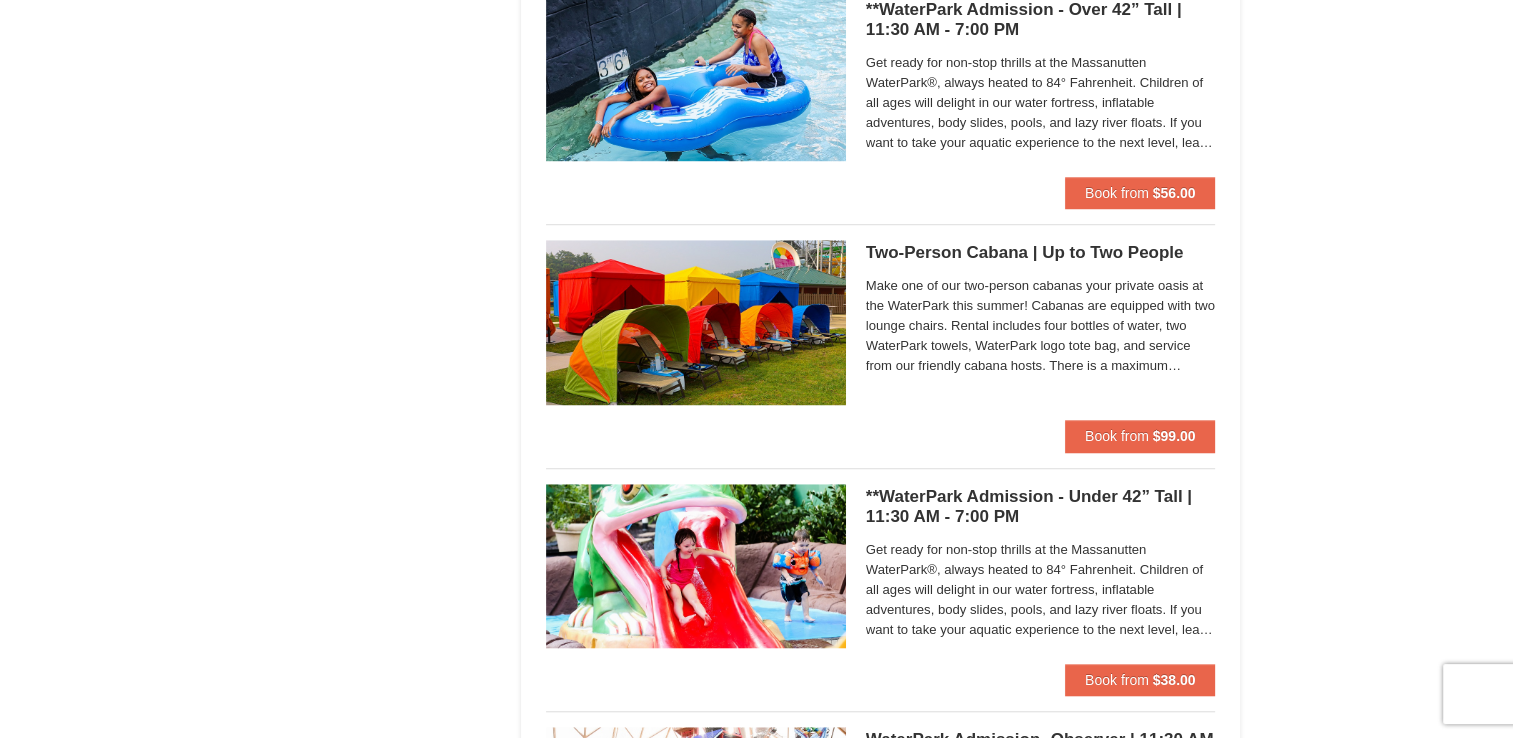 scroll, scrollTop: 1424, scrollLeft: 0, axis: vertical 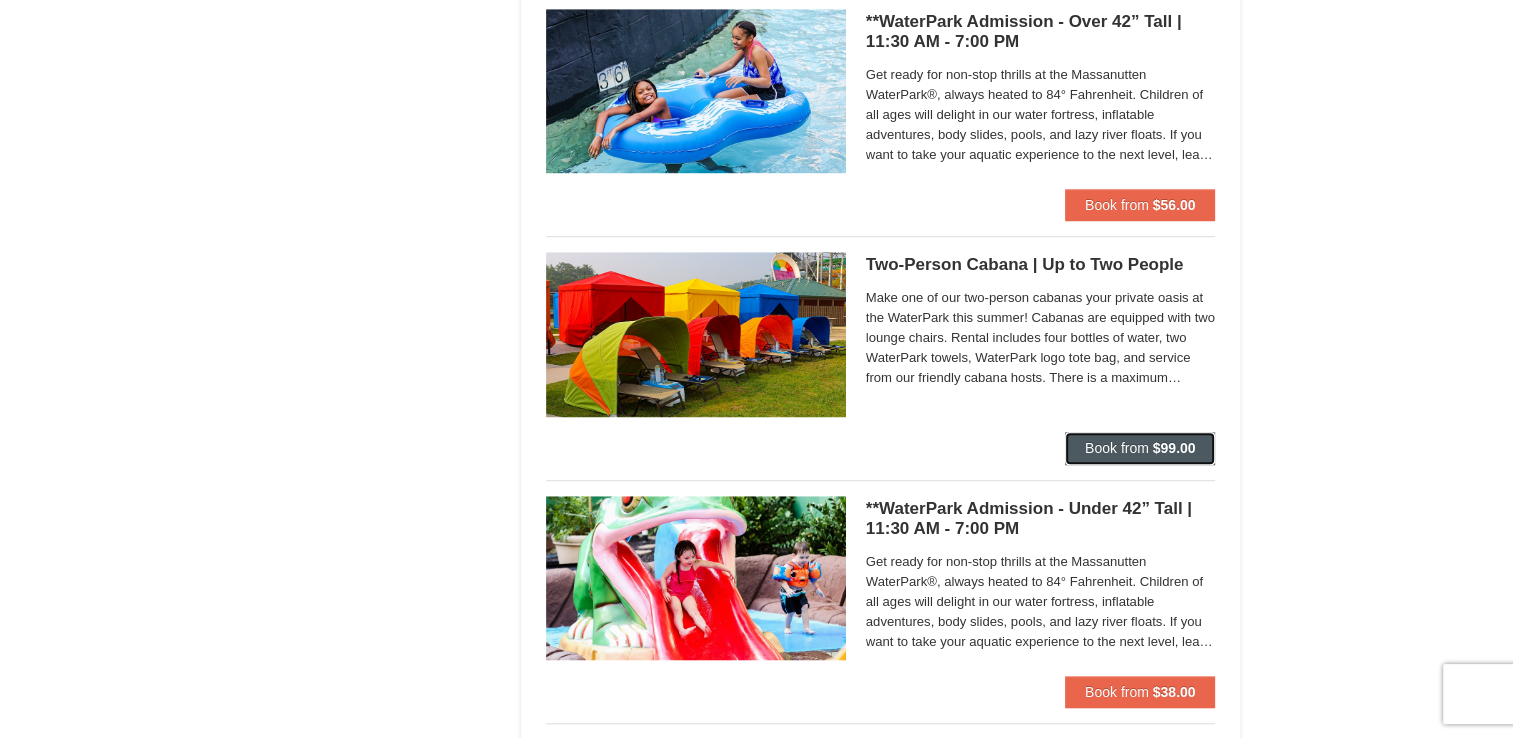 click on "$99.00" at bounding box center [1174, 448] 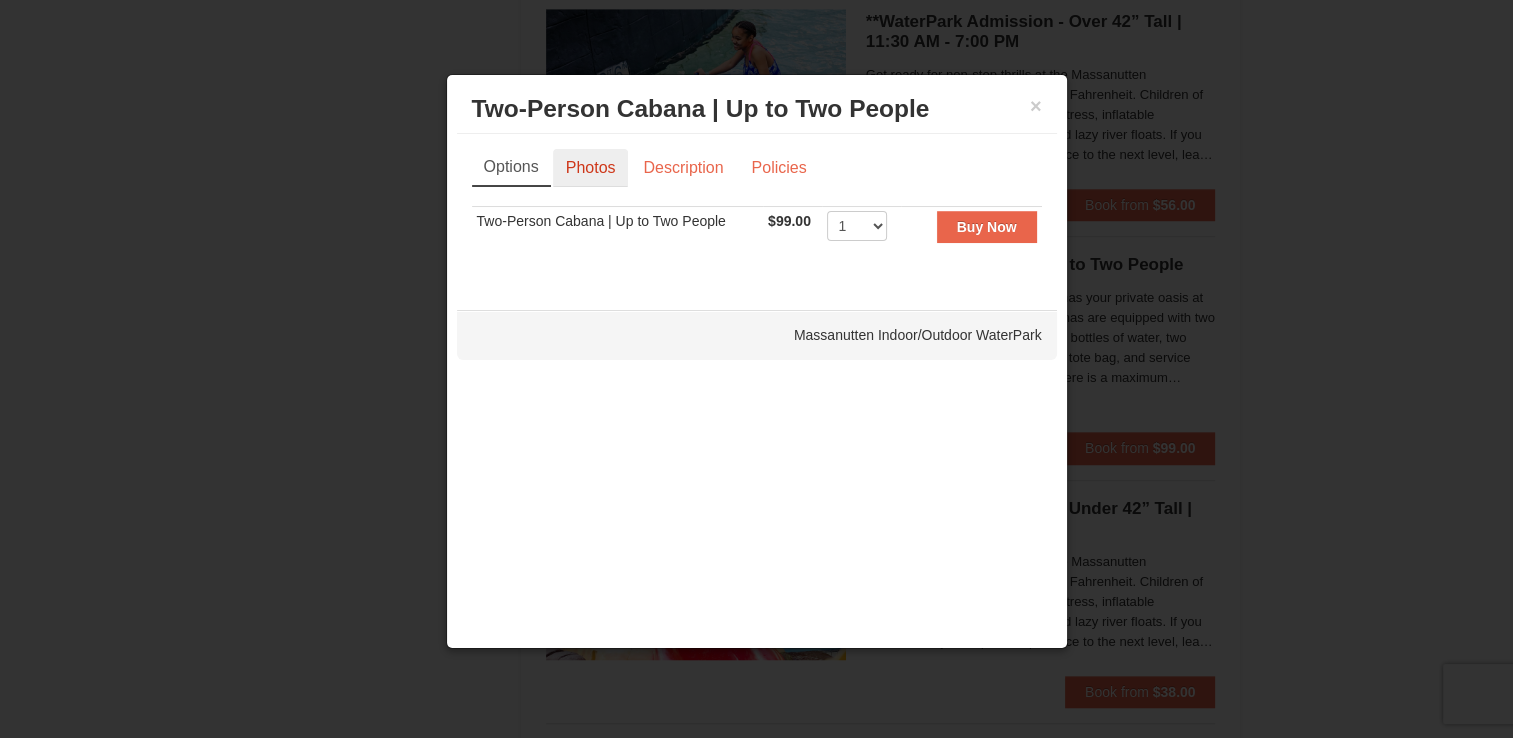 click on "Photos" at bounding box center [591, 168] 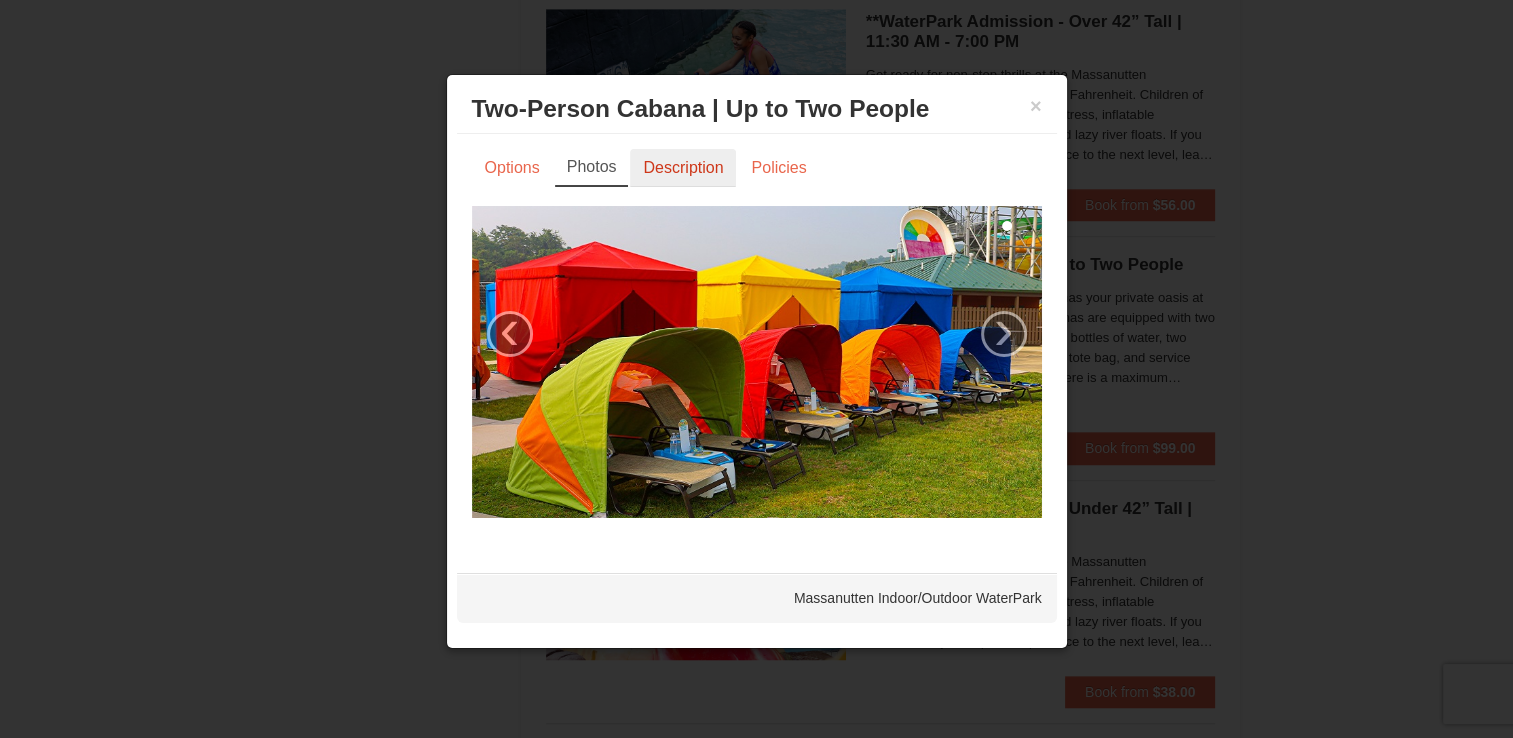 click on "Description" at bounding box center [683, 168] 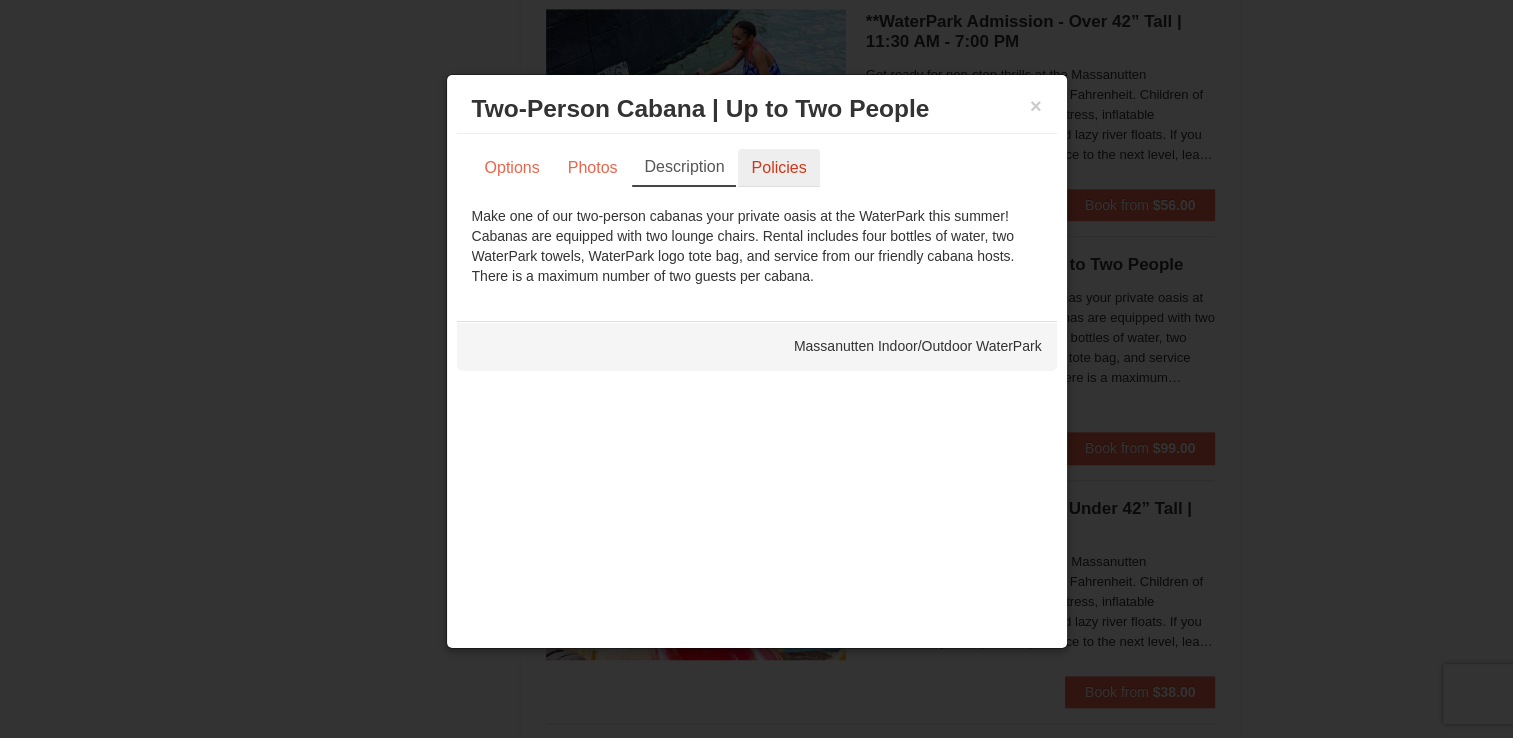 click on "Policies" at bounding box center [778, 168] 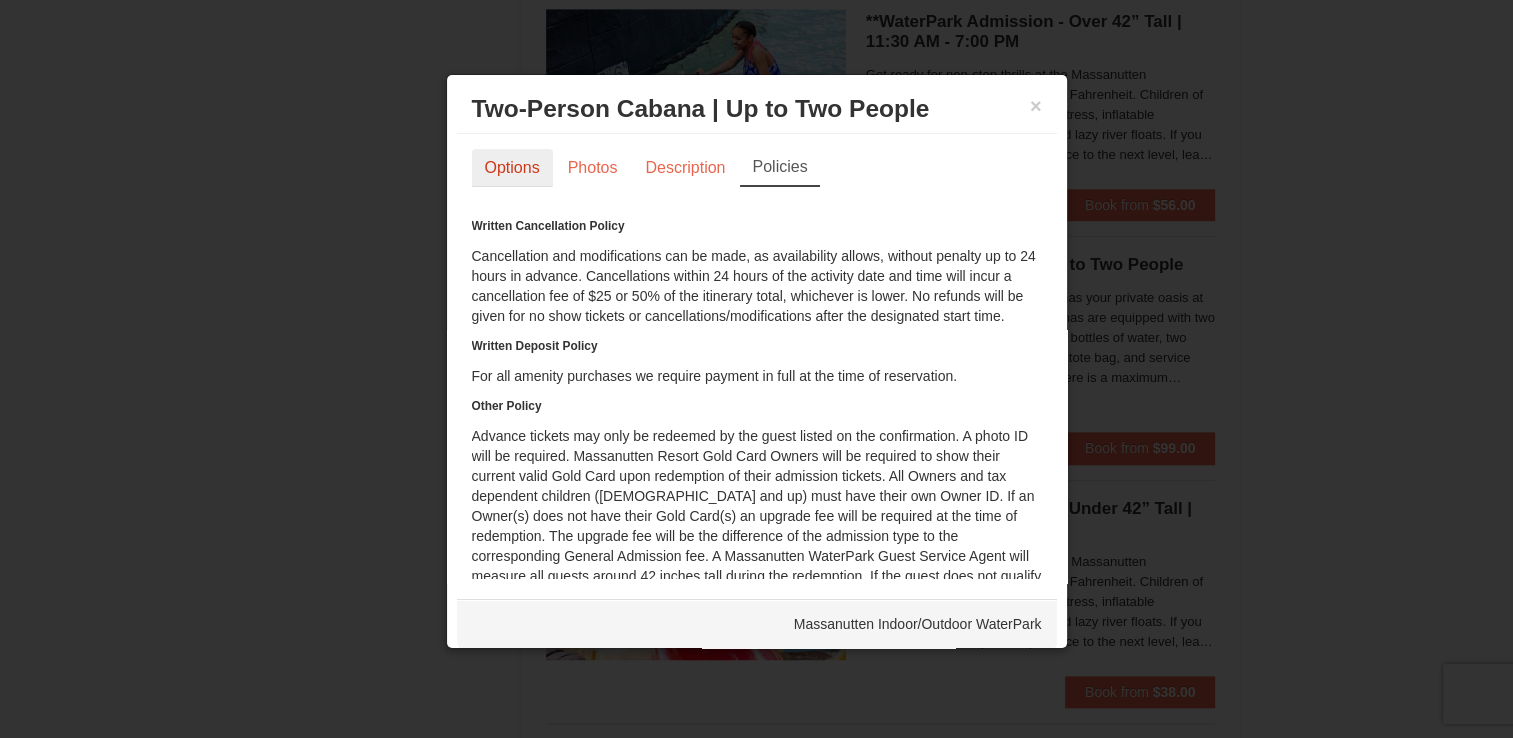 click on "Options" at bounding box center [512, 168] 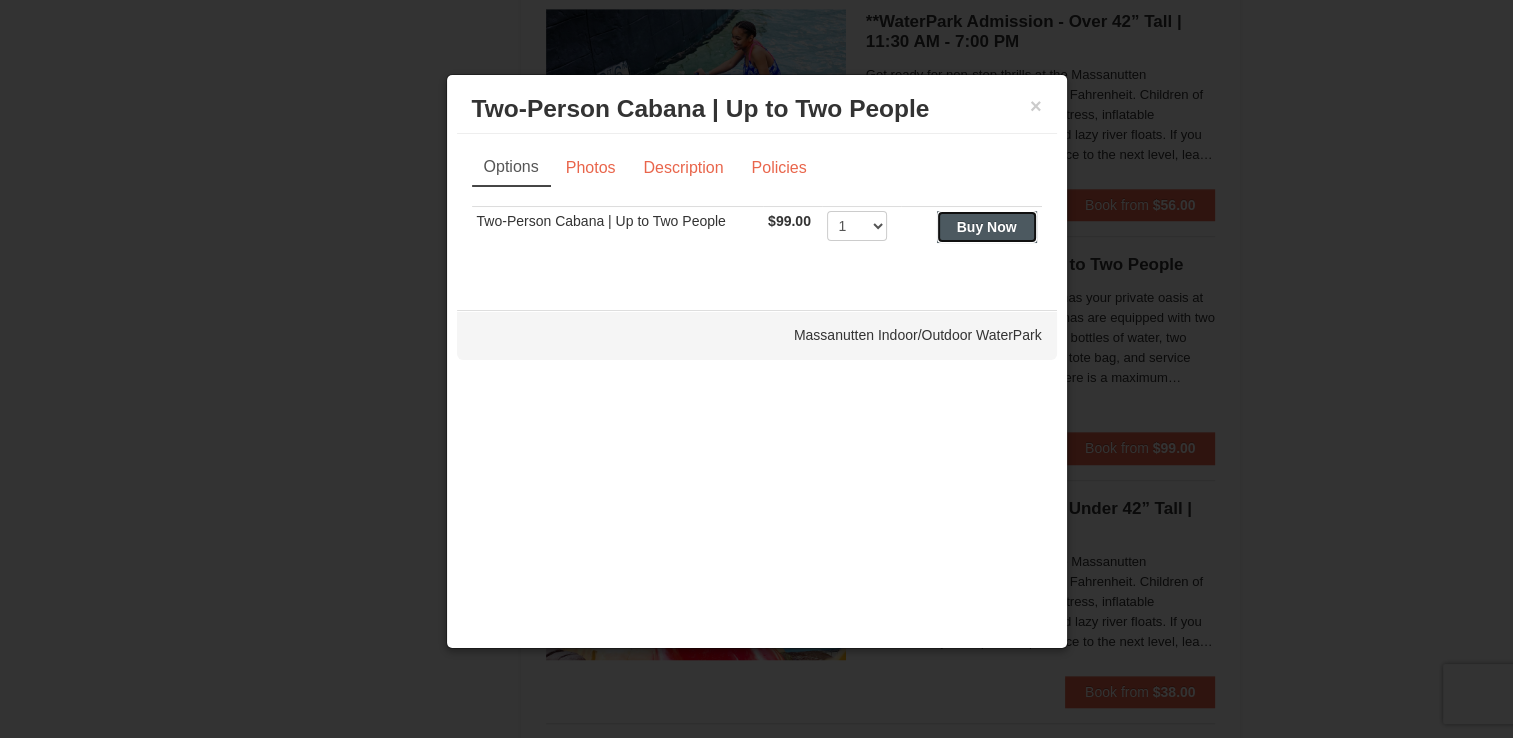 click on "Buy Now" at bounding box center [987, 227] 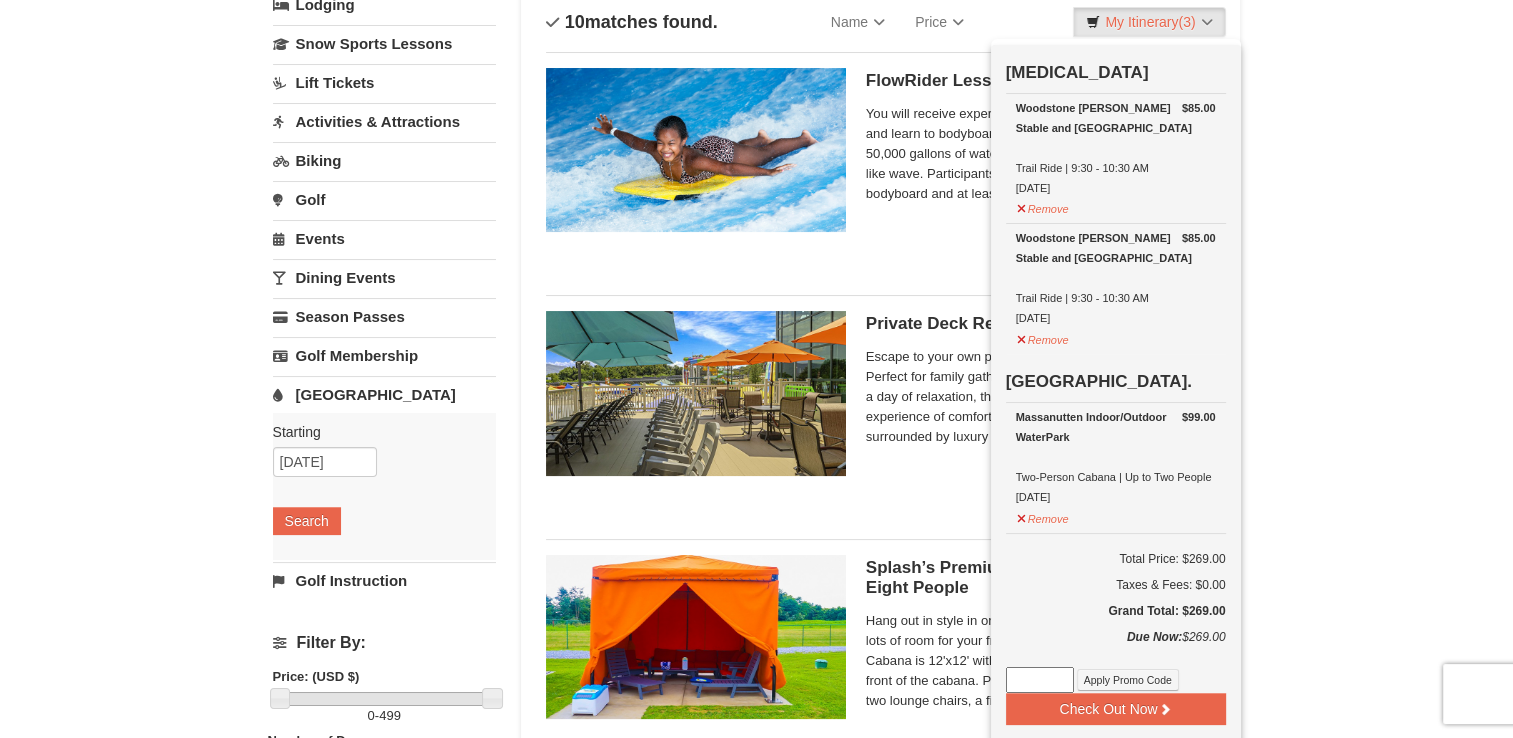 scroll, scrollTop: 145, scrollLeft: 0, axis: vertical 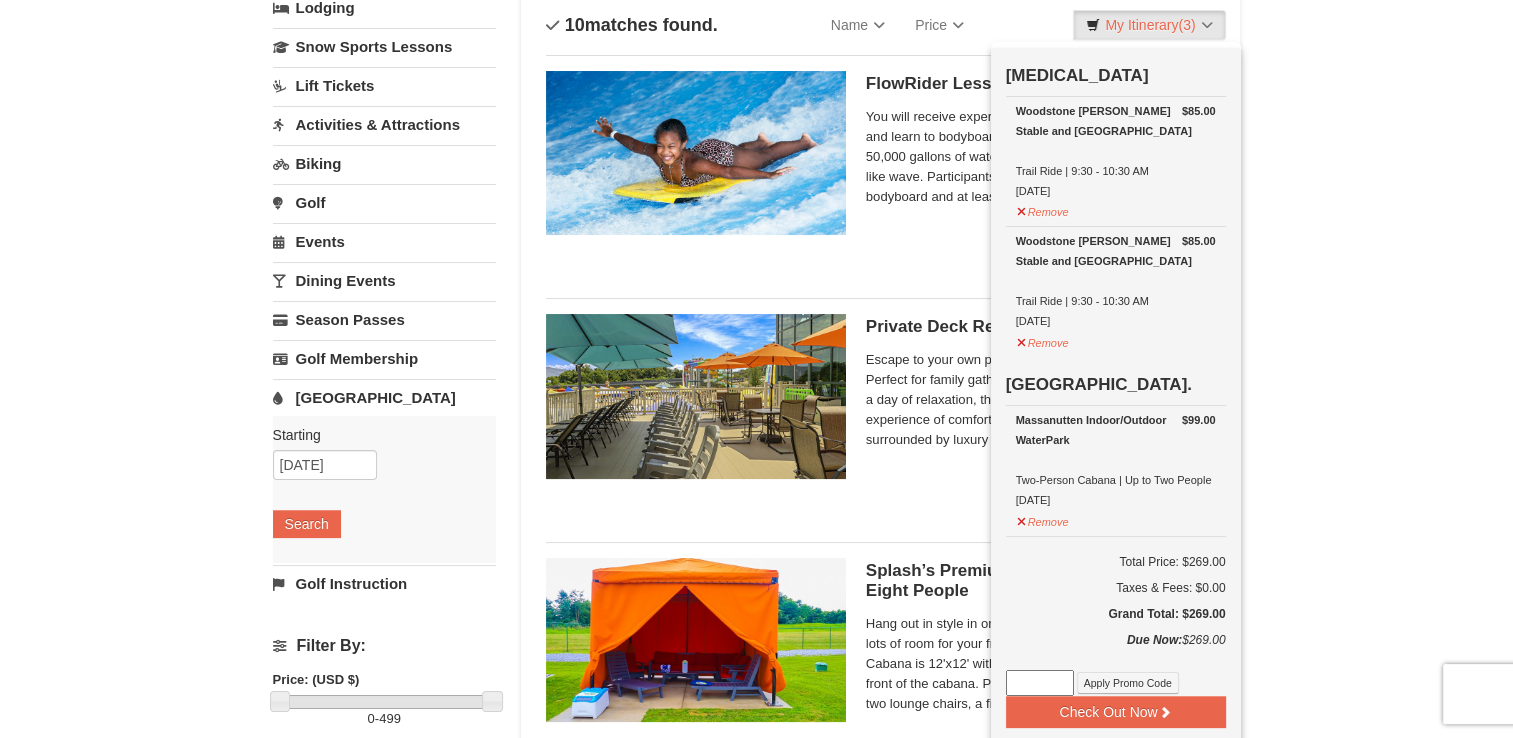 click on "[GEOGRAPHIC_DATA]" at bounding box center (384, 397) 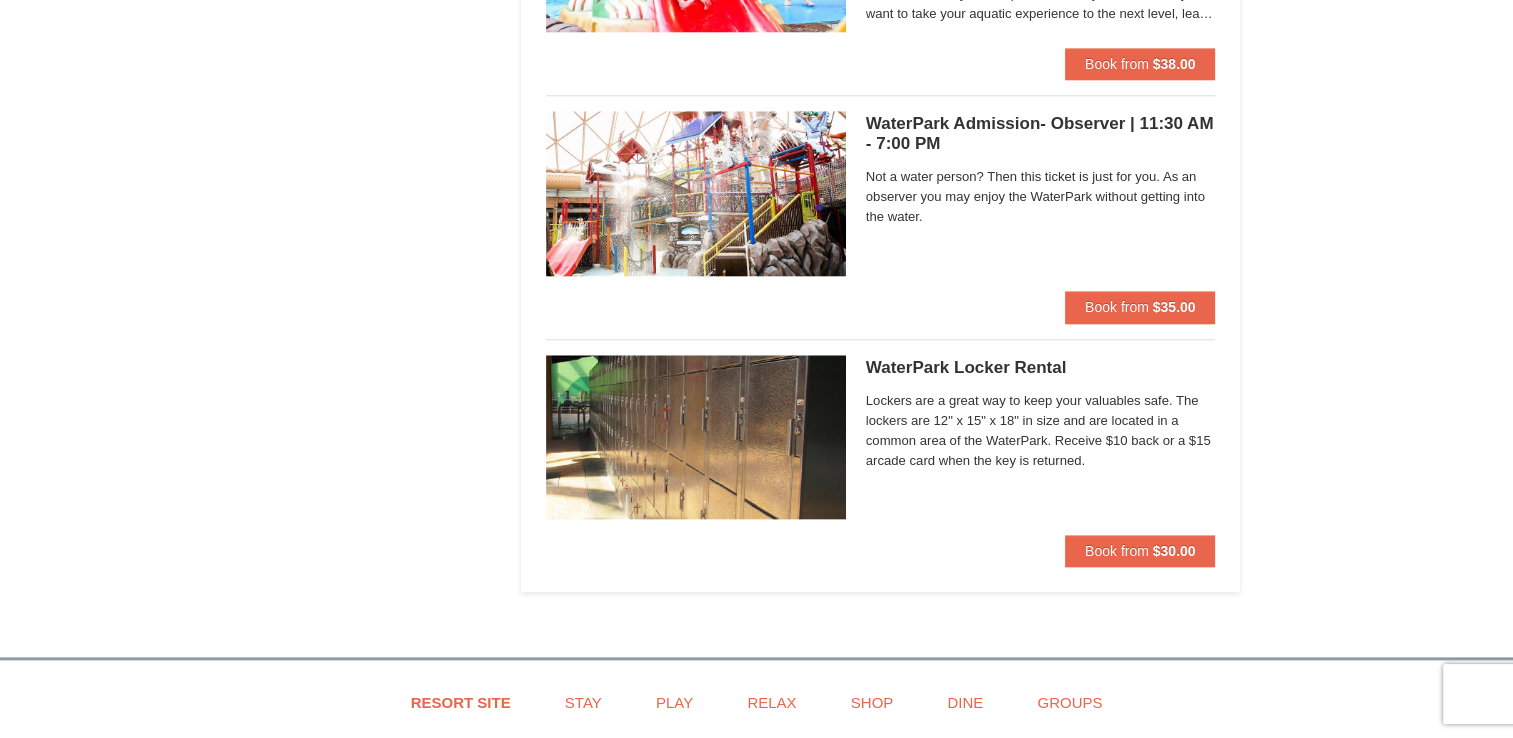 scroll, scrollTop: 2051, scrollLeft: 0, axis: vertical 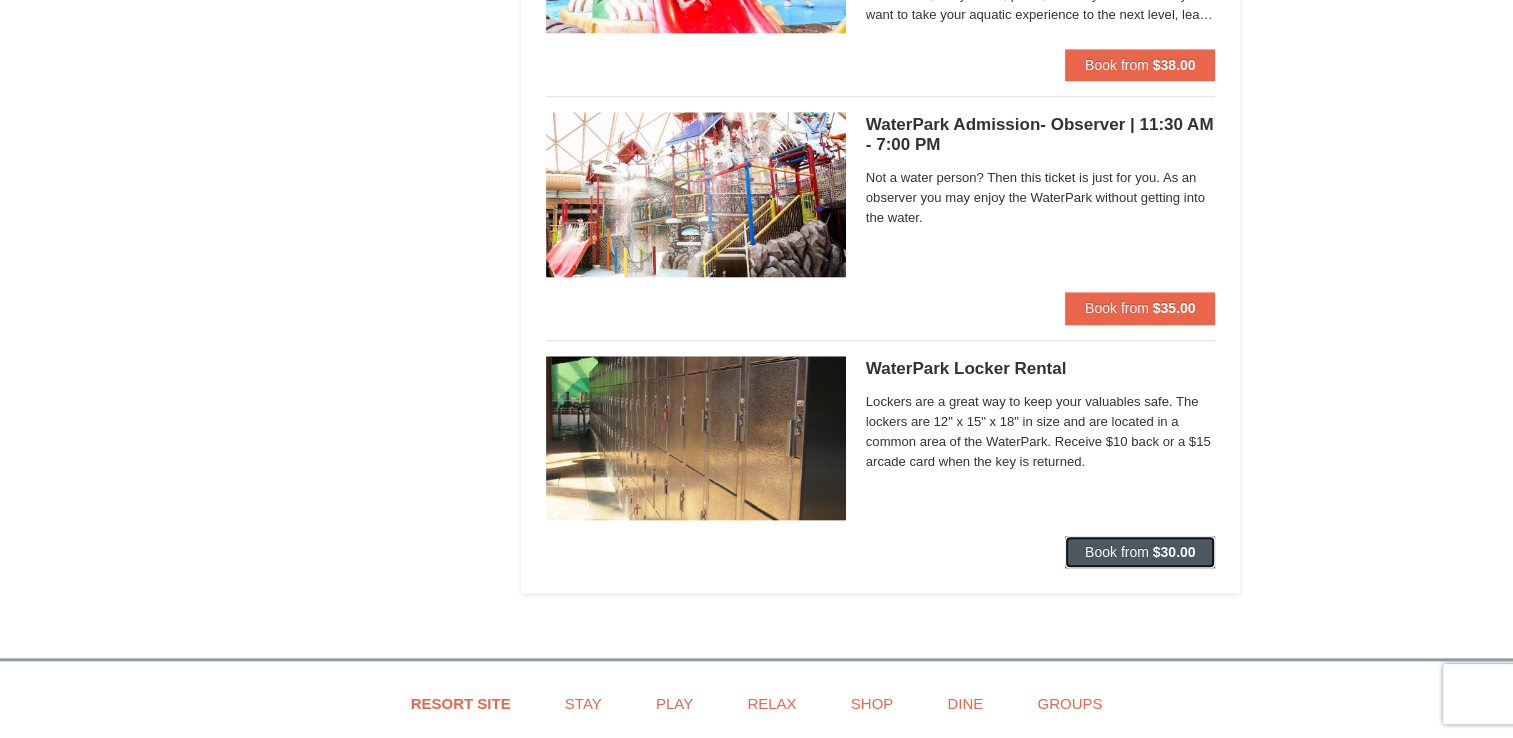 click on "Book from" at bounding box center (1117, 552) 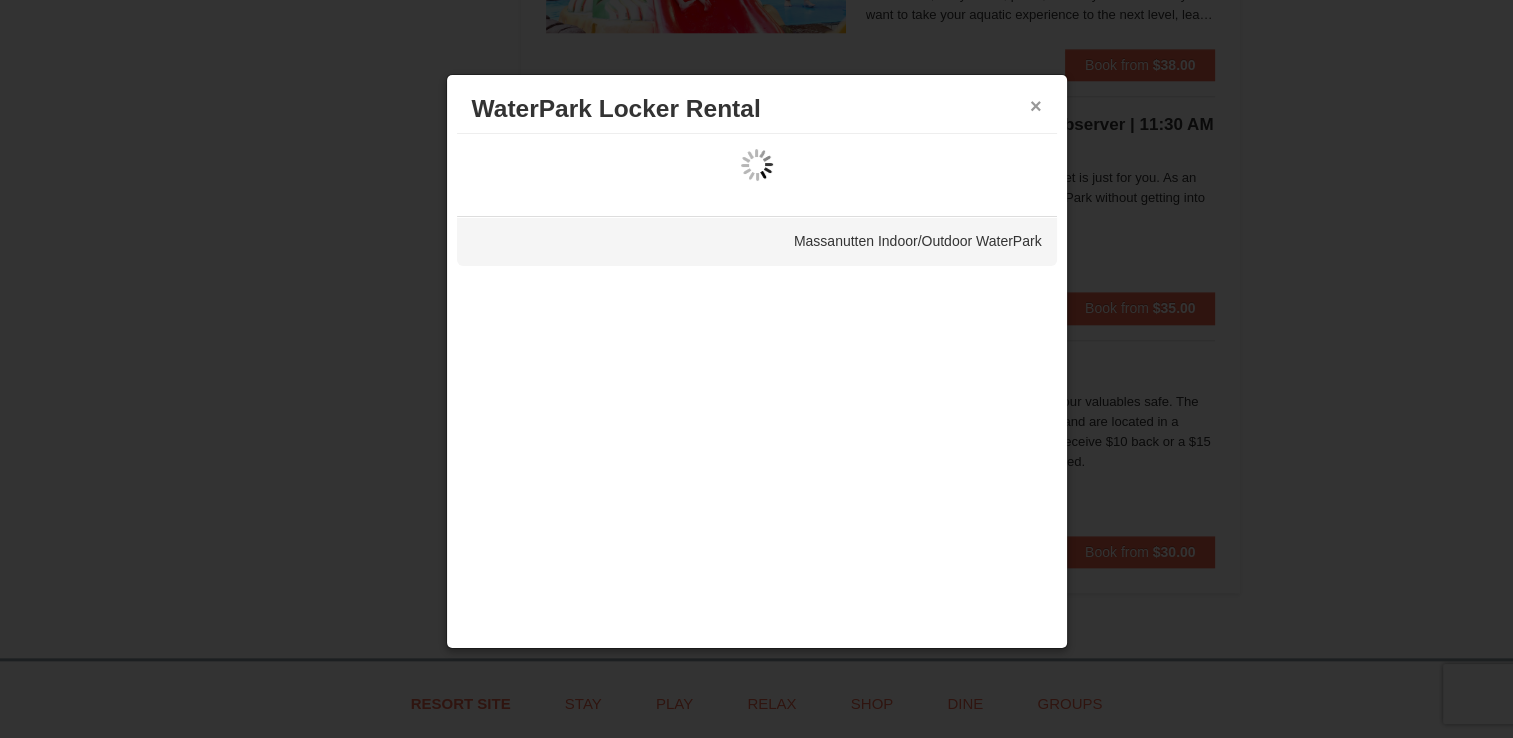 click on "×" at bounding box center [1036, 106] 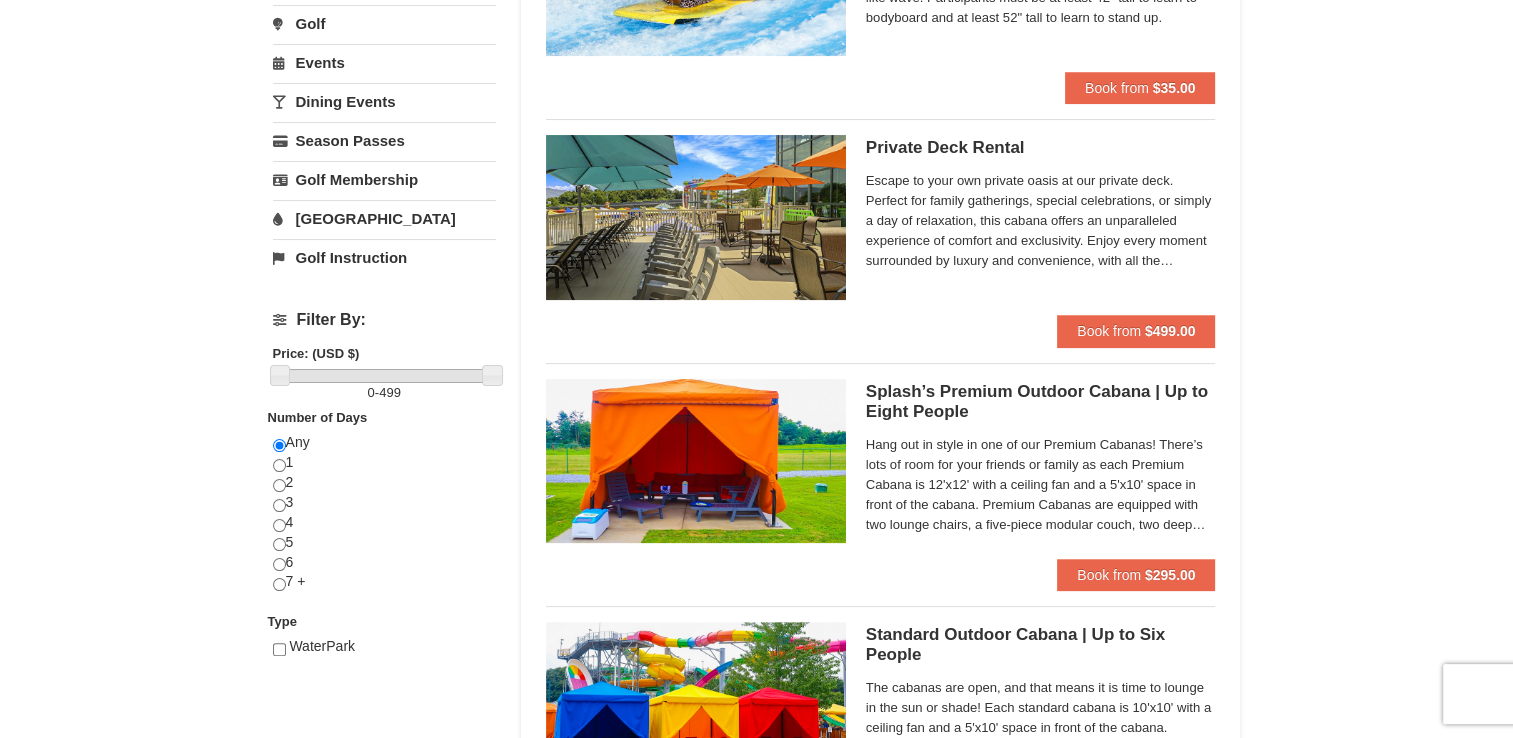 scroll, scrollTop: 344, scrollLeft: 0, axis: vertical 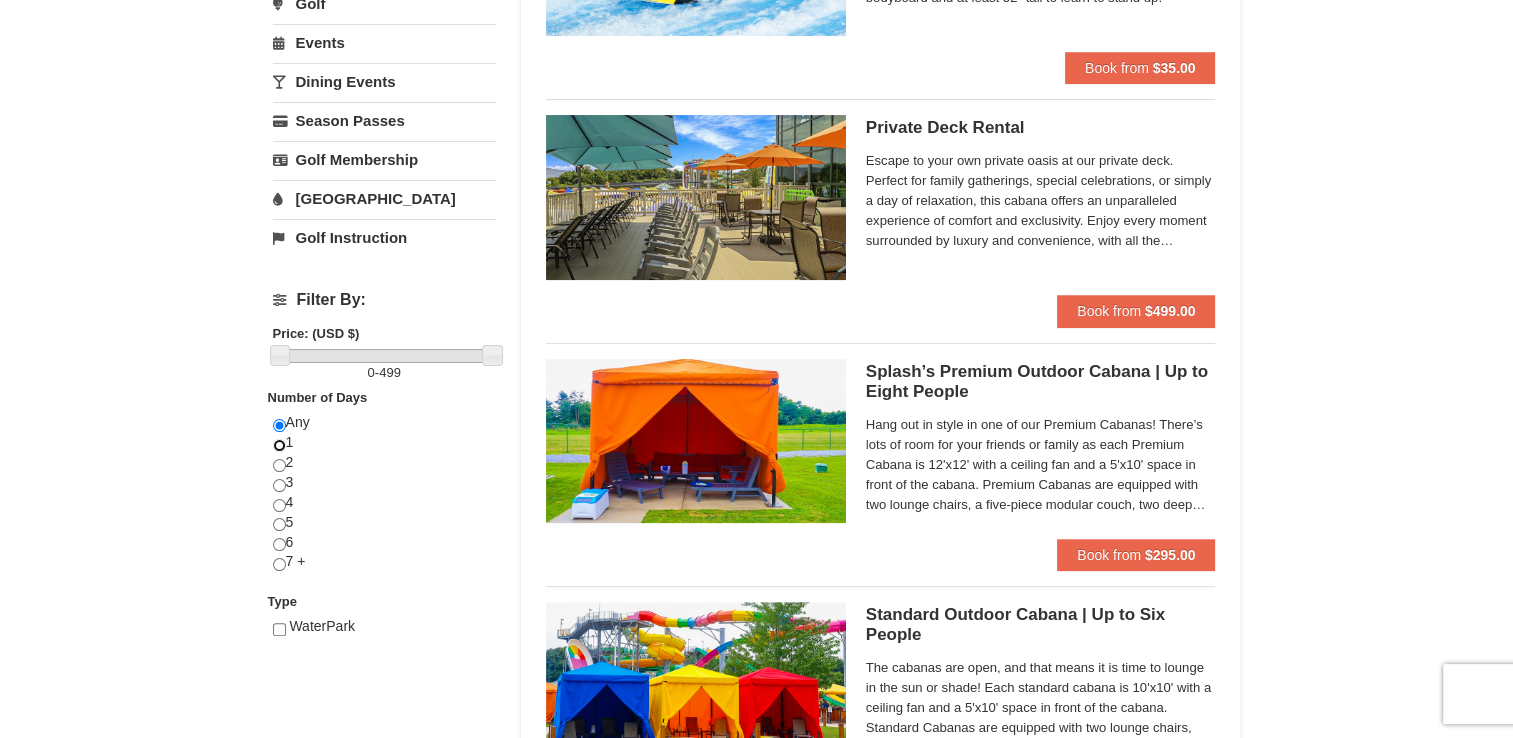 click at bounding box center (279, 445) 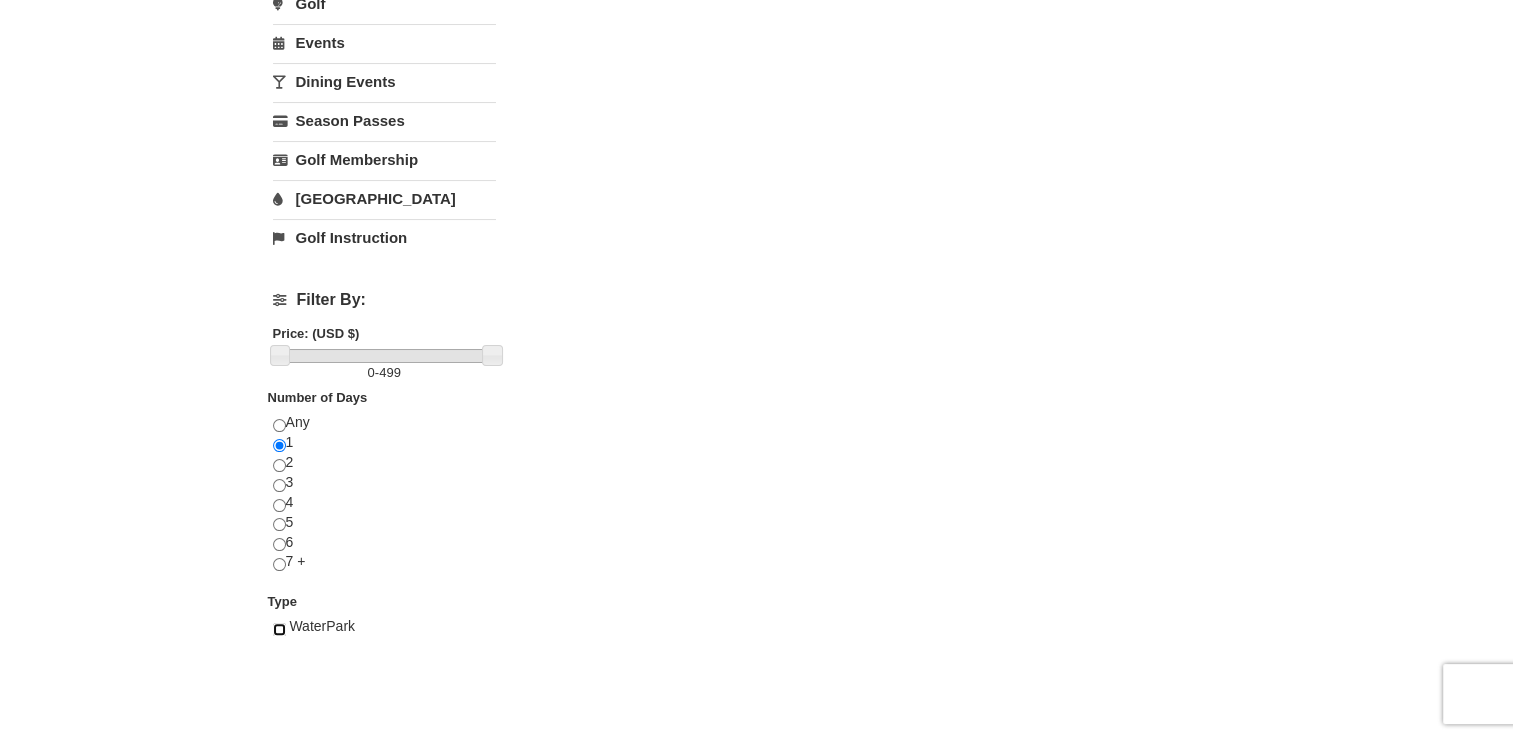 click at bounding box center [279, 629] 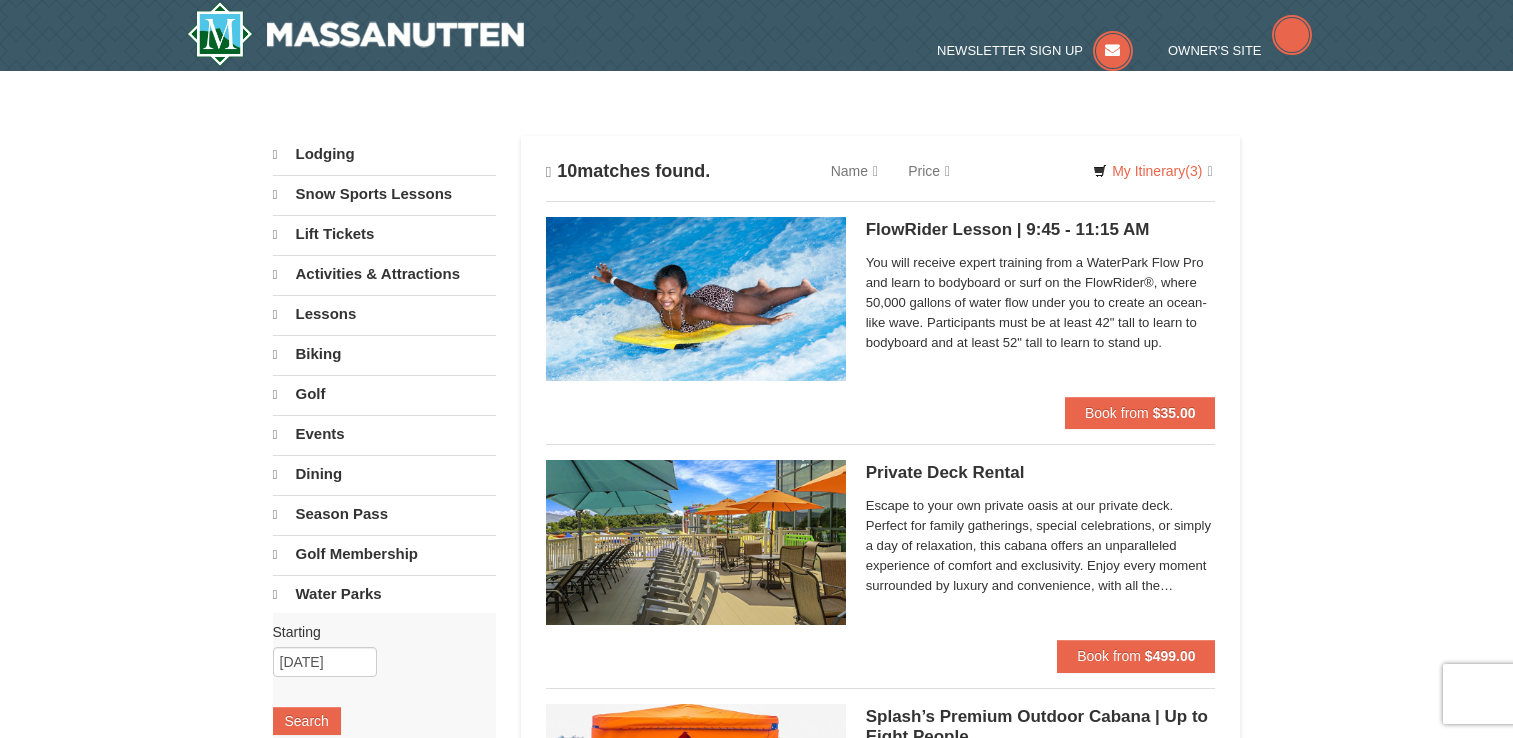 scroll, scrollTop: 0, scrollLeft: 0, axis: both 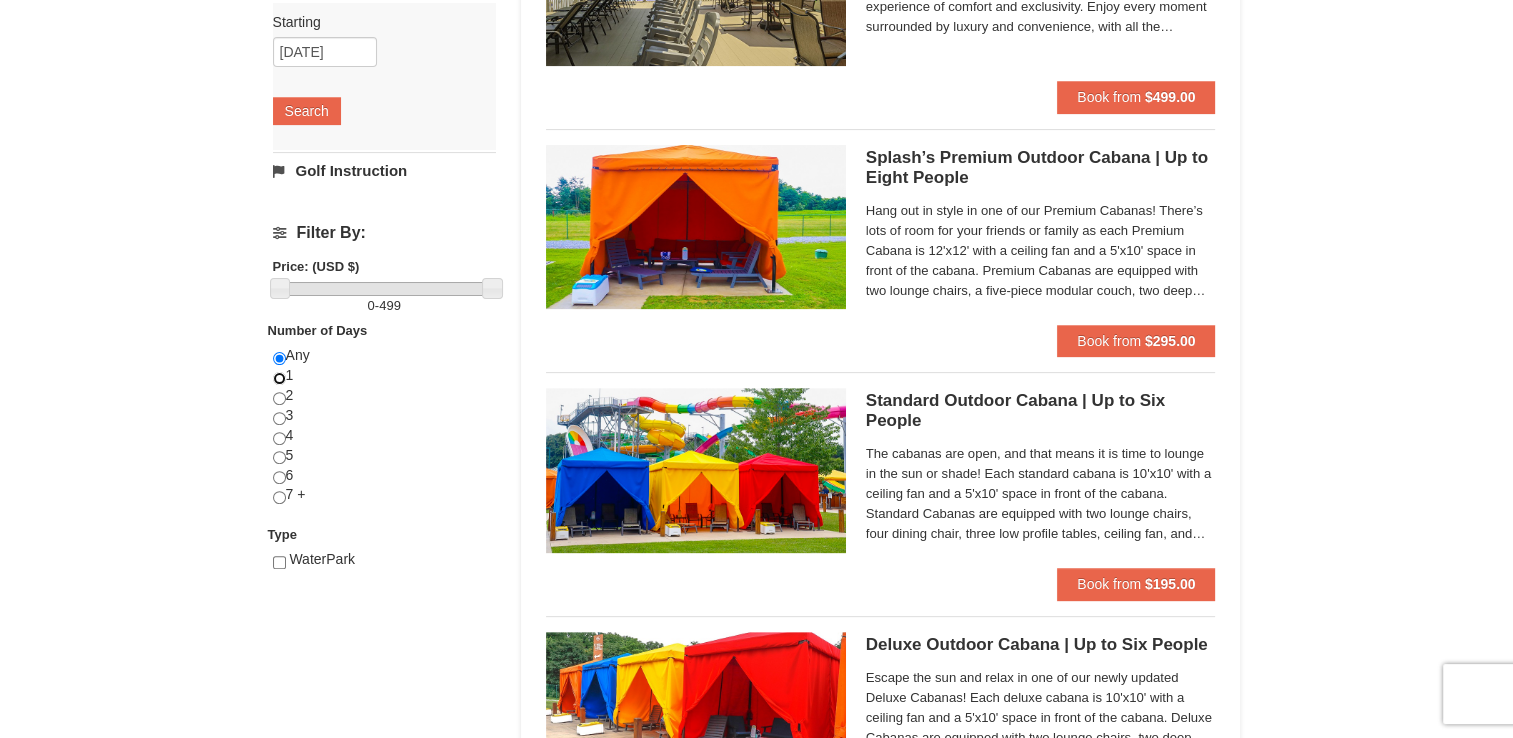 click at bounding box center (279, 378) 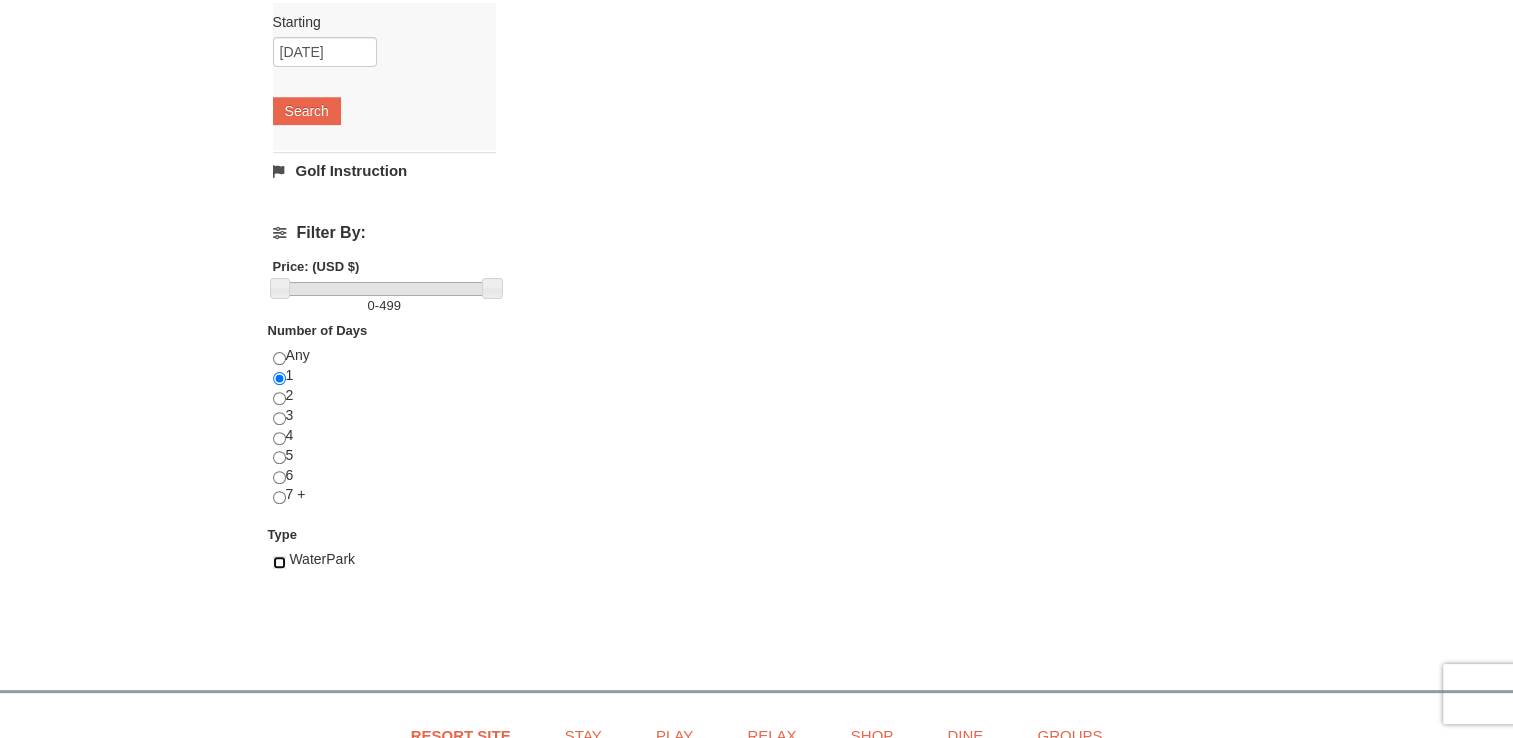 click at bounding box center [279, 562] 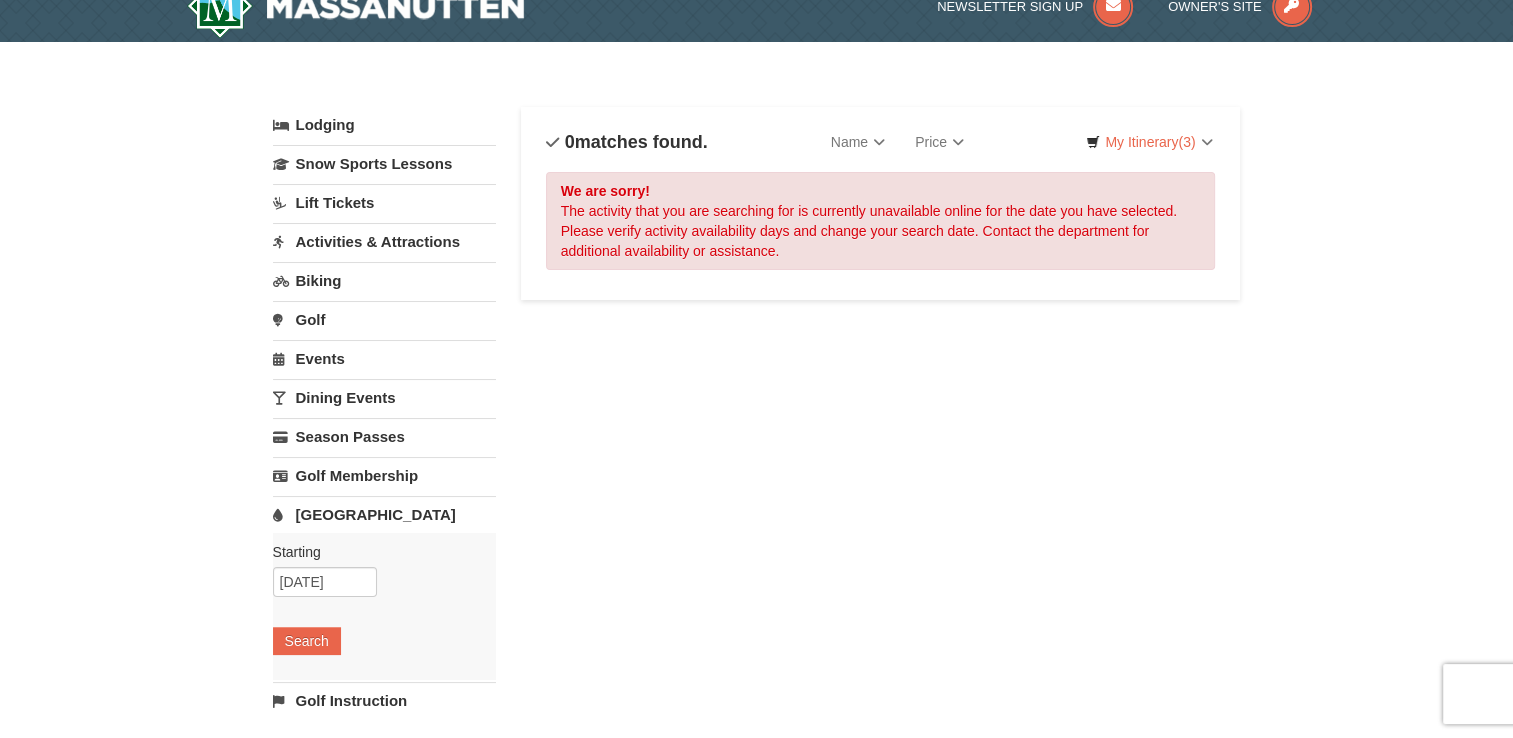 scroll, scrollTop: 0, scrollLeft: 0, axis: both 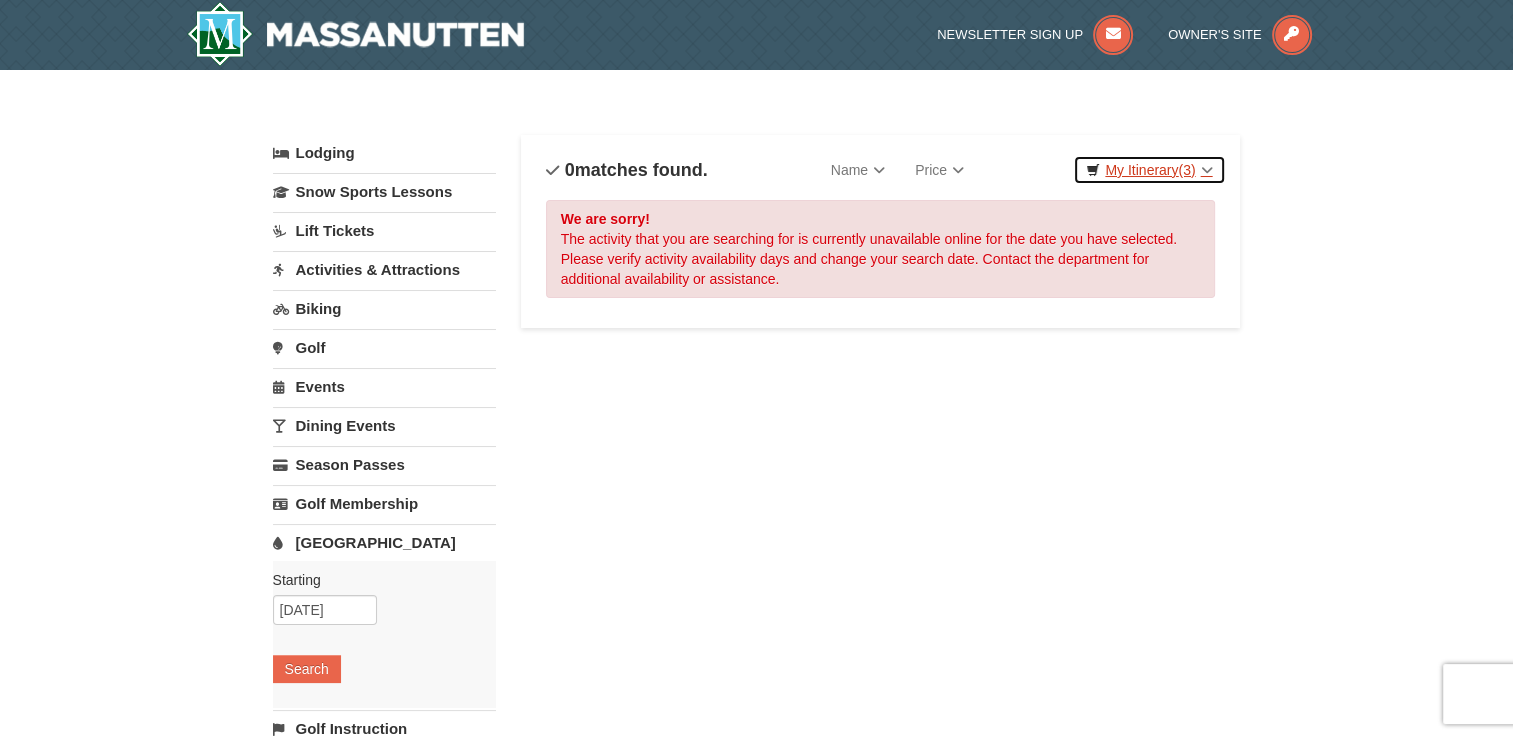 click on "My Itinerary (3)" at bounding box center (1149, 170) 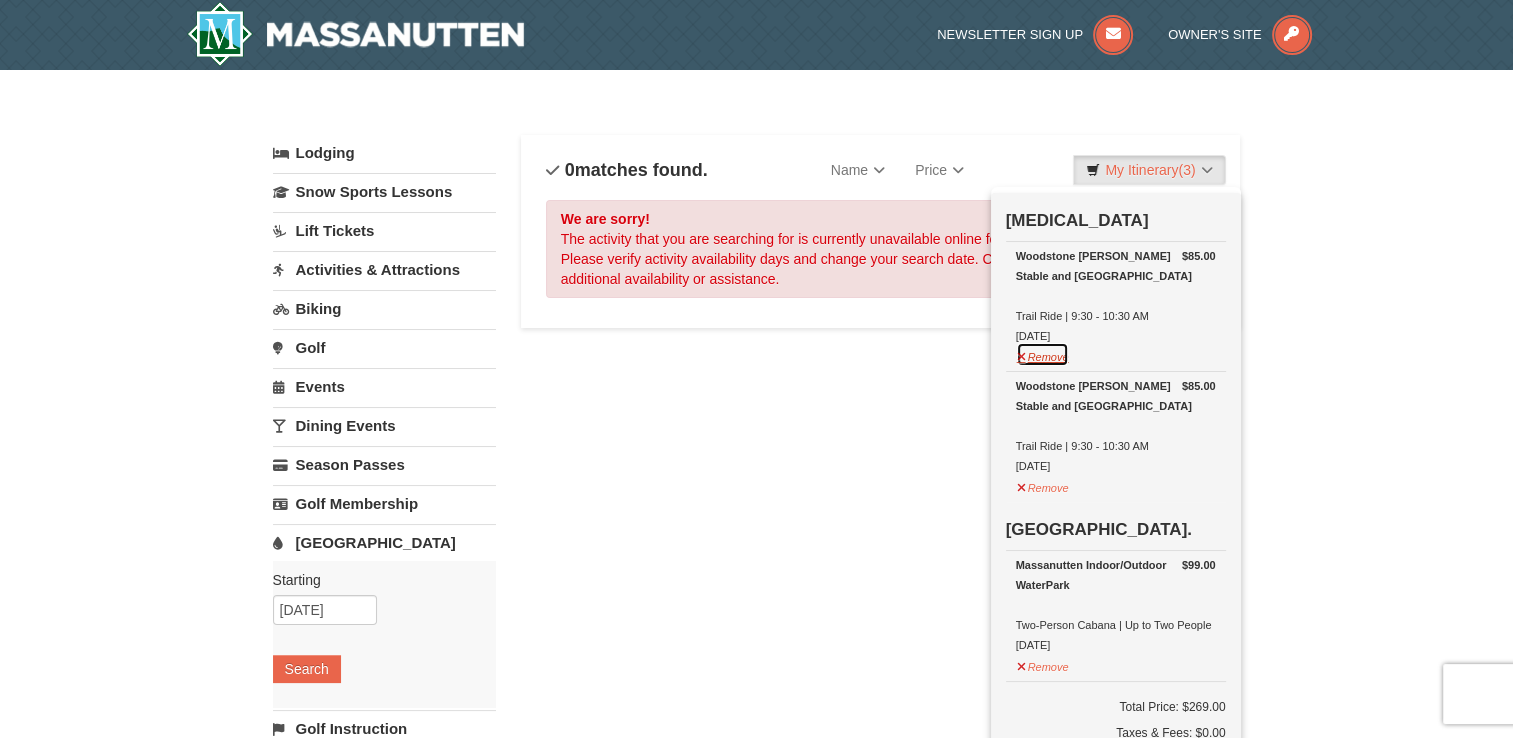 click on "Remove" at bounding box center (1043, 354) 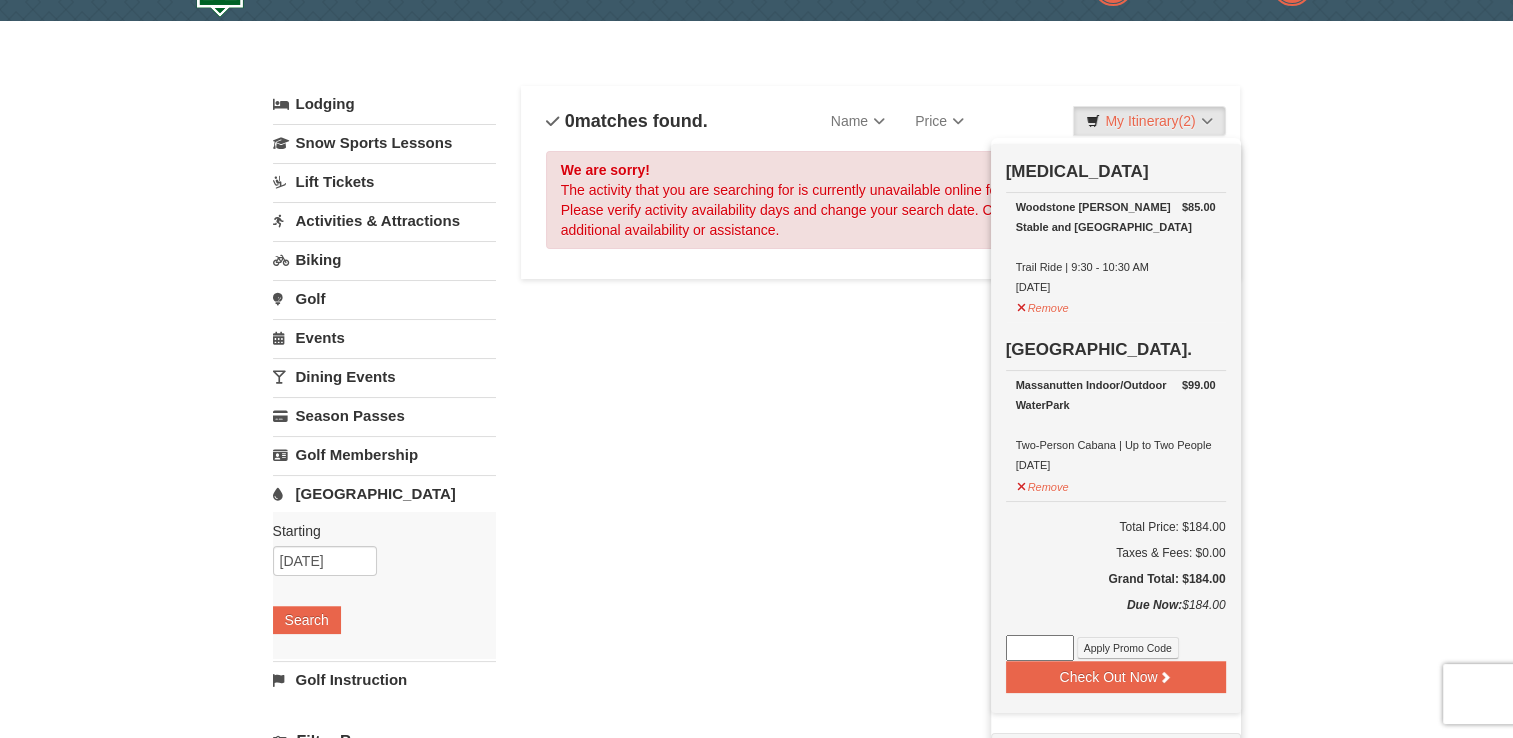 scroll, scrollTop: 0, scrollLeft: 0, axis: both 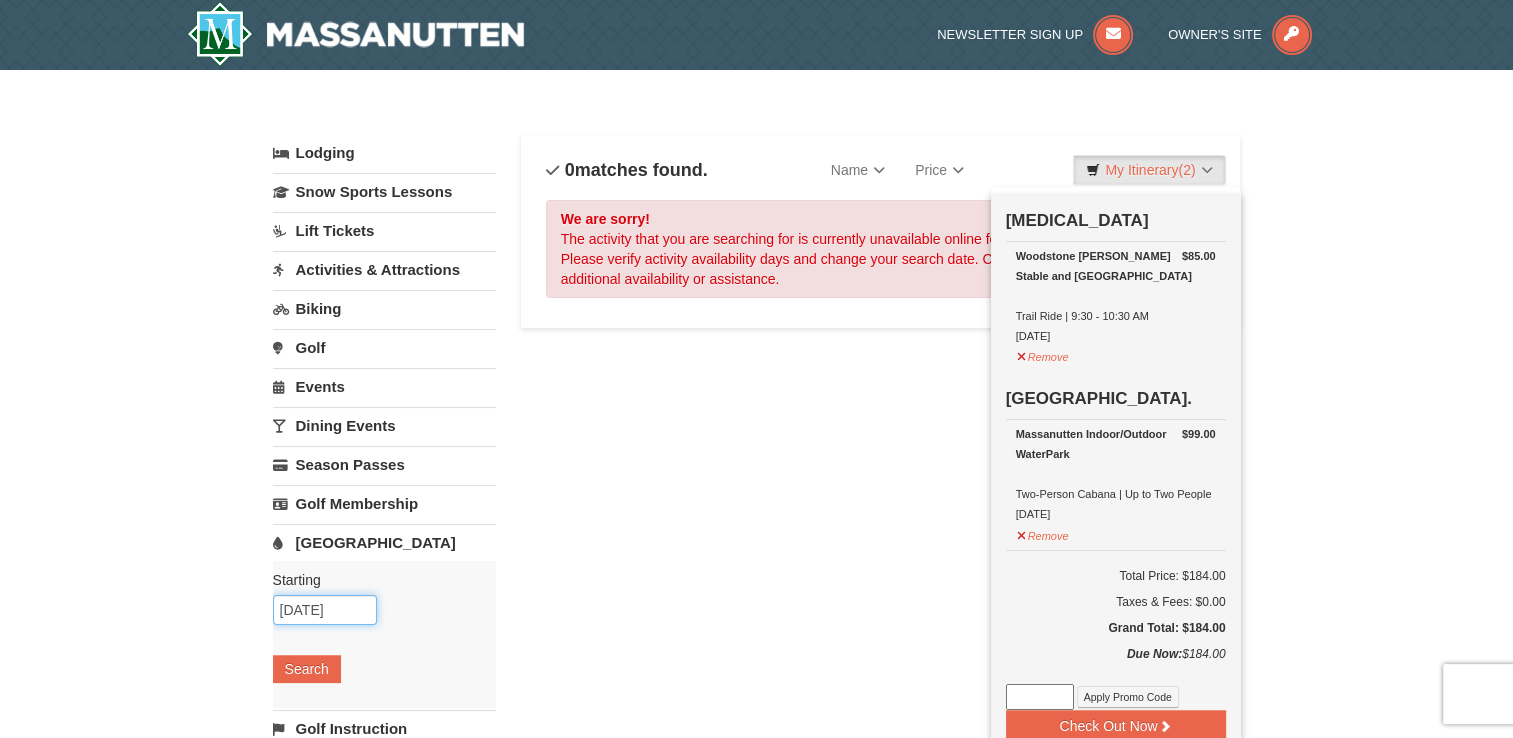 click on "07/30/2025" at bounding box center (325, 610) 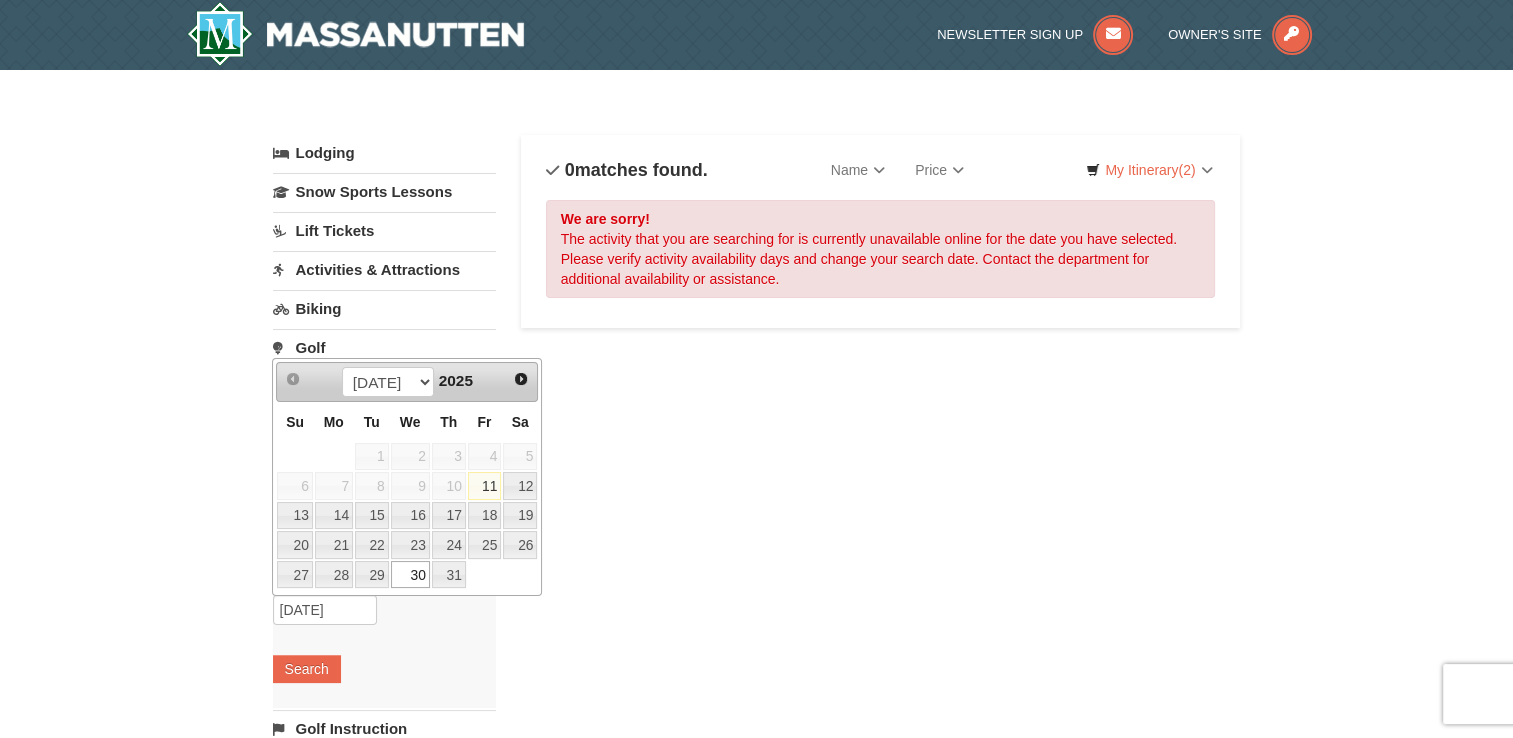 click on "29" at bounding box center [372, 575] 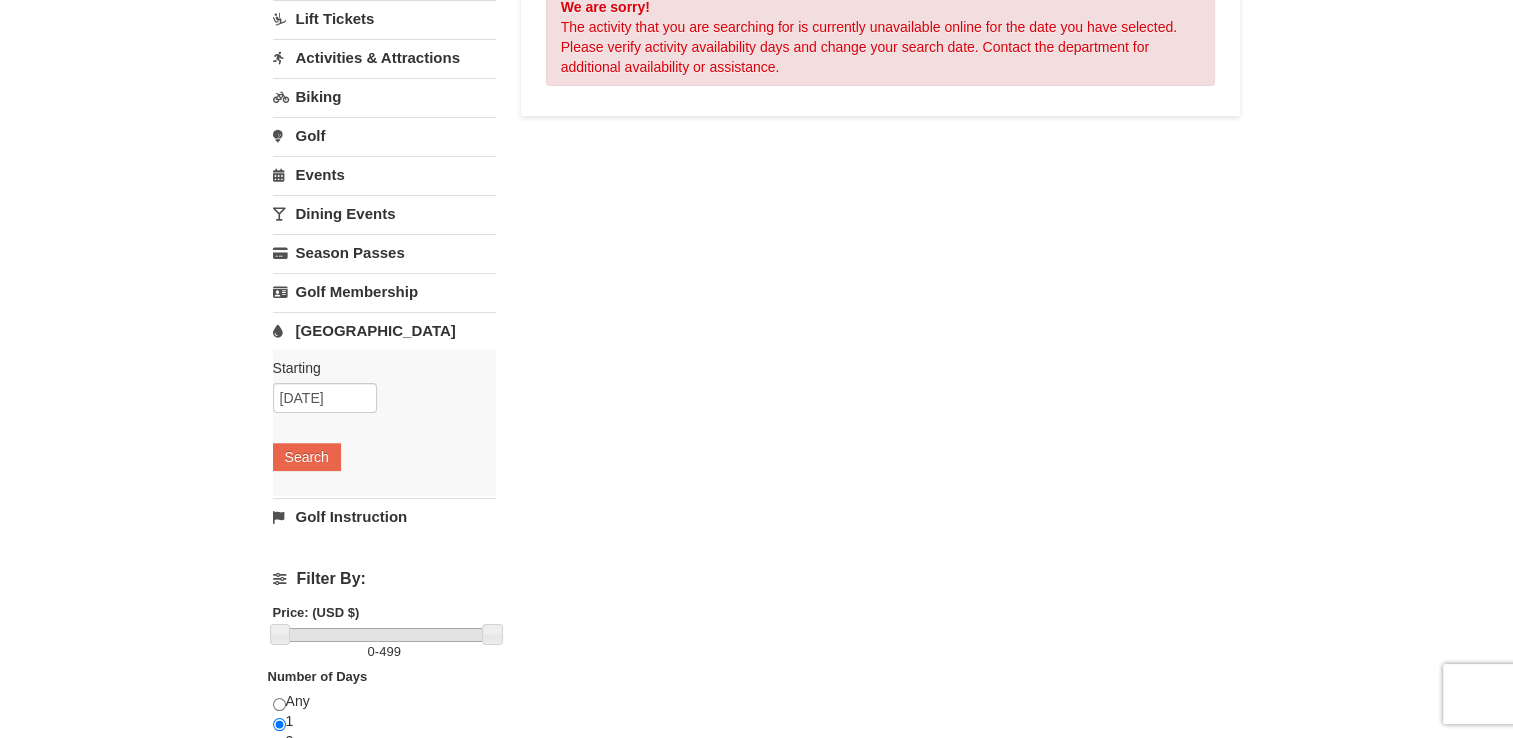 scroll, scrollTop: 235, scrollLeft: 0, axis: vertical 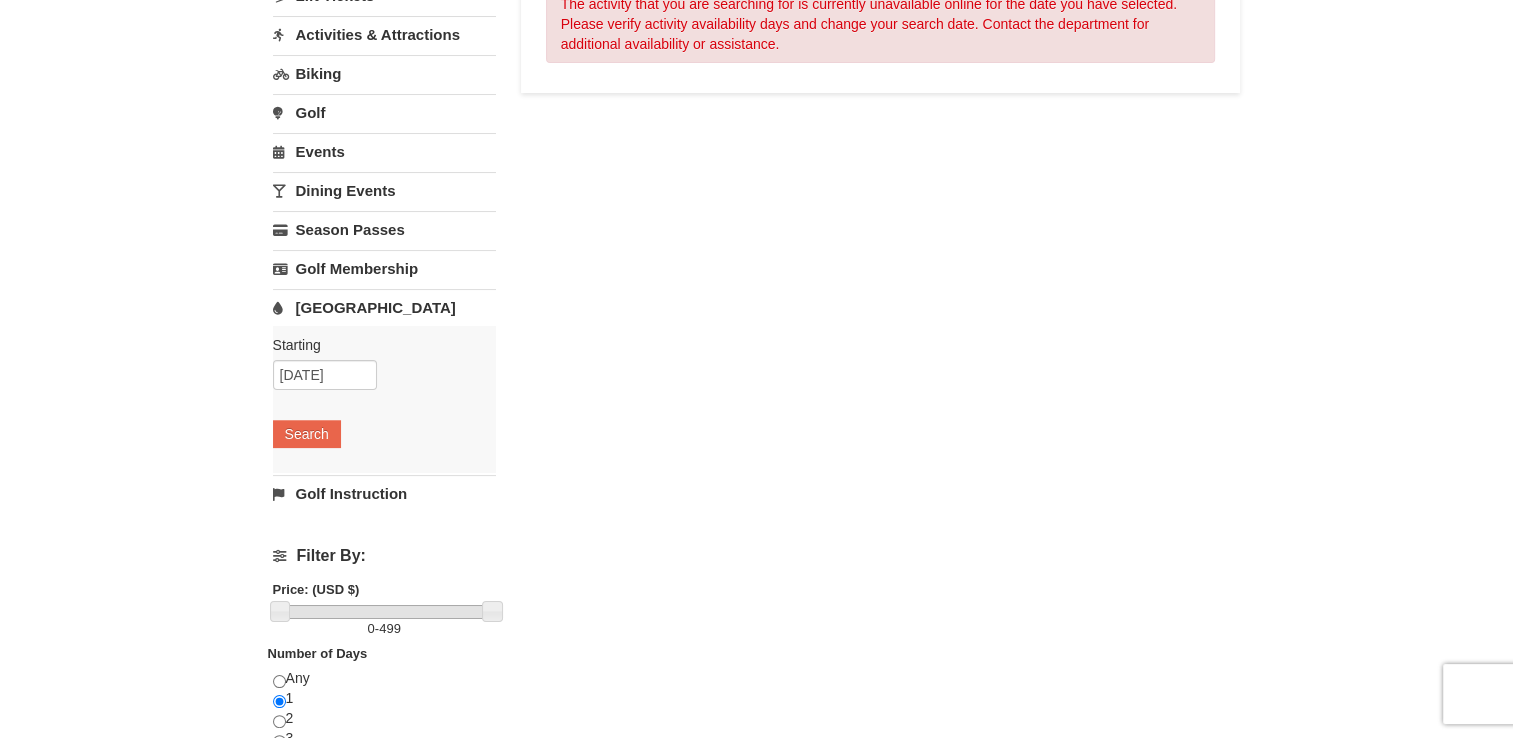 click on "Water Park" at bounding box center (384, 307) 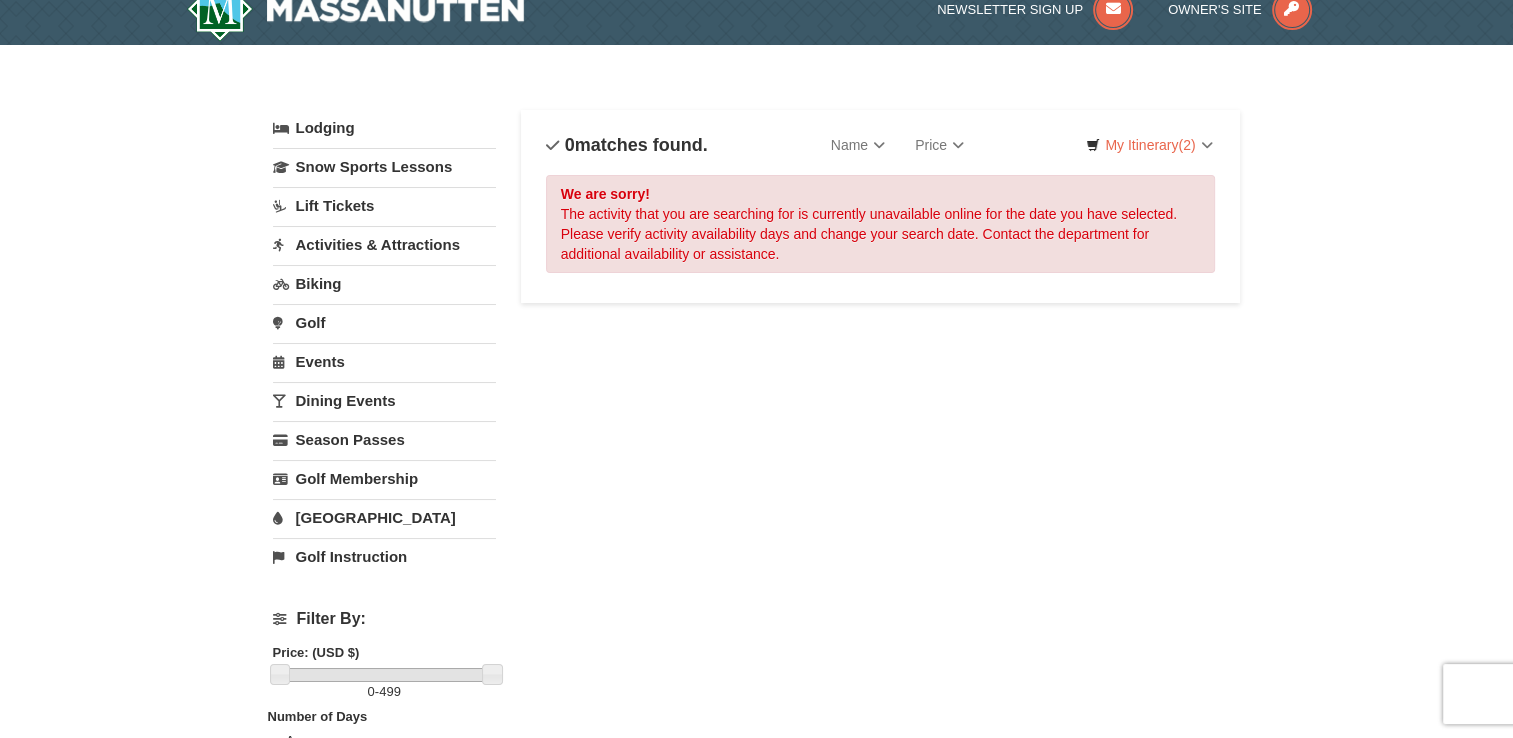 scroll, scrollTop: 0, scrollLeft: 0, axis: both 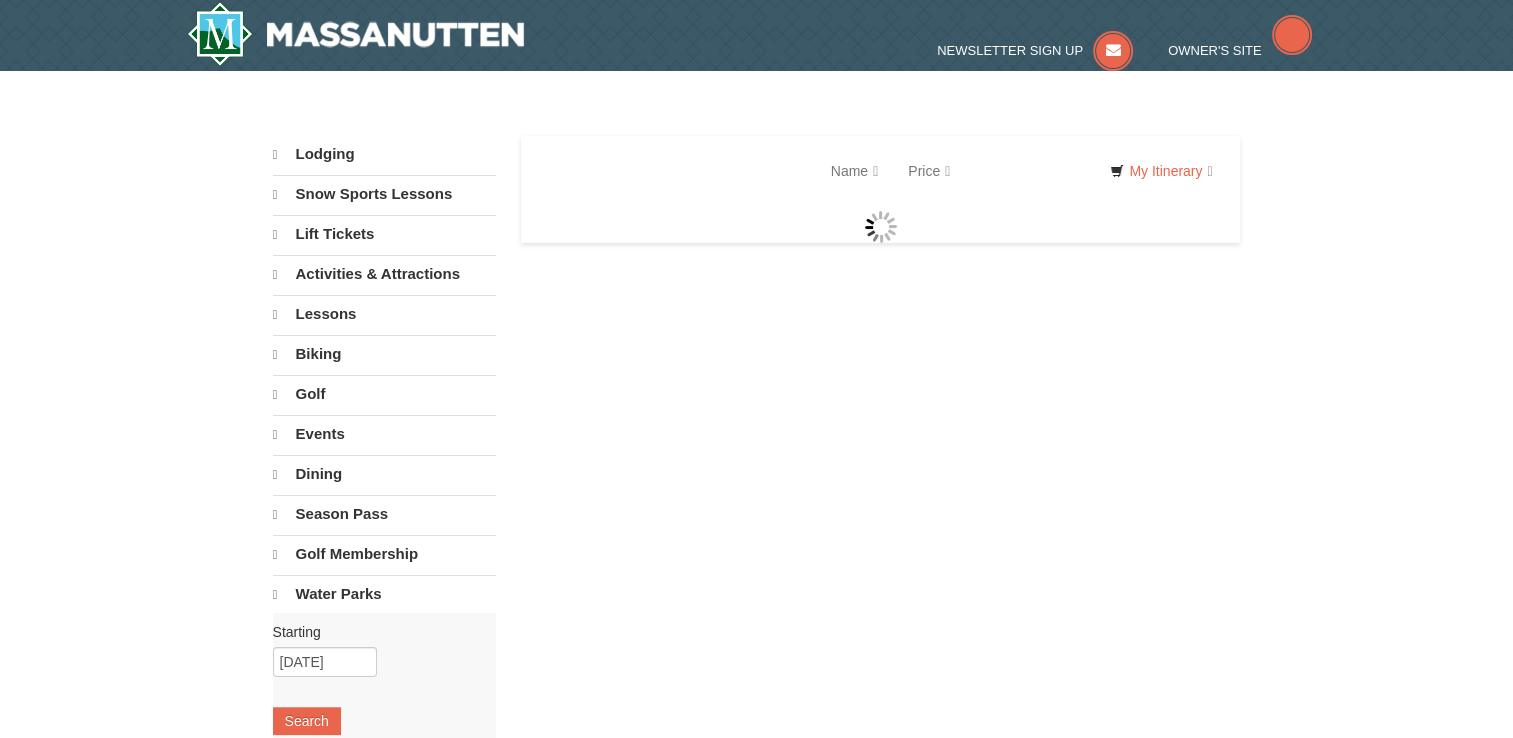 select on "7" 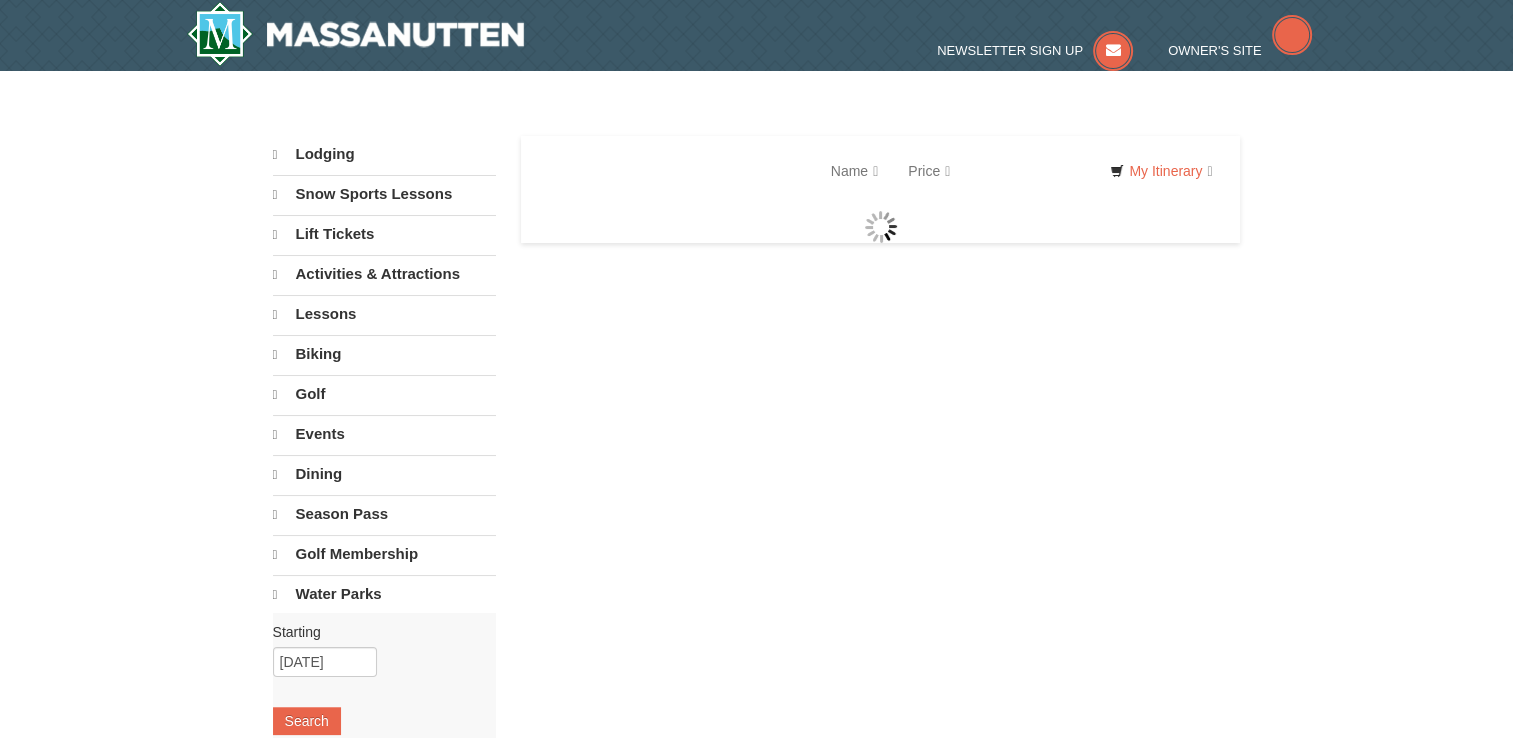 select on "7" 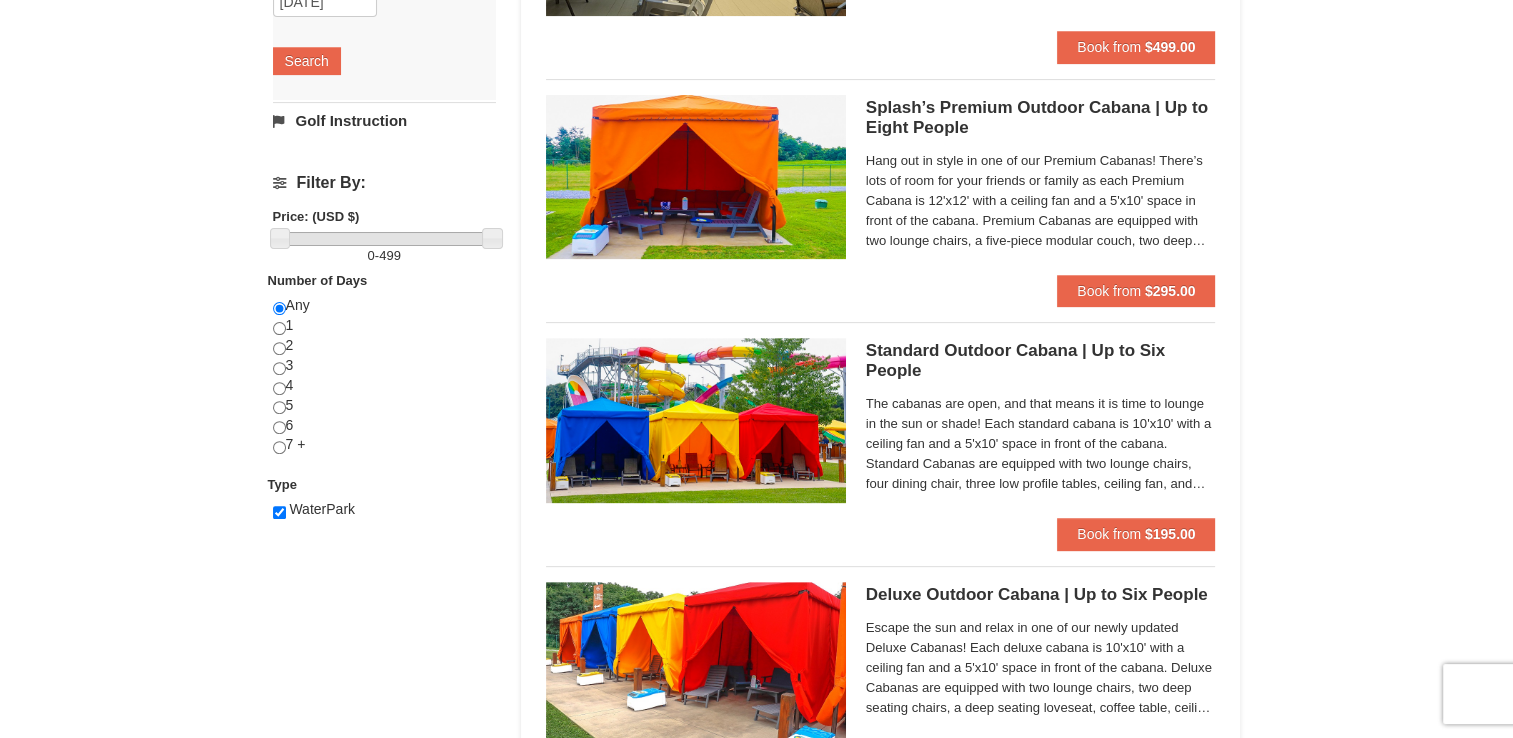 scroll, scrollTop: 638, scrollLeft: 0, axis: vertical 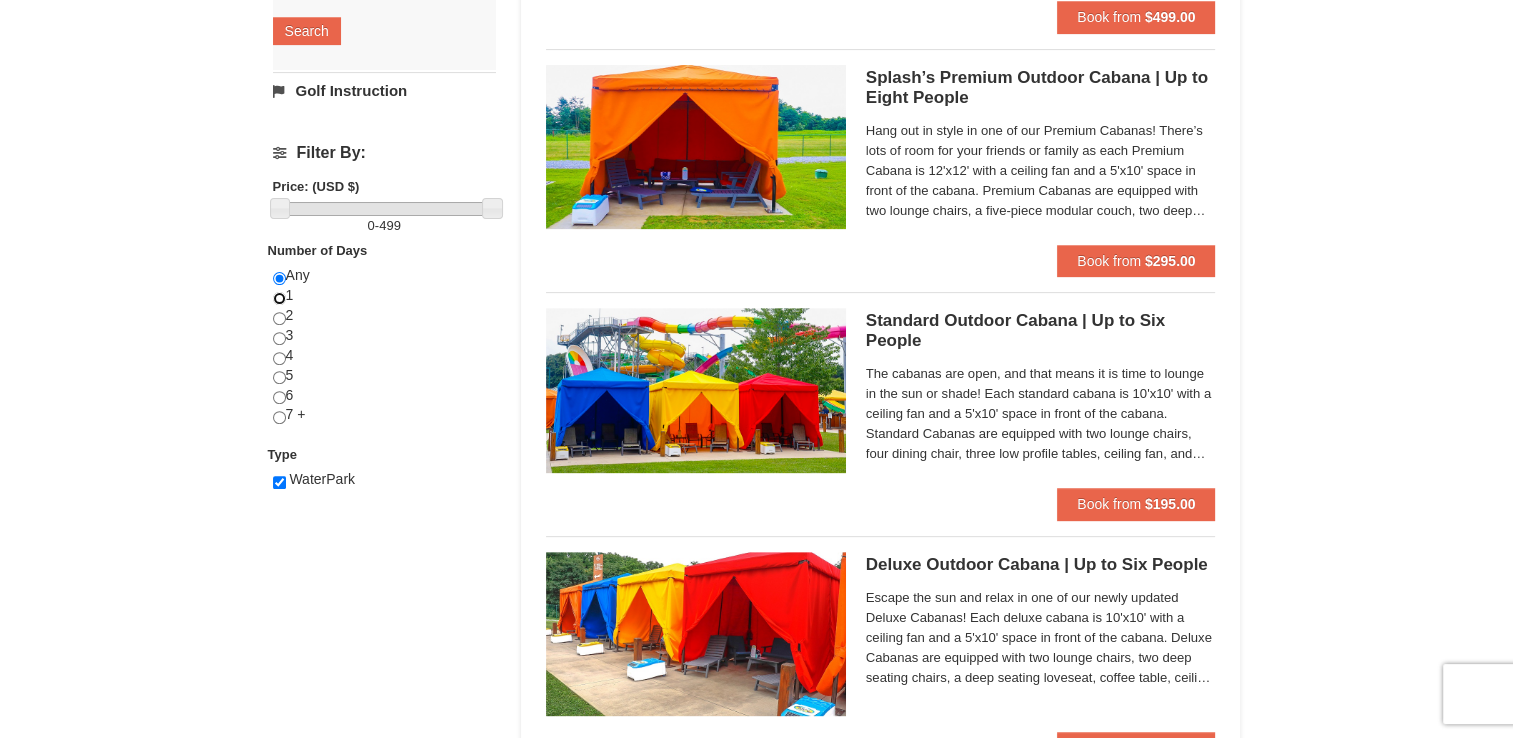click at bounding box center [279, 298] 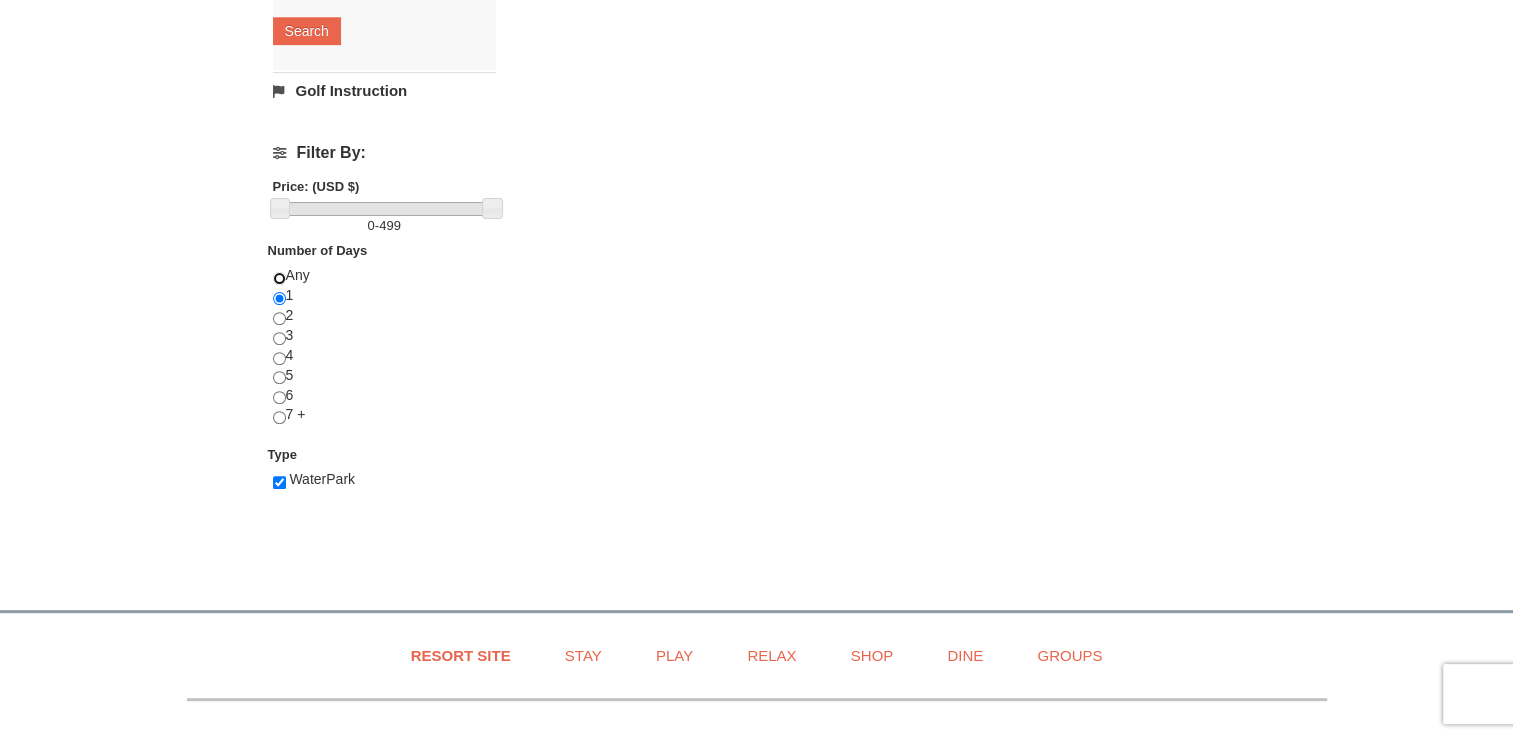 click at bounding box center (279, 278) 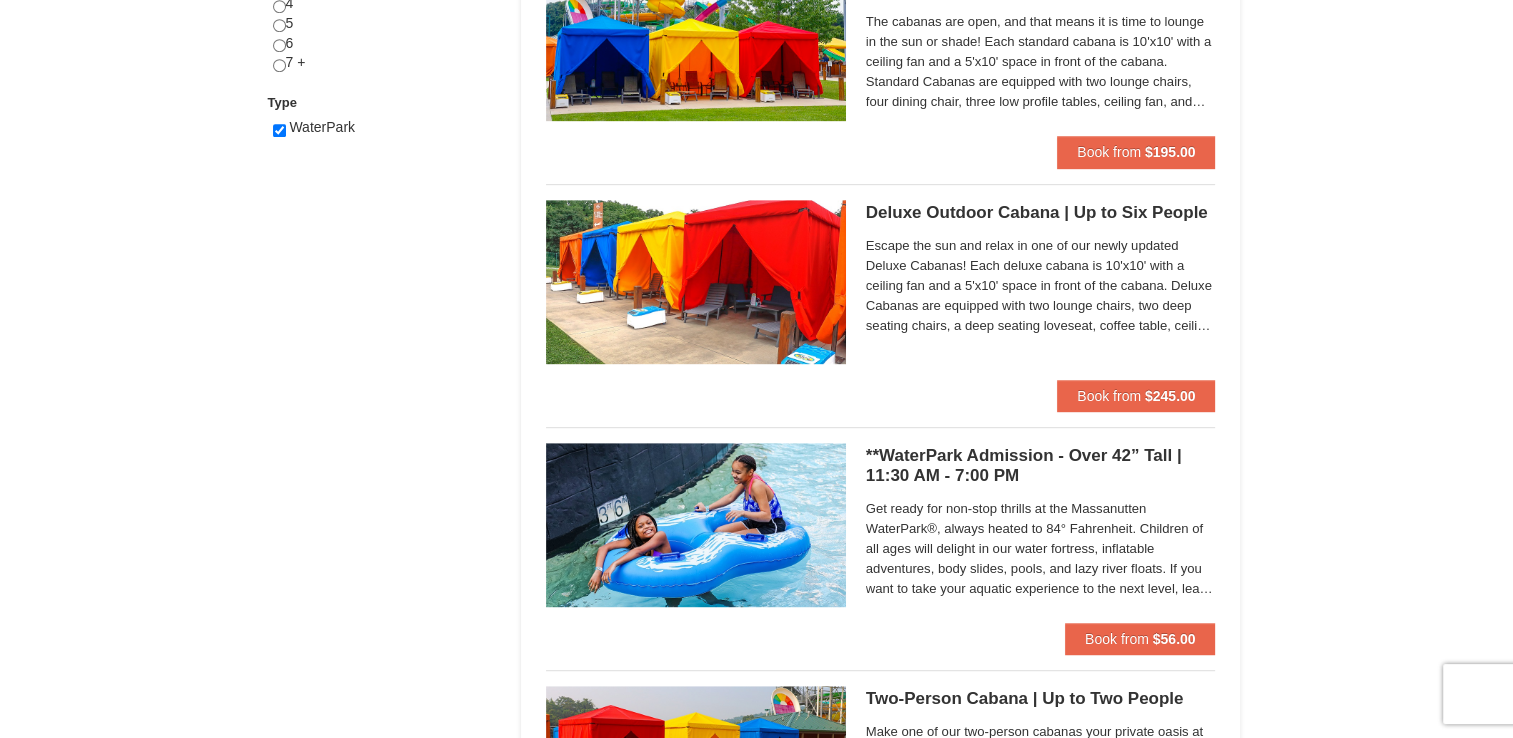 scroll, scrollTop: 1003, scrollLeft: 0, axis: vertical 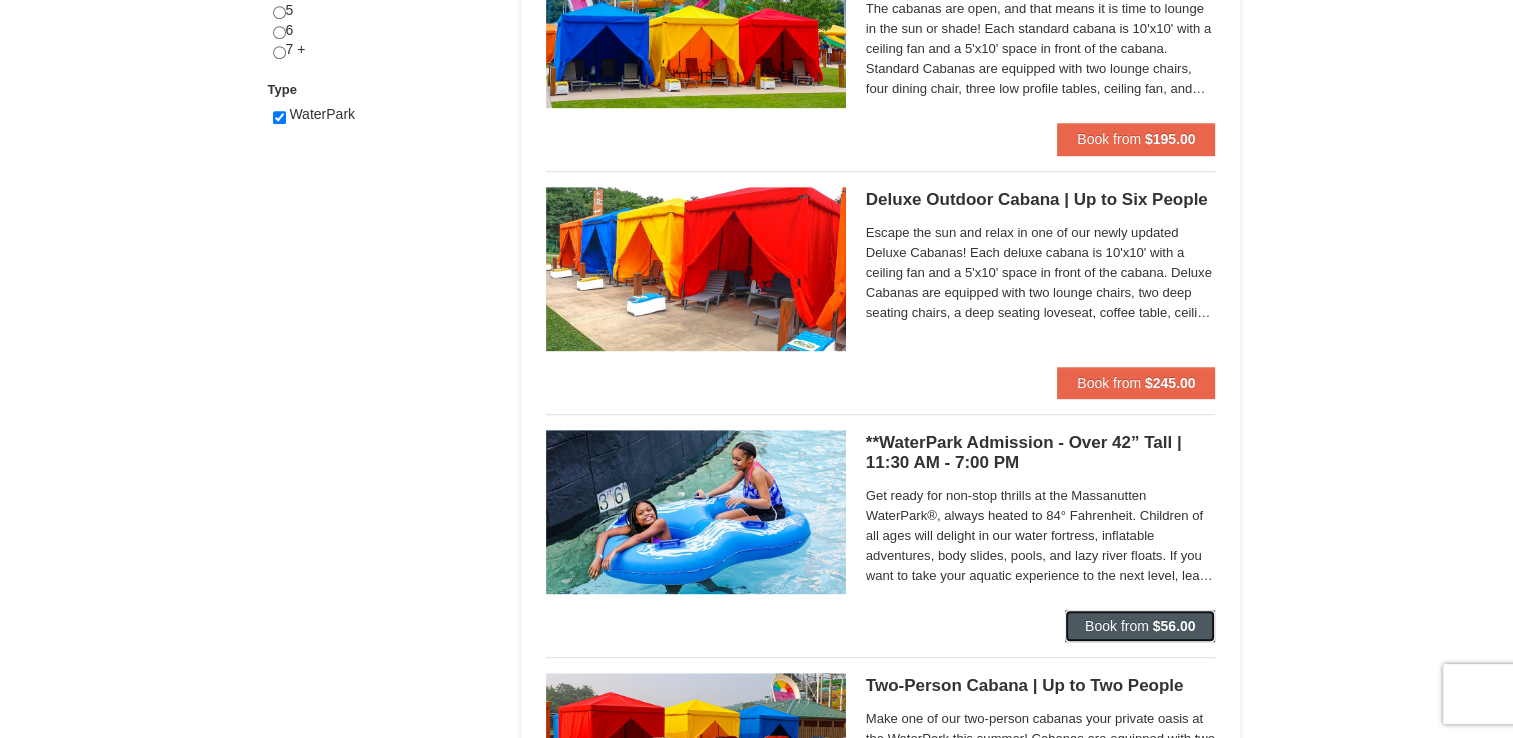 click on "$56.00" at bounding box center (1174, 626) 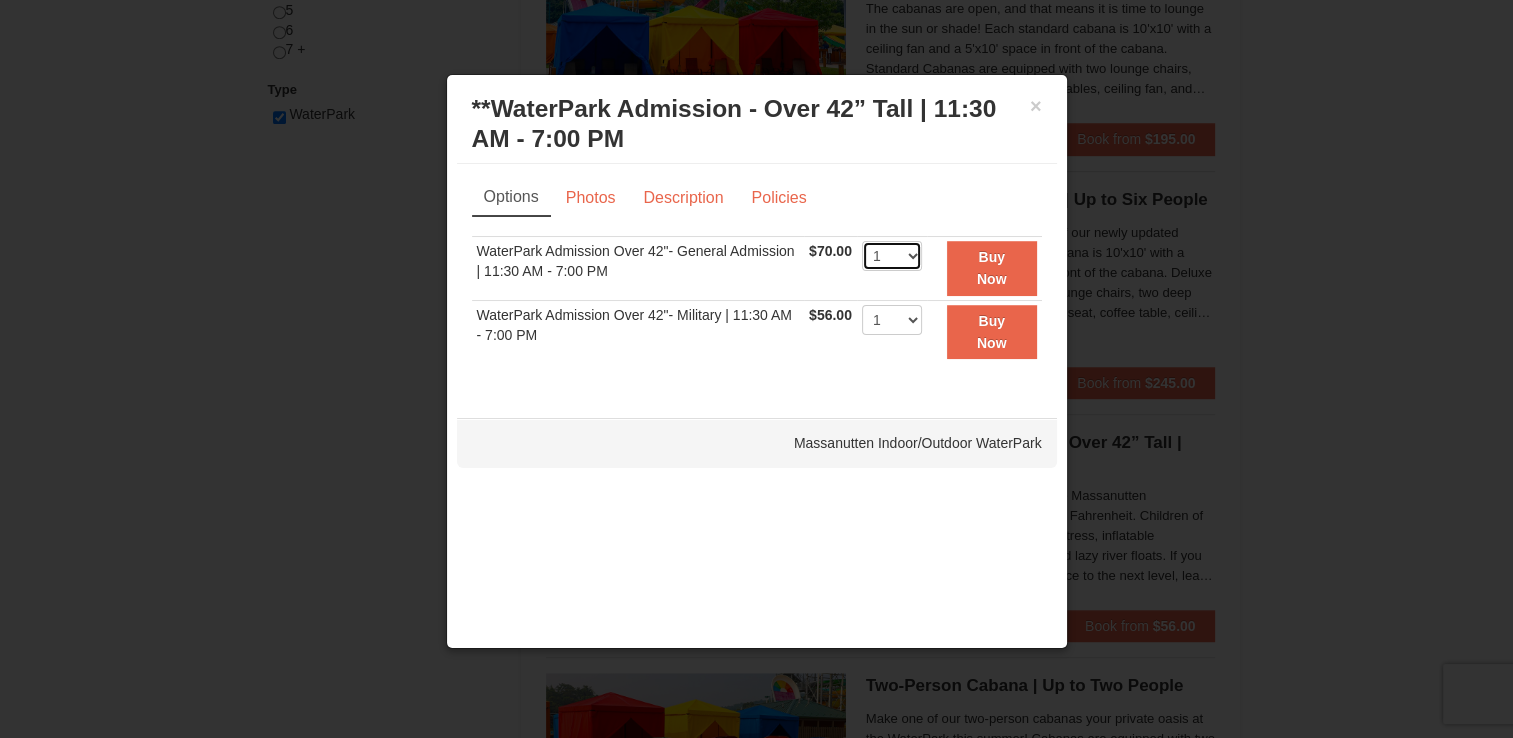 click on "1
2
3
4
5
6
7
8
9
10
11
12
13
14
15
16
17
18
19
20
21 22" at bounding box center [892, 256] 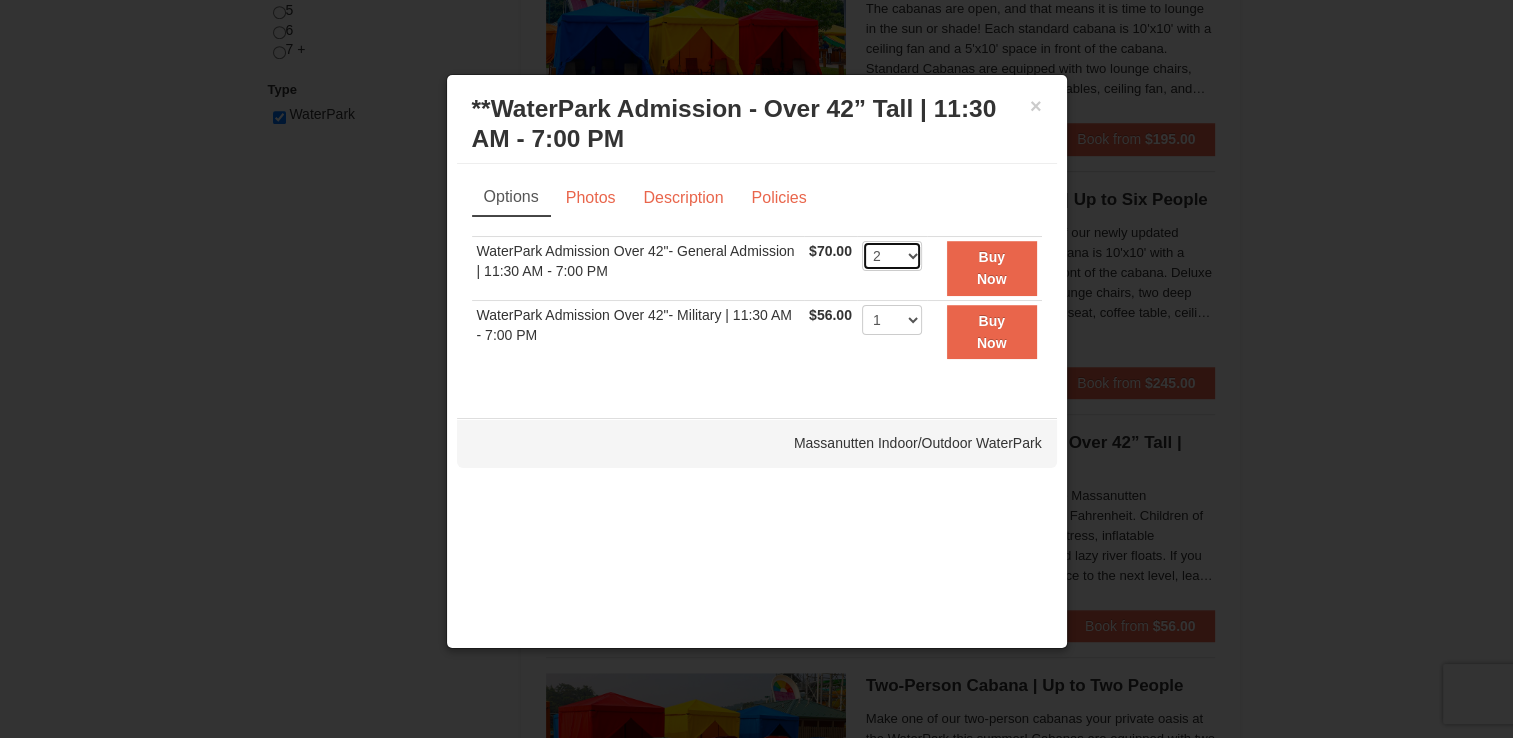 click on "1
2
3
4
5
6
7
8
9
10
11
12
13
14
15
16
17
18
19
20
21 22" at bounding box center (892, 256) 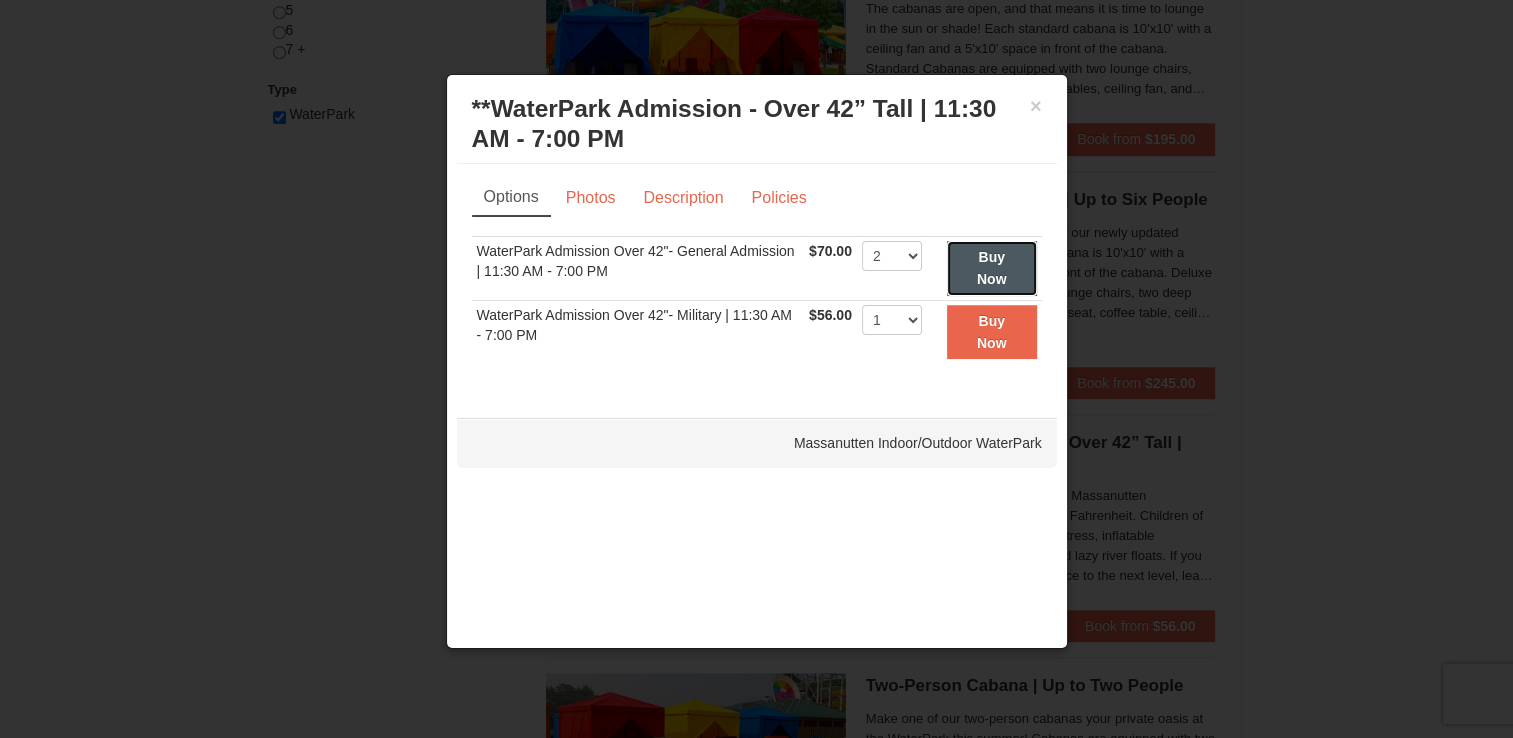 click on "Buy Now" at bounding box center [992, 268] 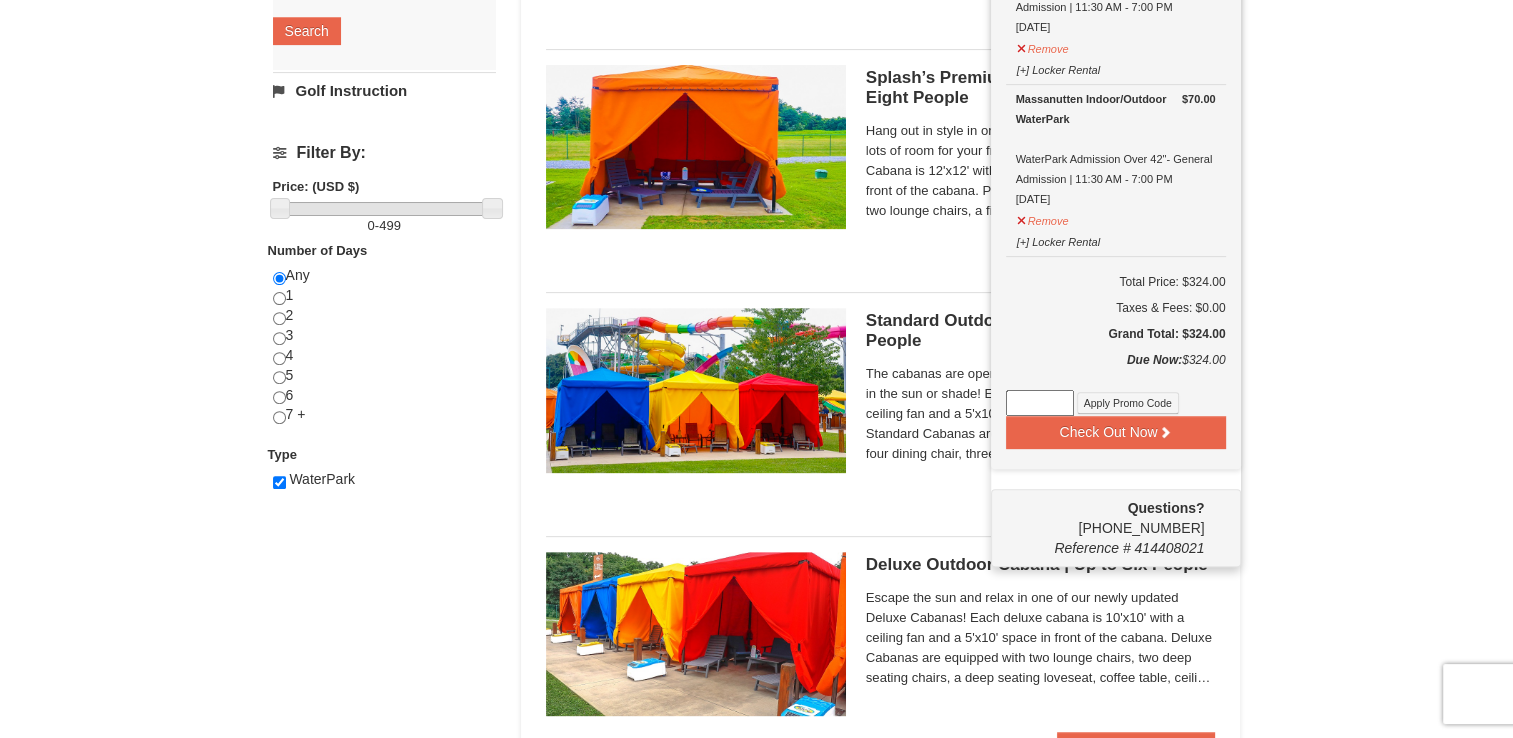 scroll, scrollTop: 639, scrollLeft: 0, axis: vertical 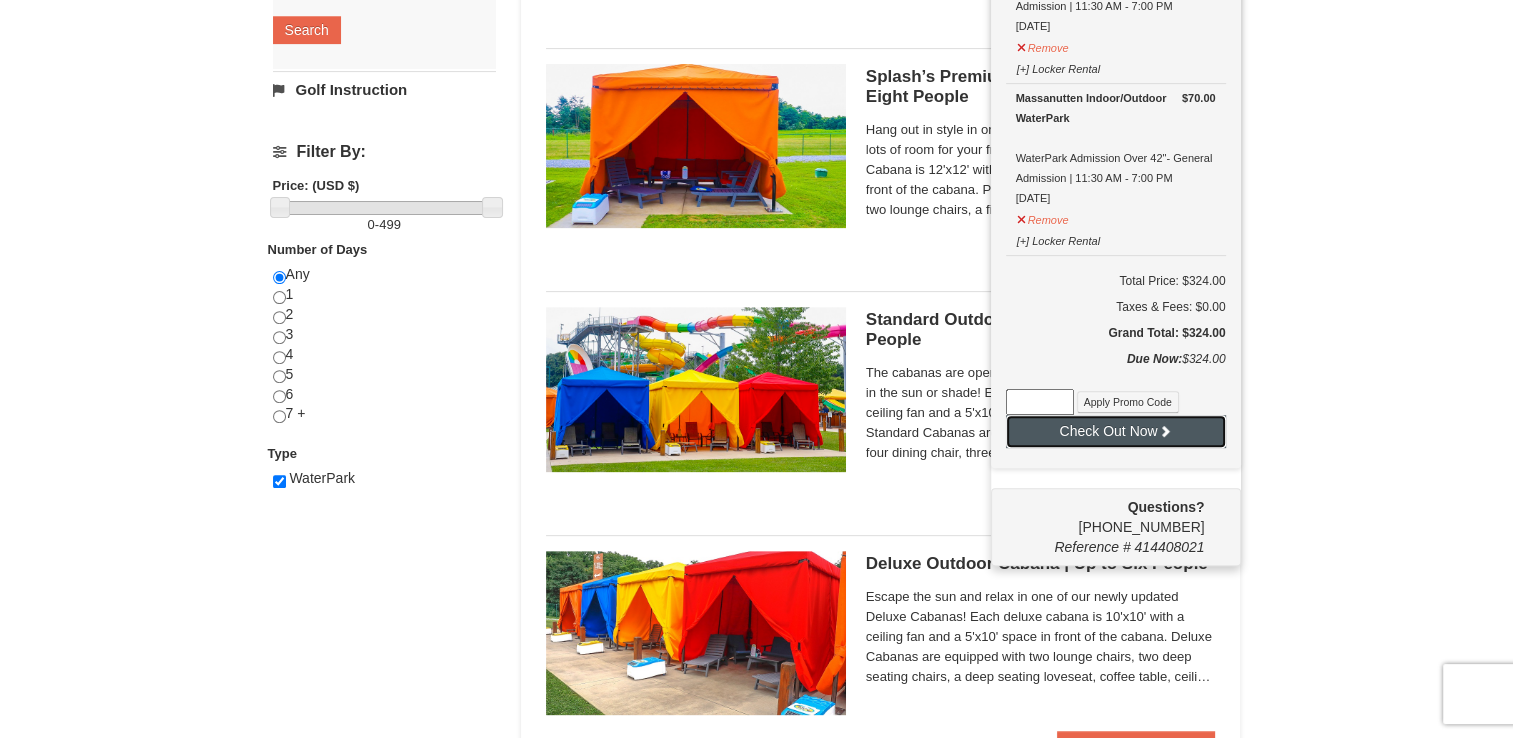 click on "Check Out Now" at bounding box center (1116, 431) 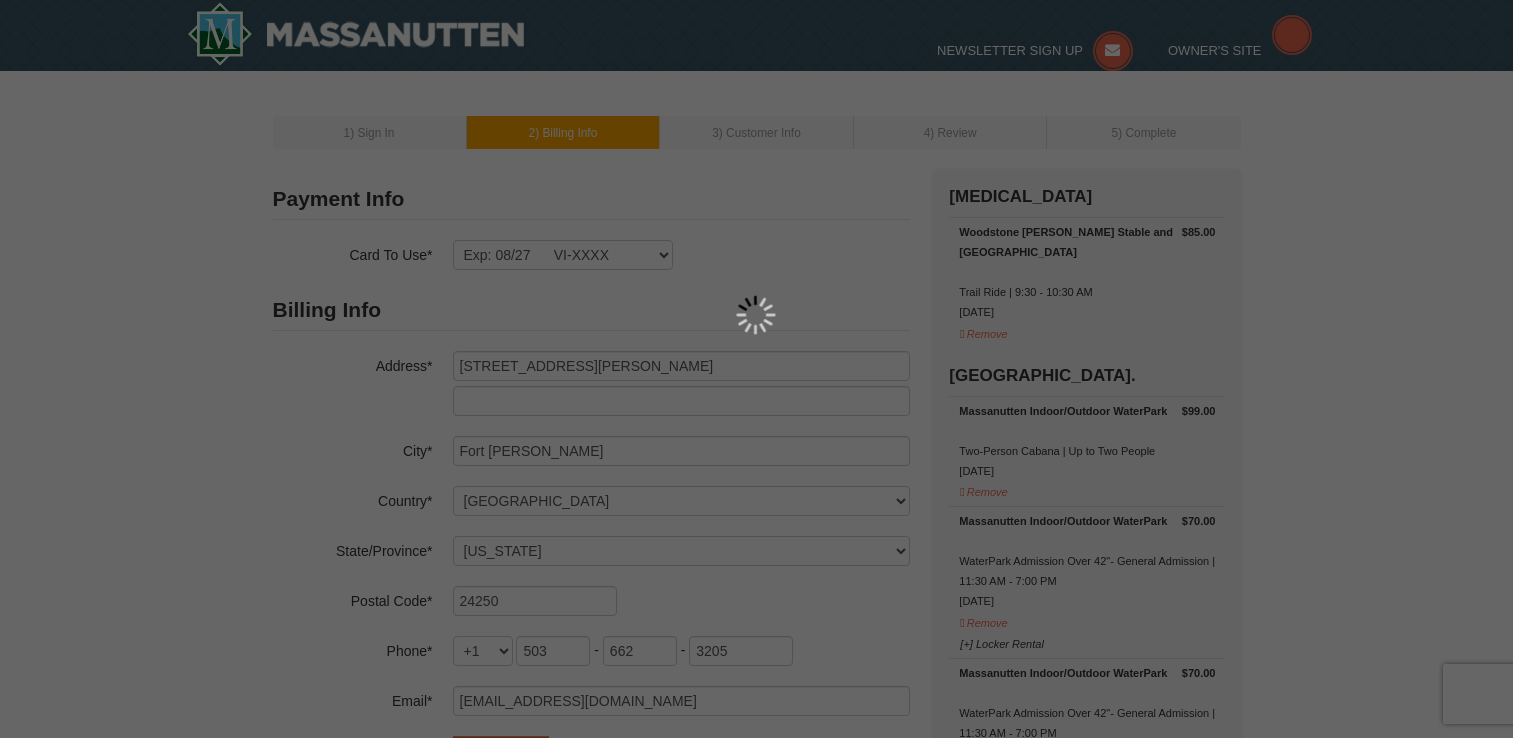 select on "VA" 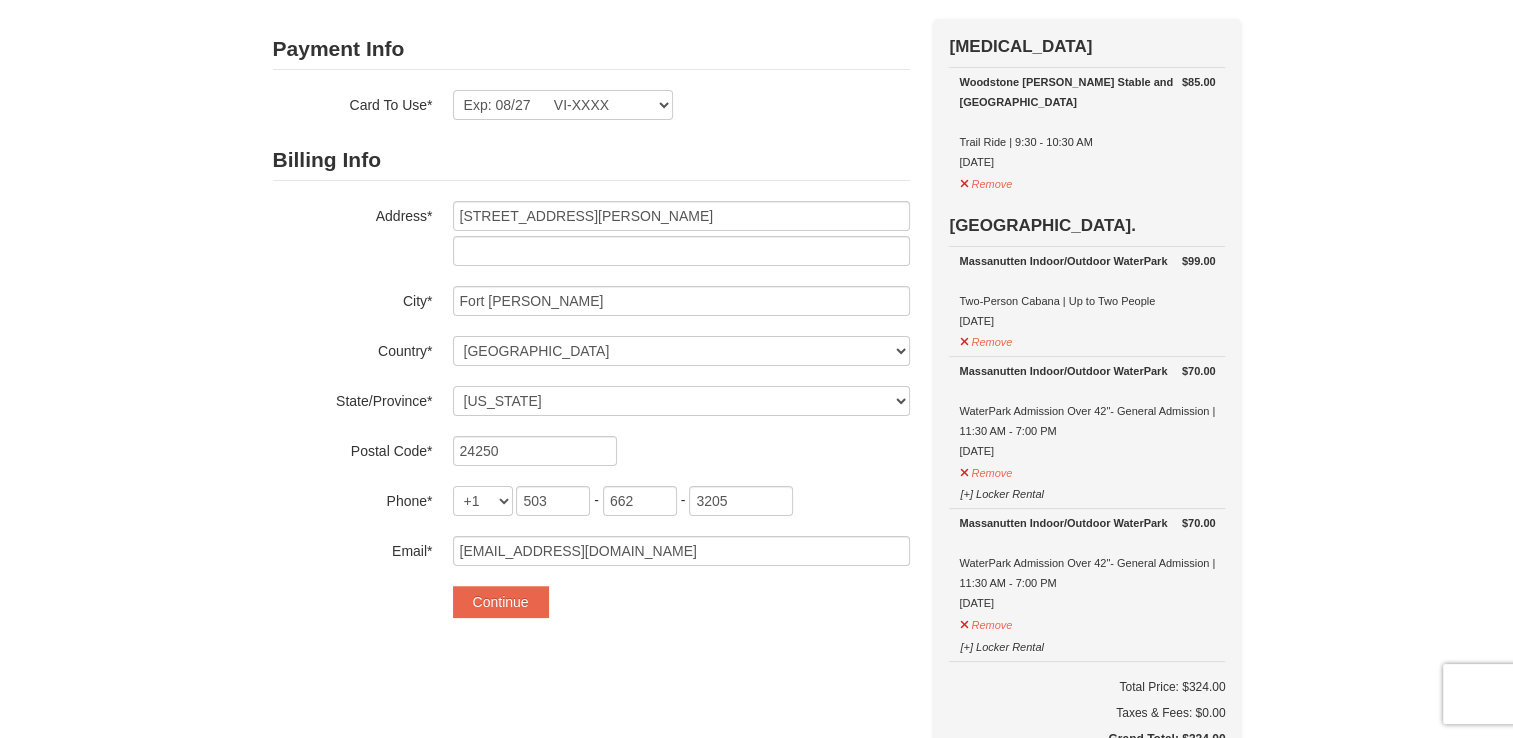 scroll, scrollTop: 0, scrollLeft: 0, axis: both 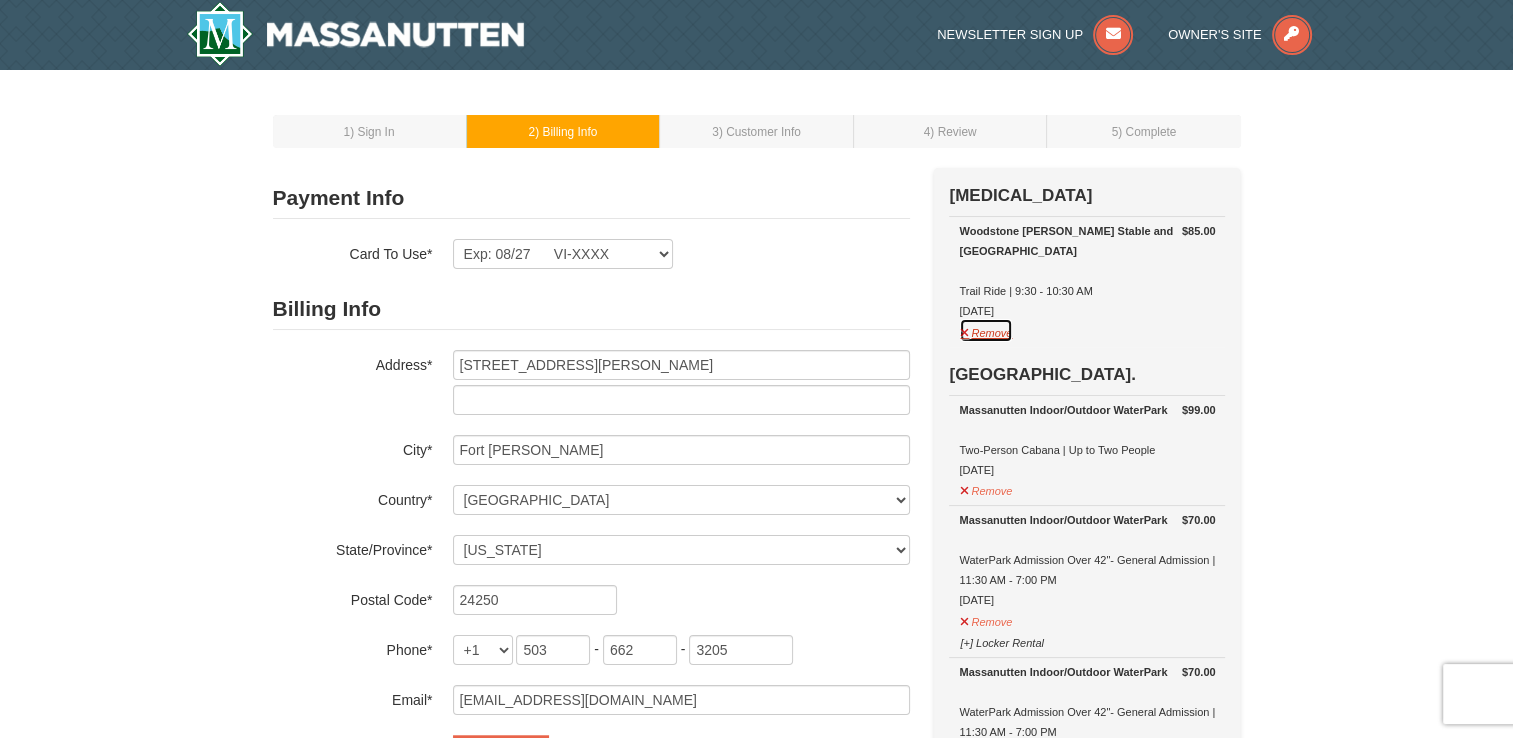 click on "Remove" at bounding box center (986, 330) 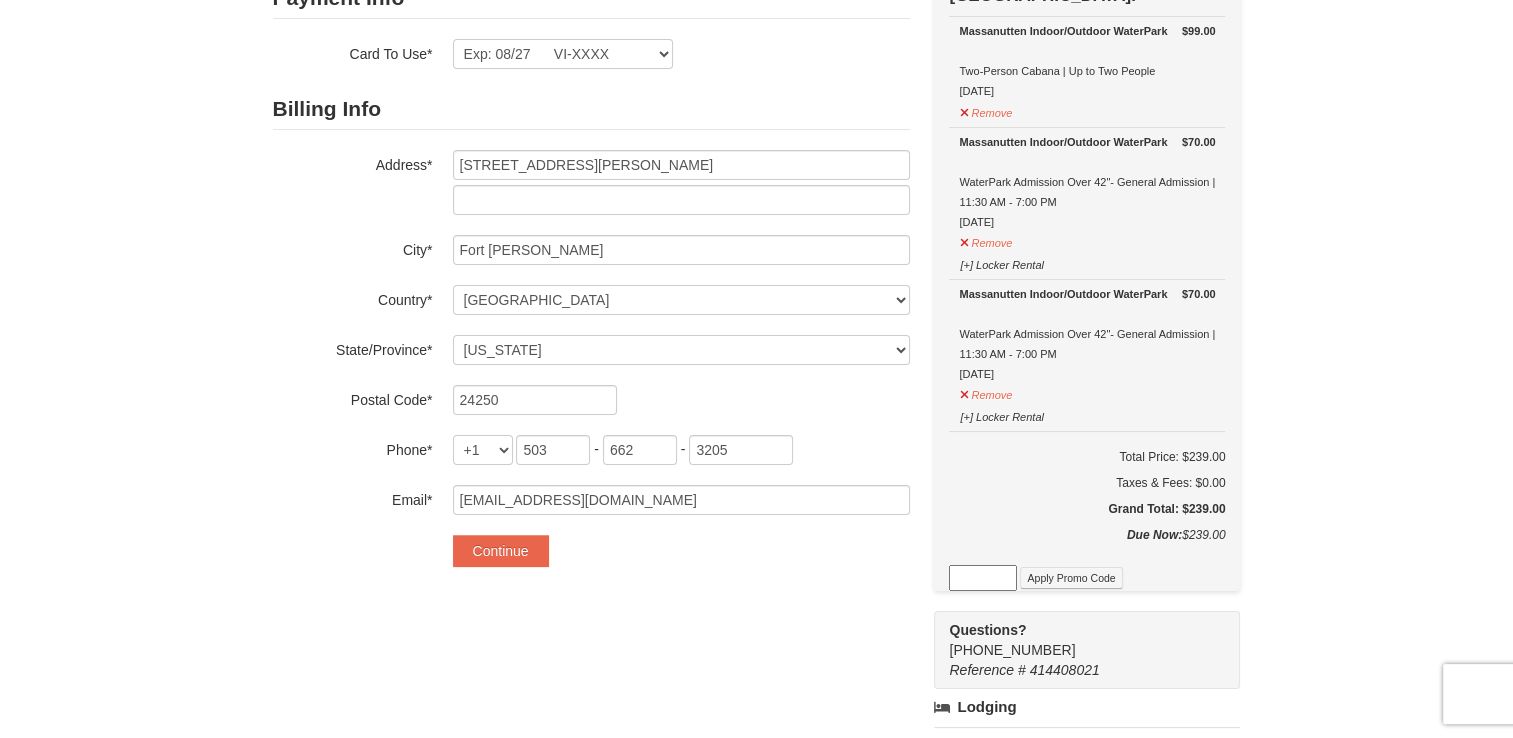 scroll, scrollTop: 199, scrollLeft: 0, axis: vertical 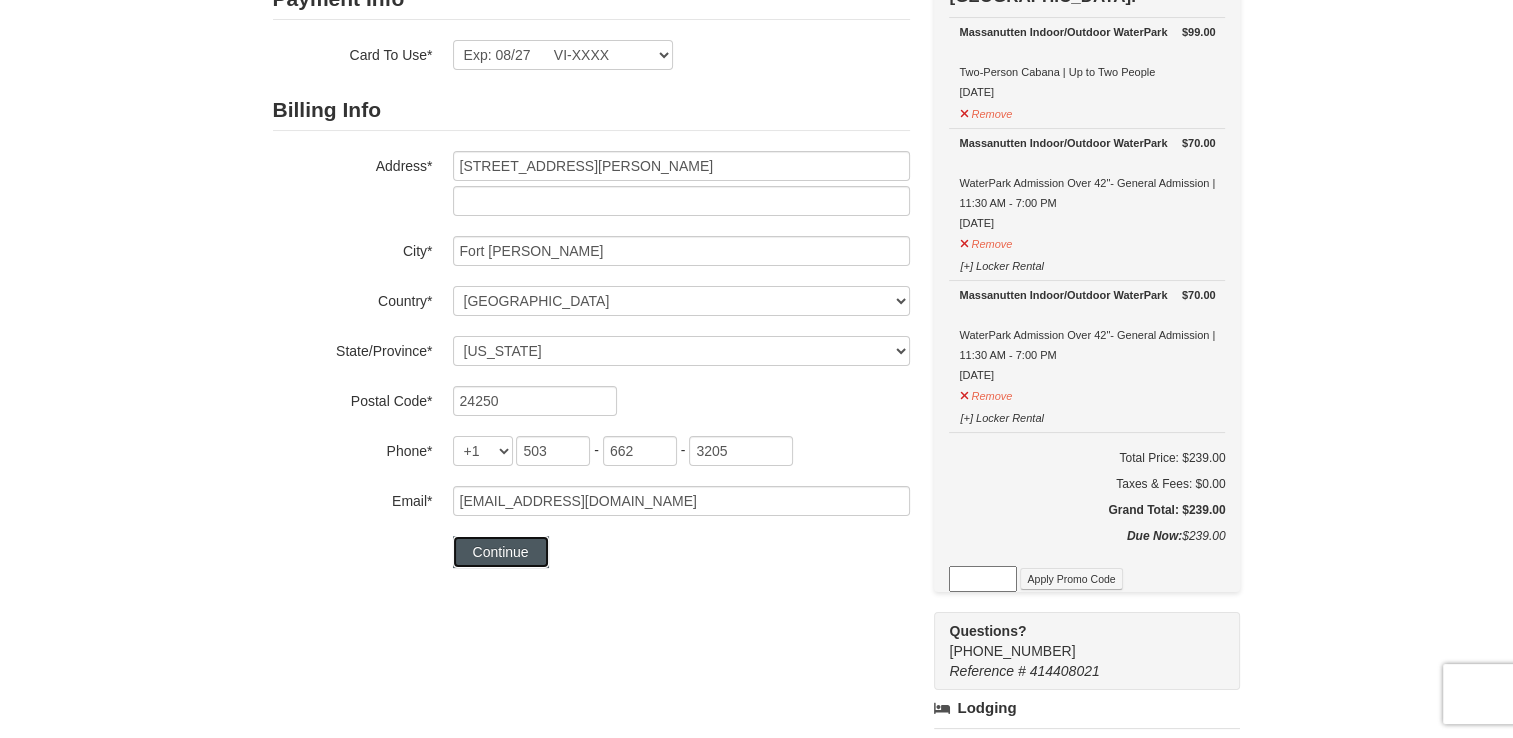 click on "Continue" at bounding box center [501, 552] 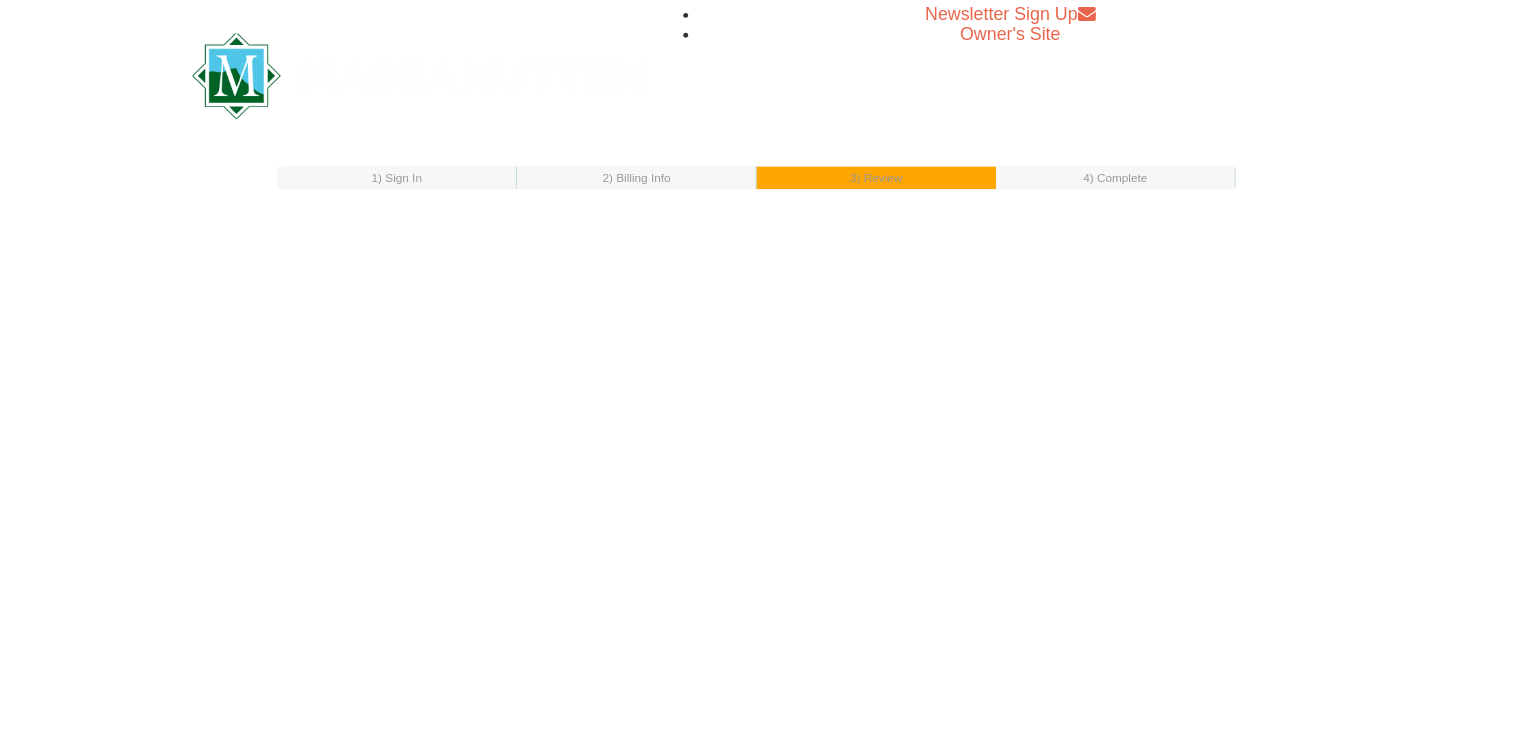 scroll, scrollTop: 0, scrollLeft: 0, axis: both 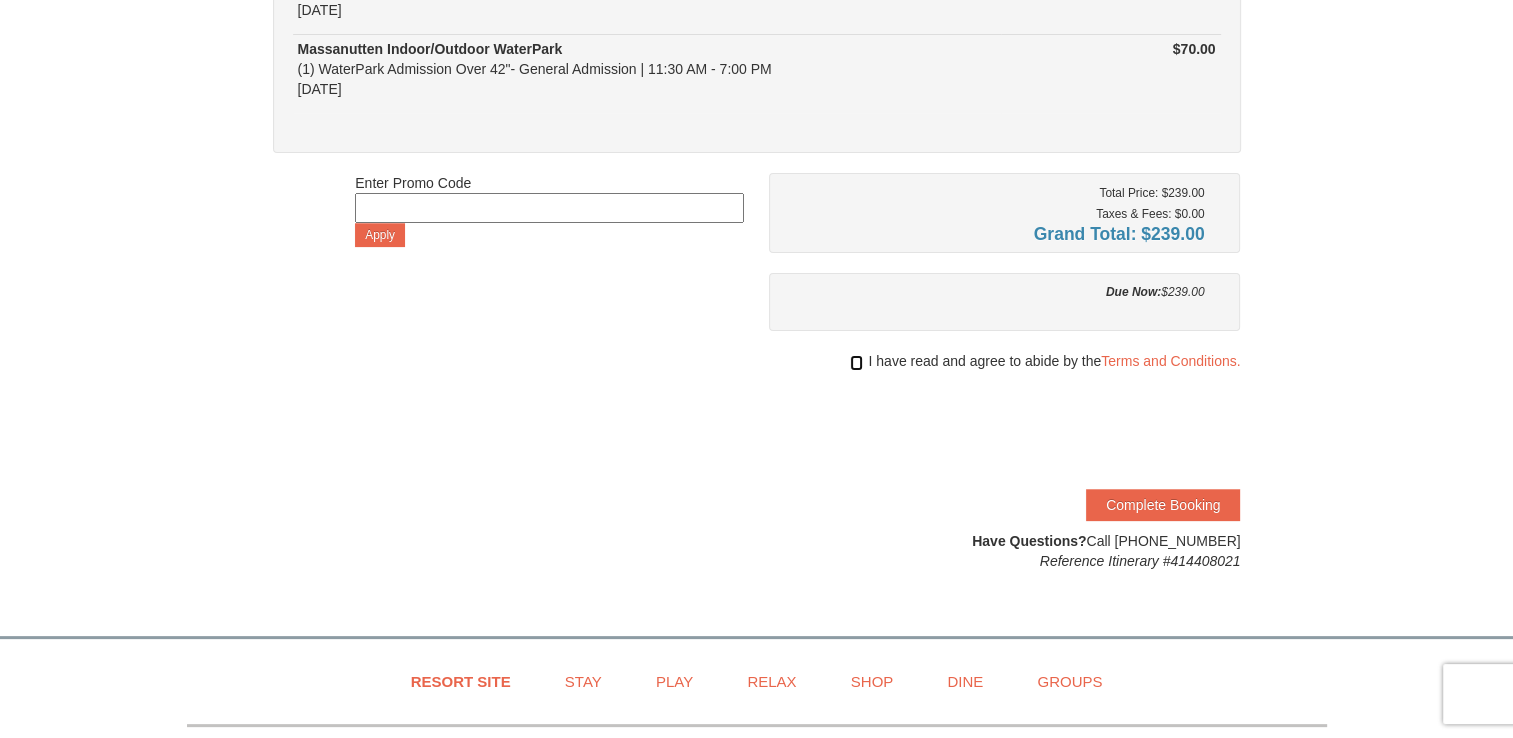 click at bounding box center (856, 363) 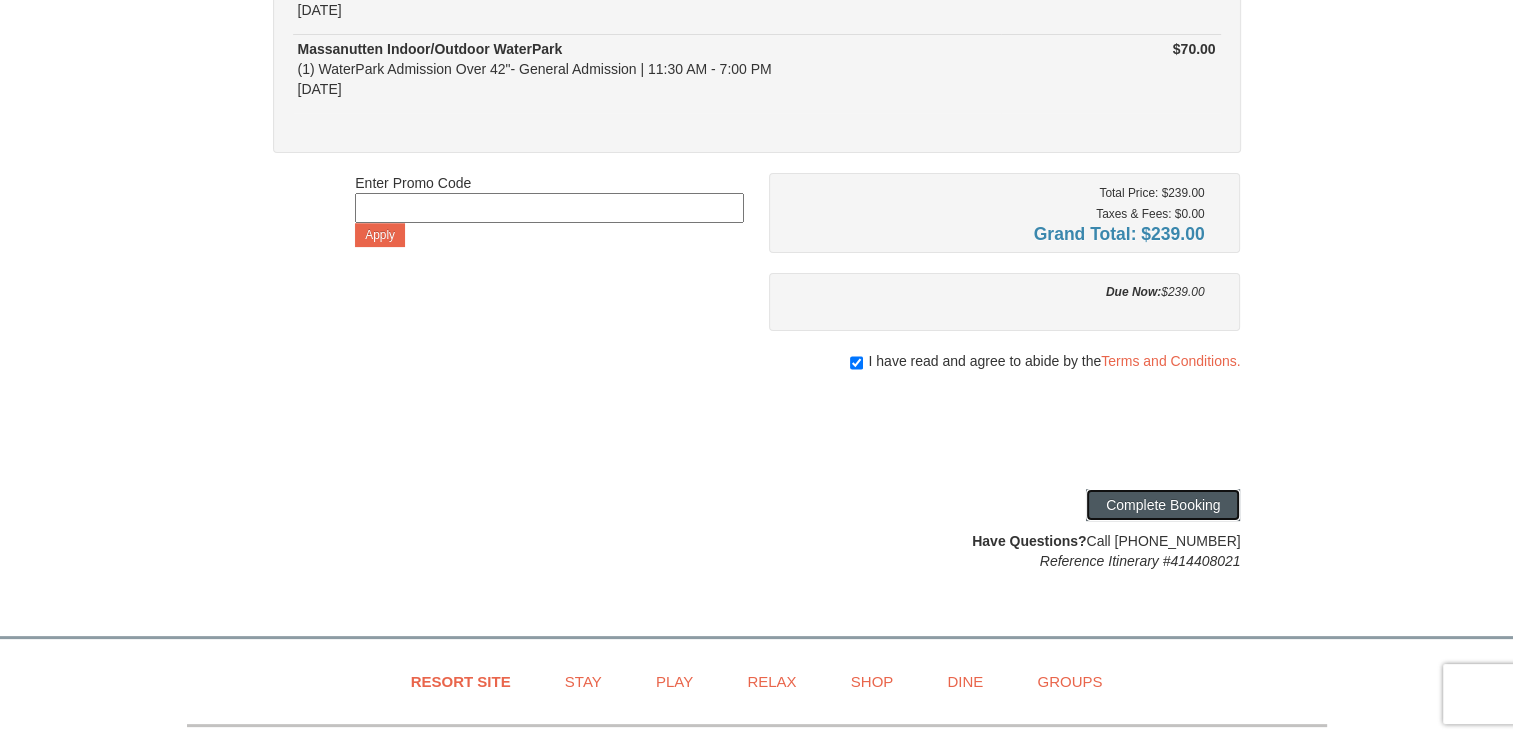 click on "Complete Booking" at bounding box center (1163, 505) 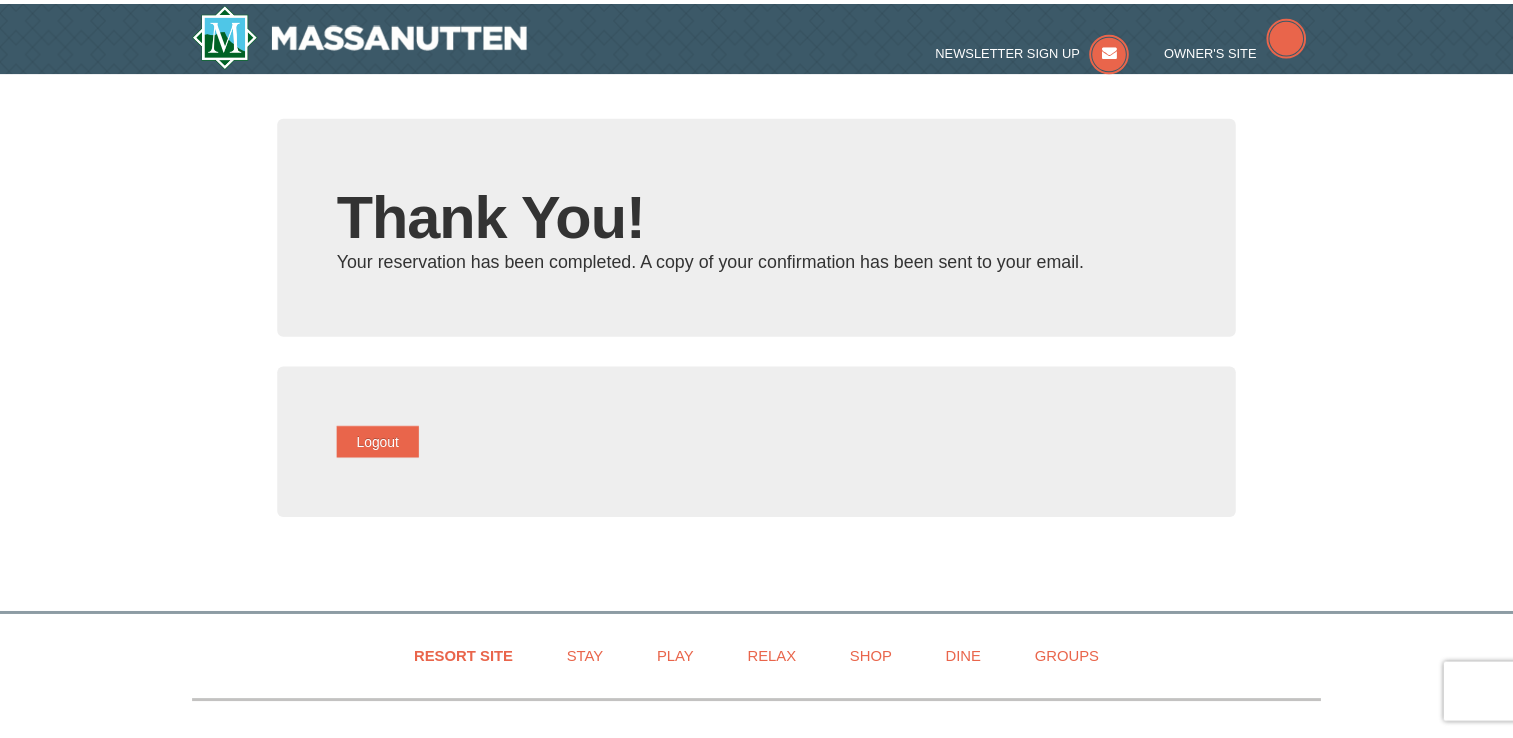 scroll, scrollTop: 0, scrollLeft: 0, axis: both 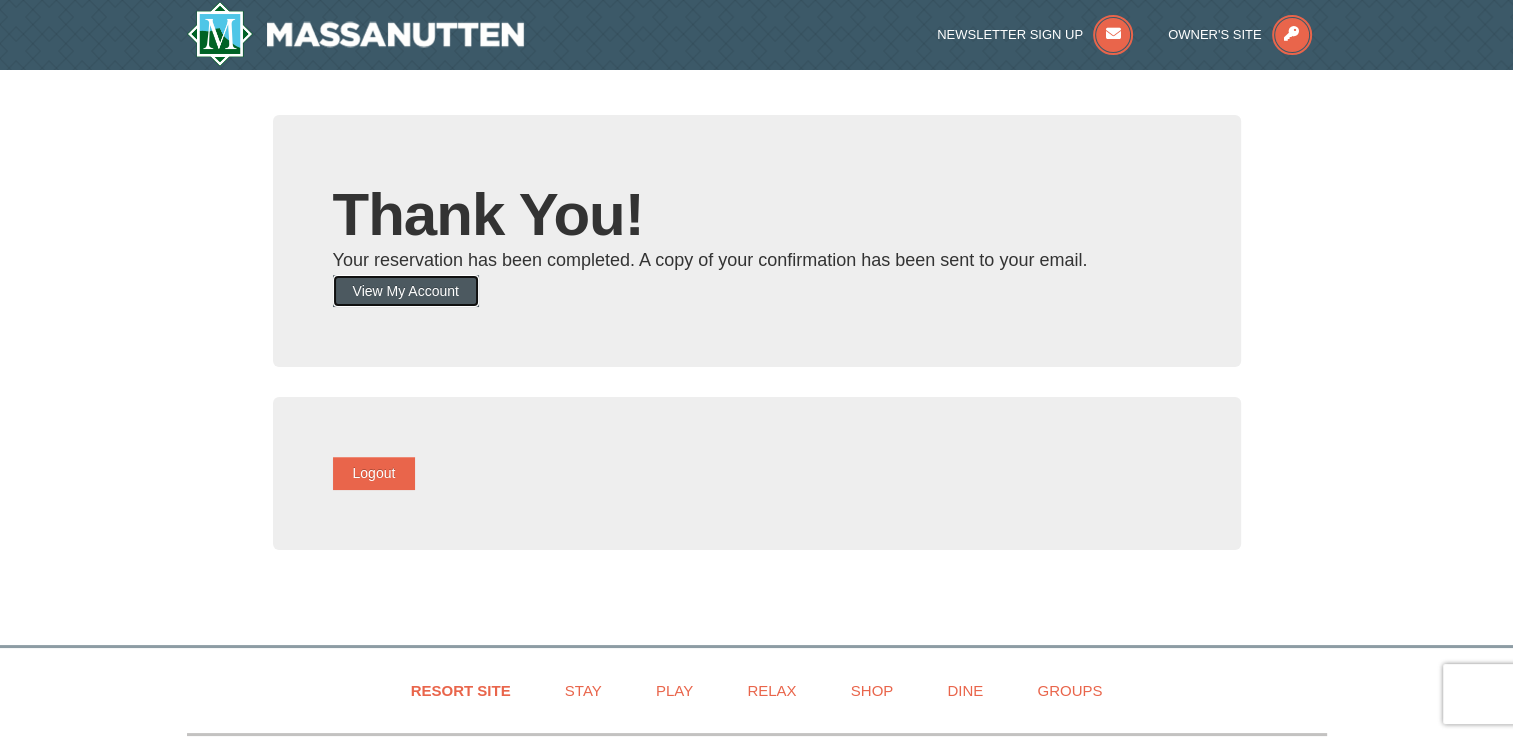 click on "View My Account" at bounding box center [406, 291] 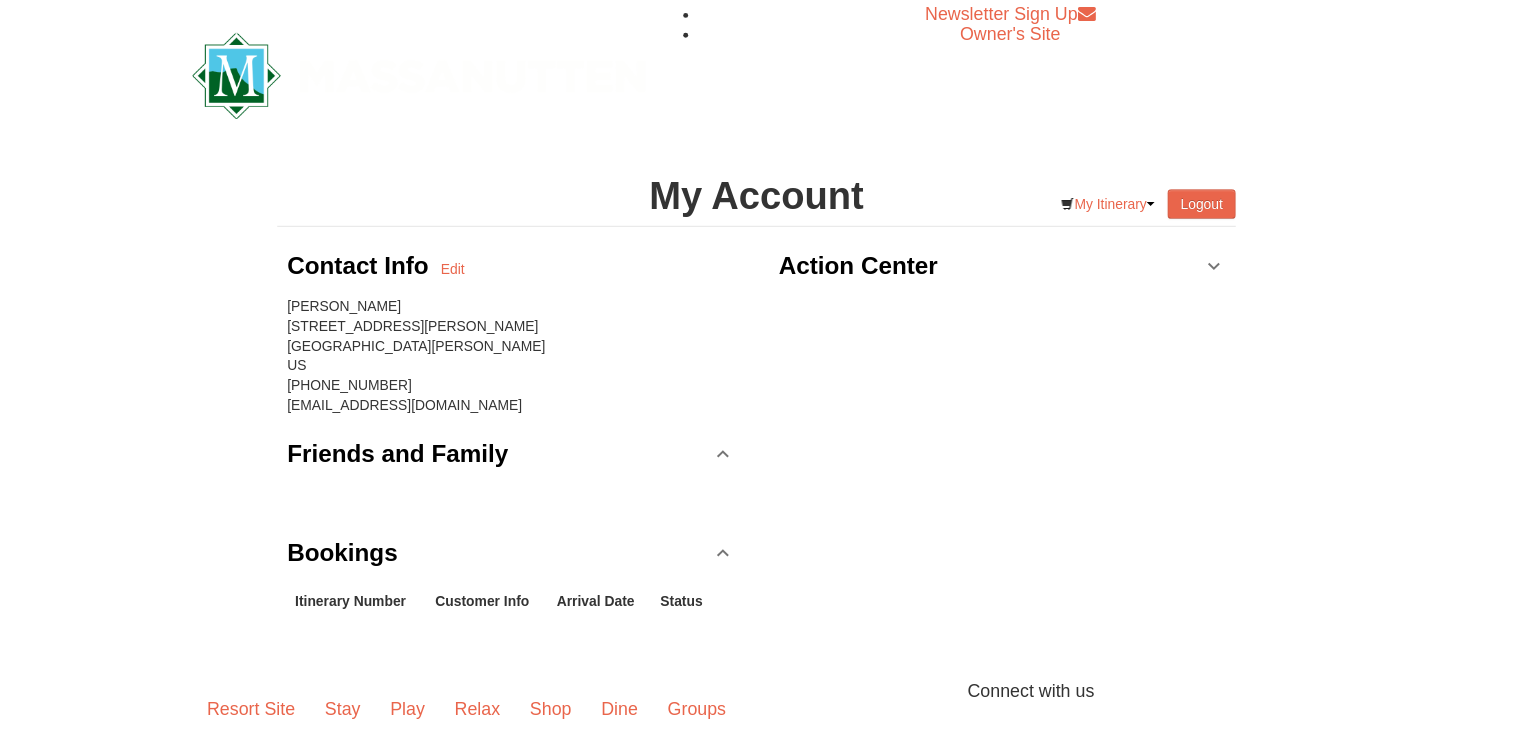 scroll, scrollTop: 0, scrollLeft: 0, axis: both 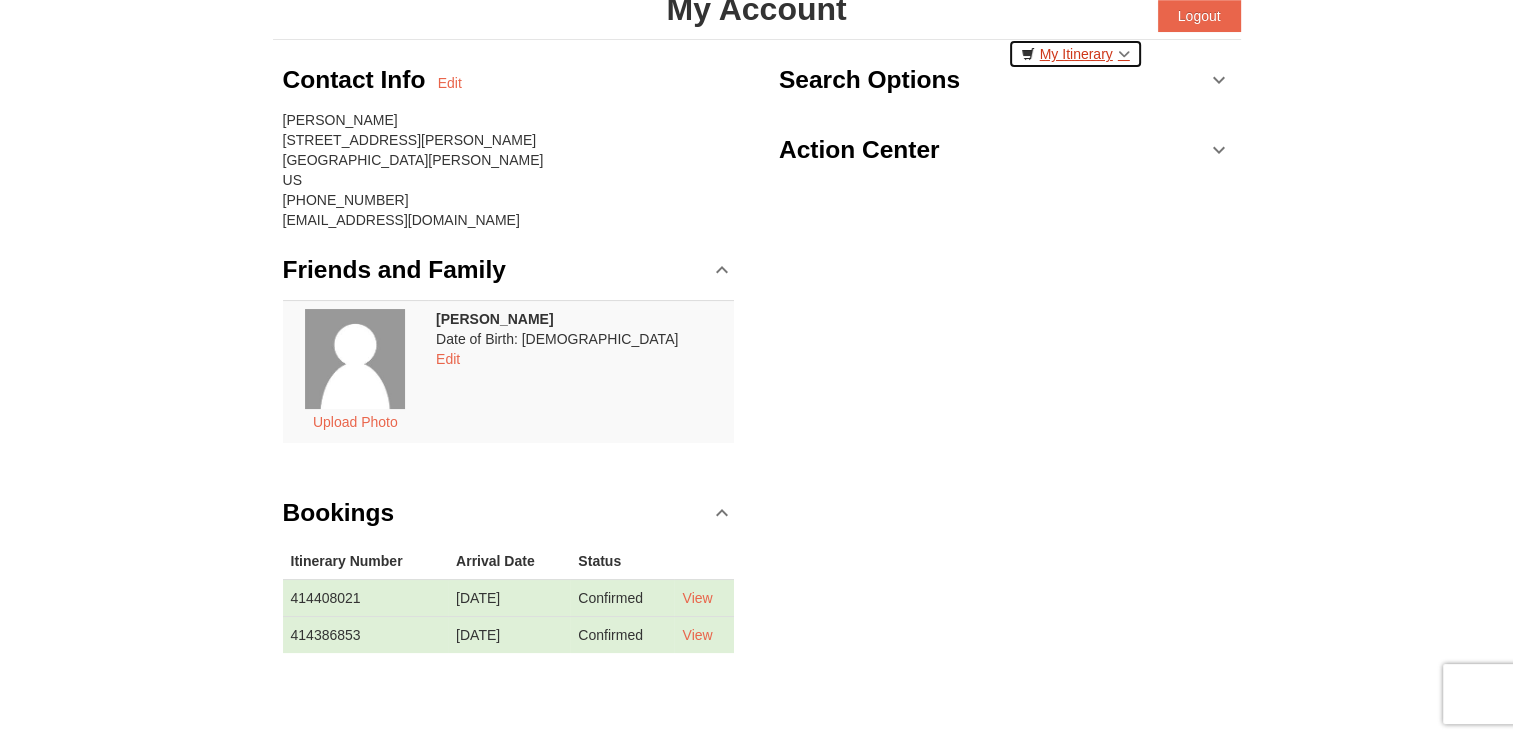 click on "My Itinerary" at bounding box center (1075, 54) 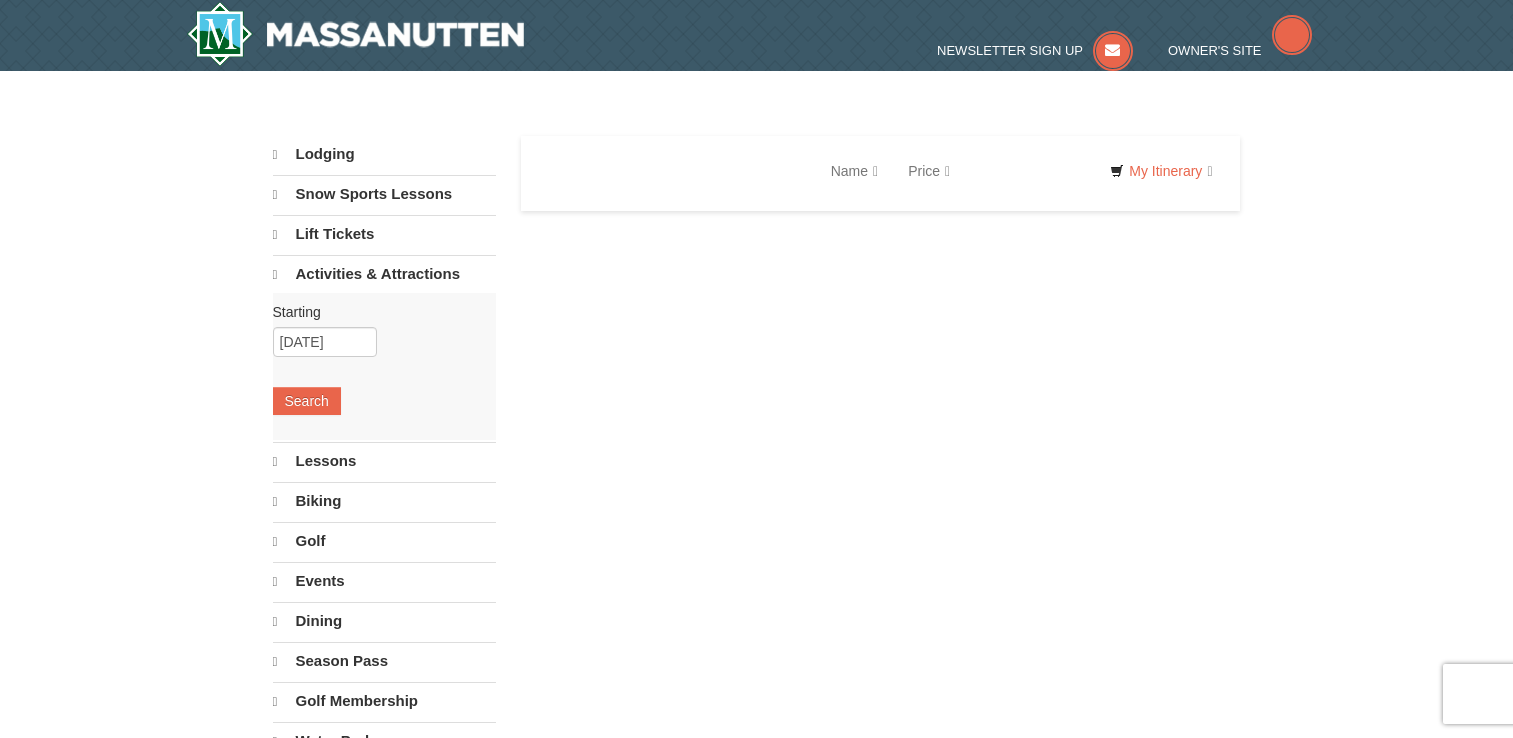 scroll, scrollTop: 0, scrollLeft: 0, axis: both 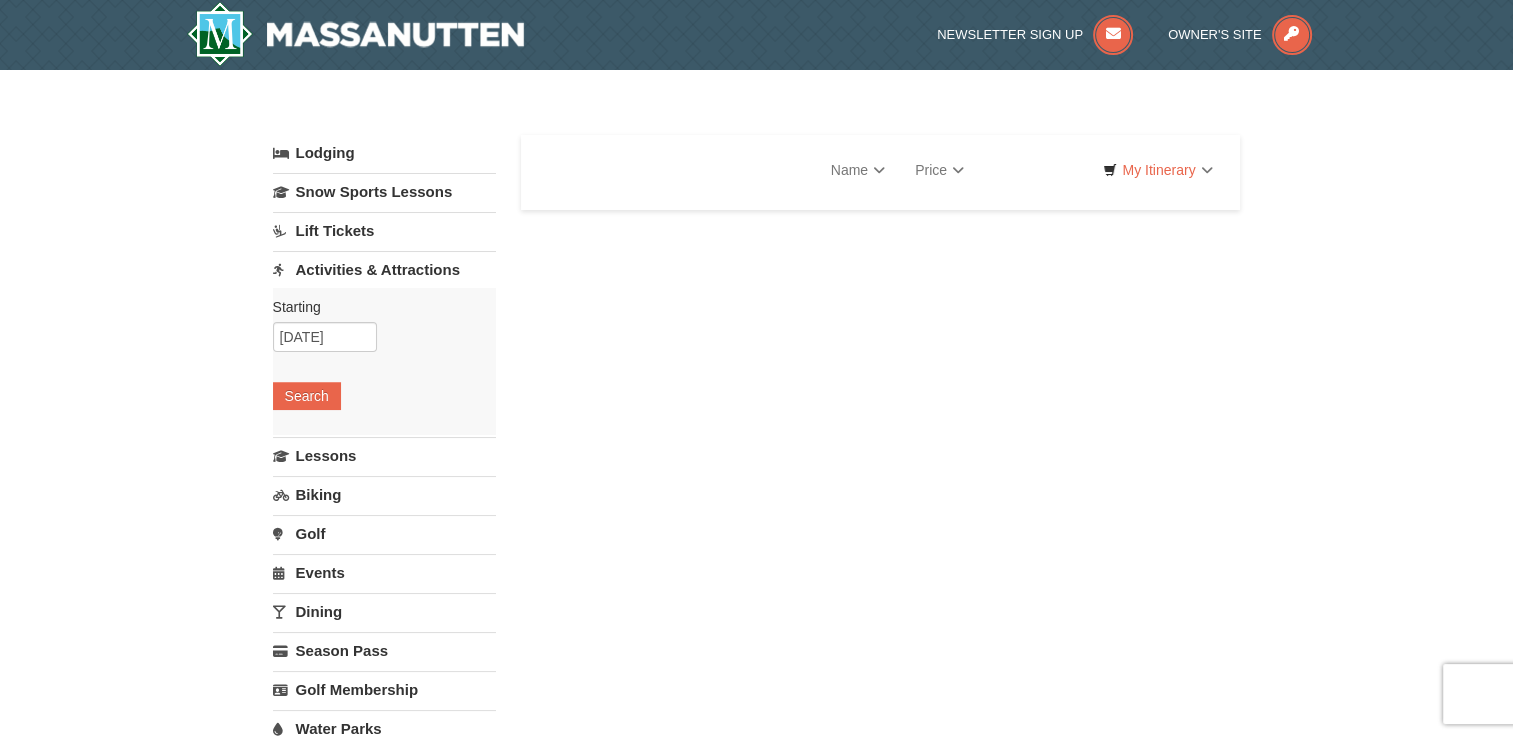 select on "7" 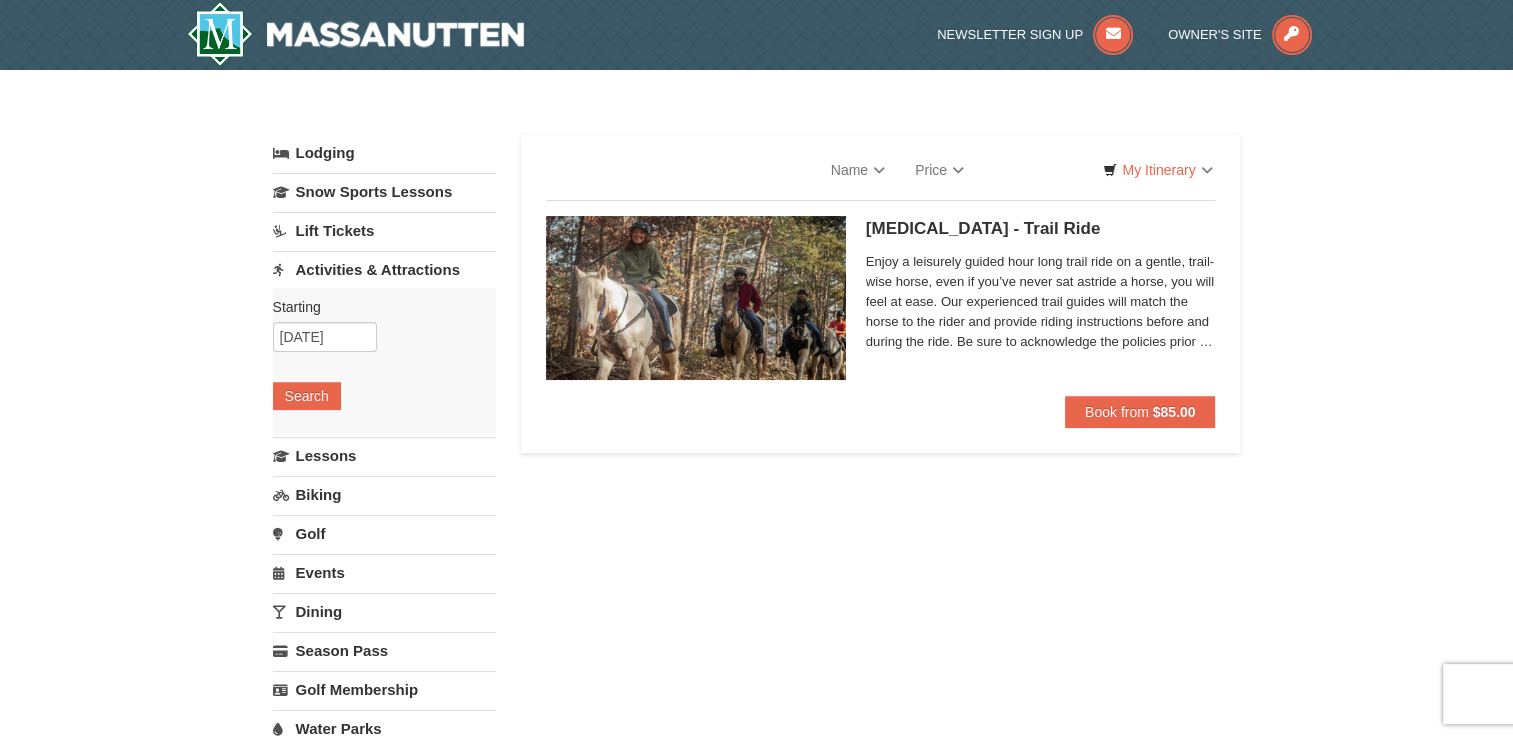 select on "7" 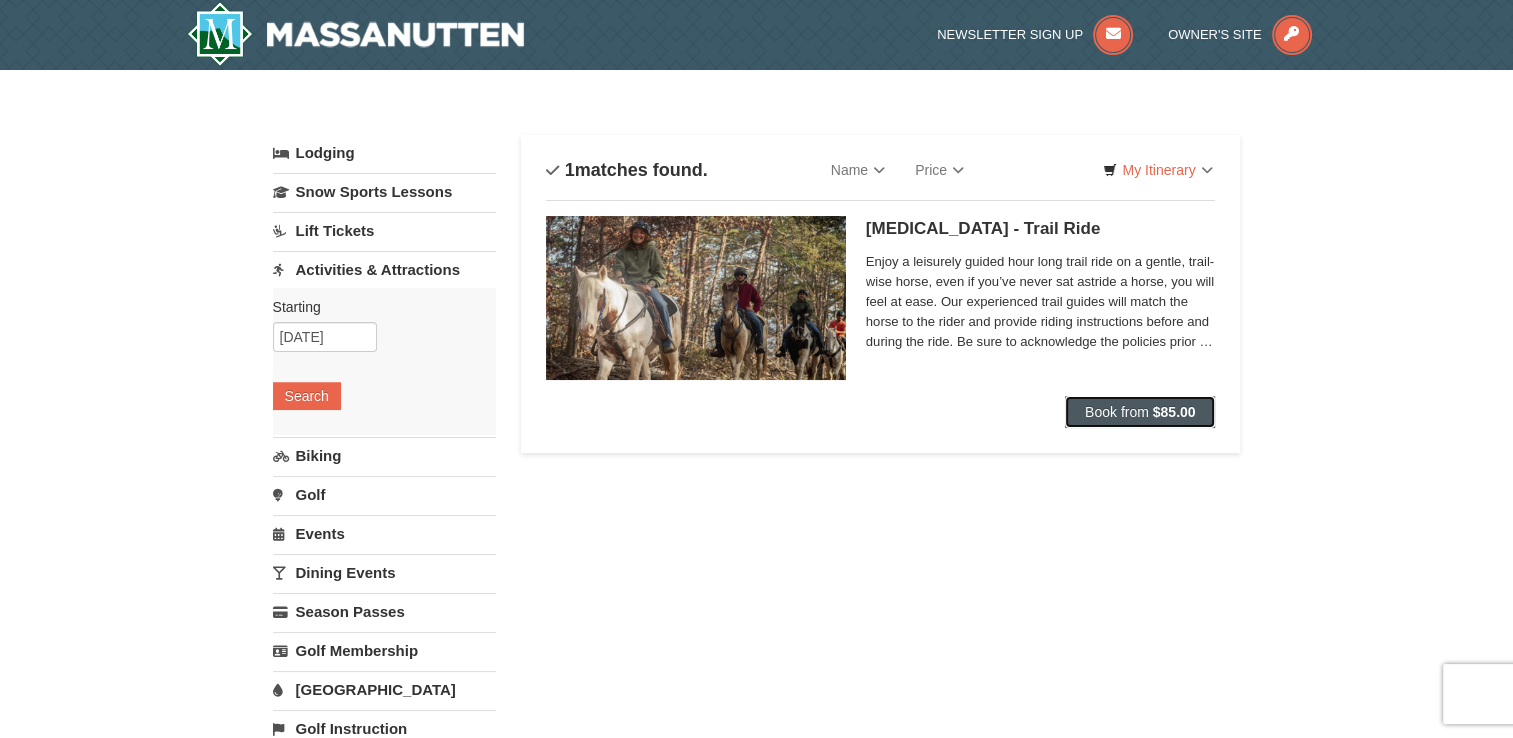 click on "Book from" at bounding box center [1117, 412] 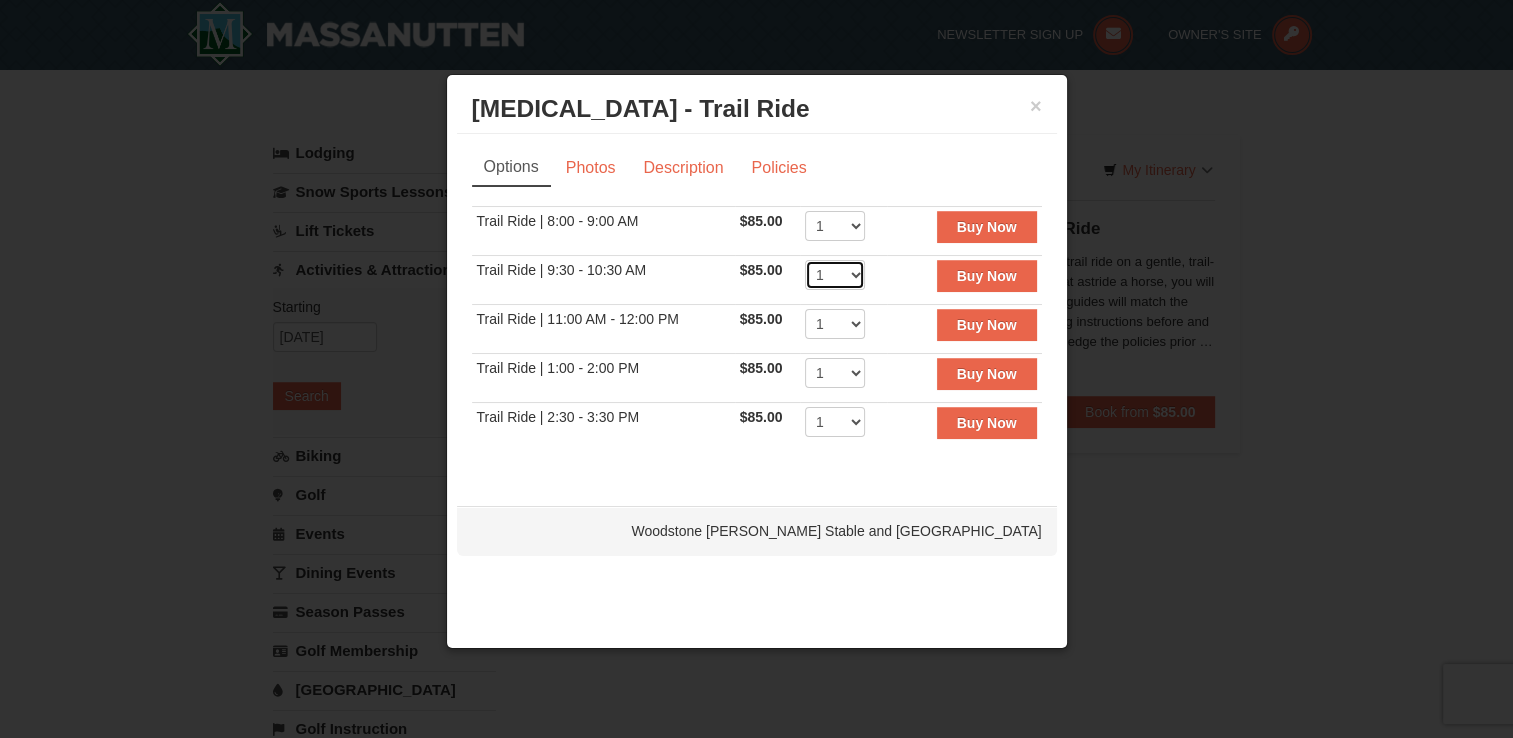 click on "1
2
3
4
5
6
7
8
9
10
11
12" at bounding box center [835, 275] 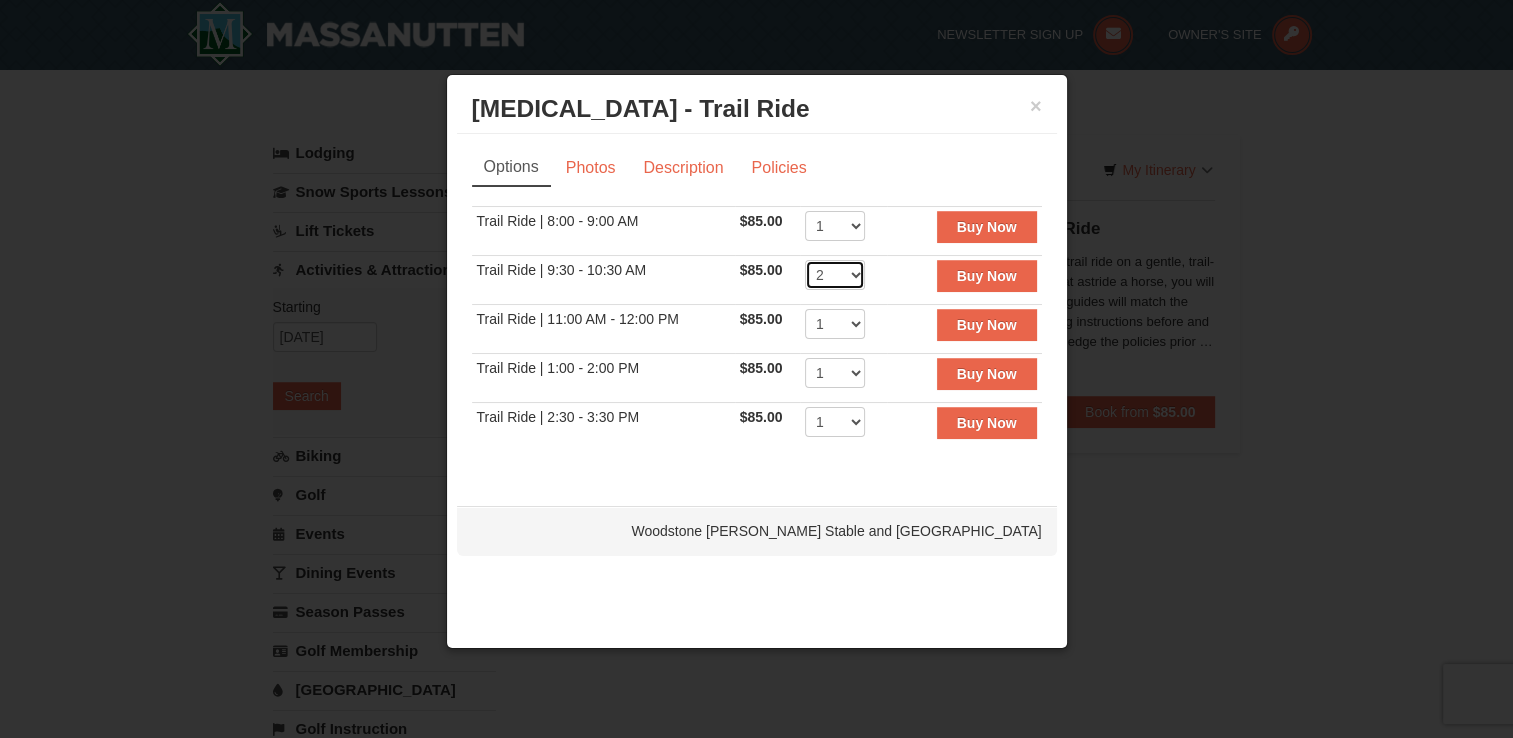 click on "1
2
3
4
5
6
7
8
9
10
11
12" at bounding box center (835, 275) 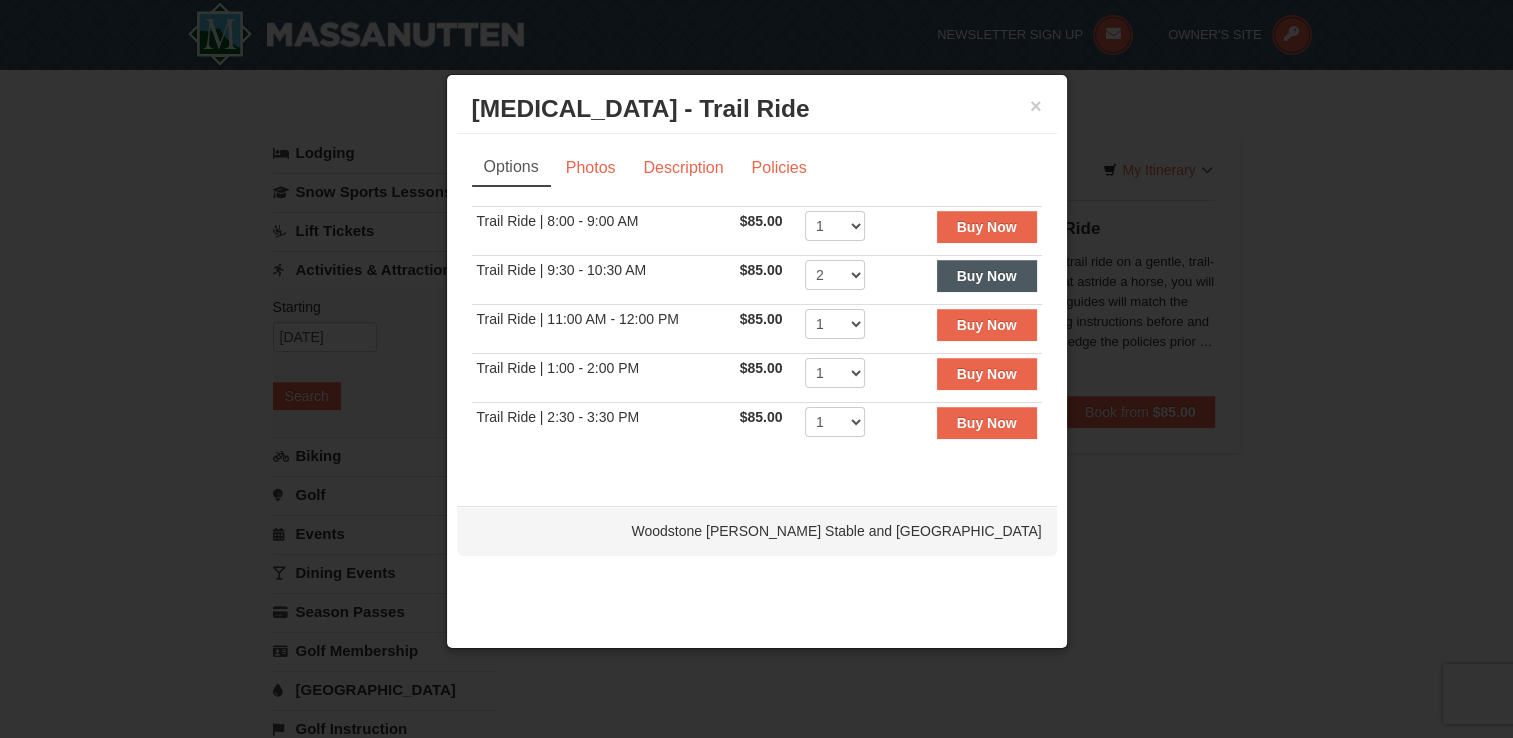 click on "Buy Now" at bounding box center [987, 276] 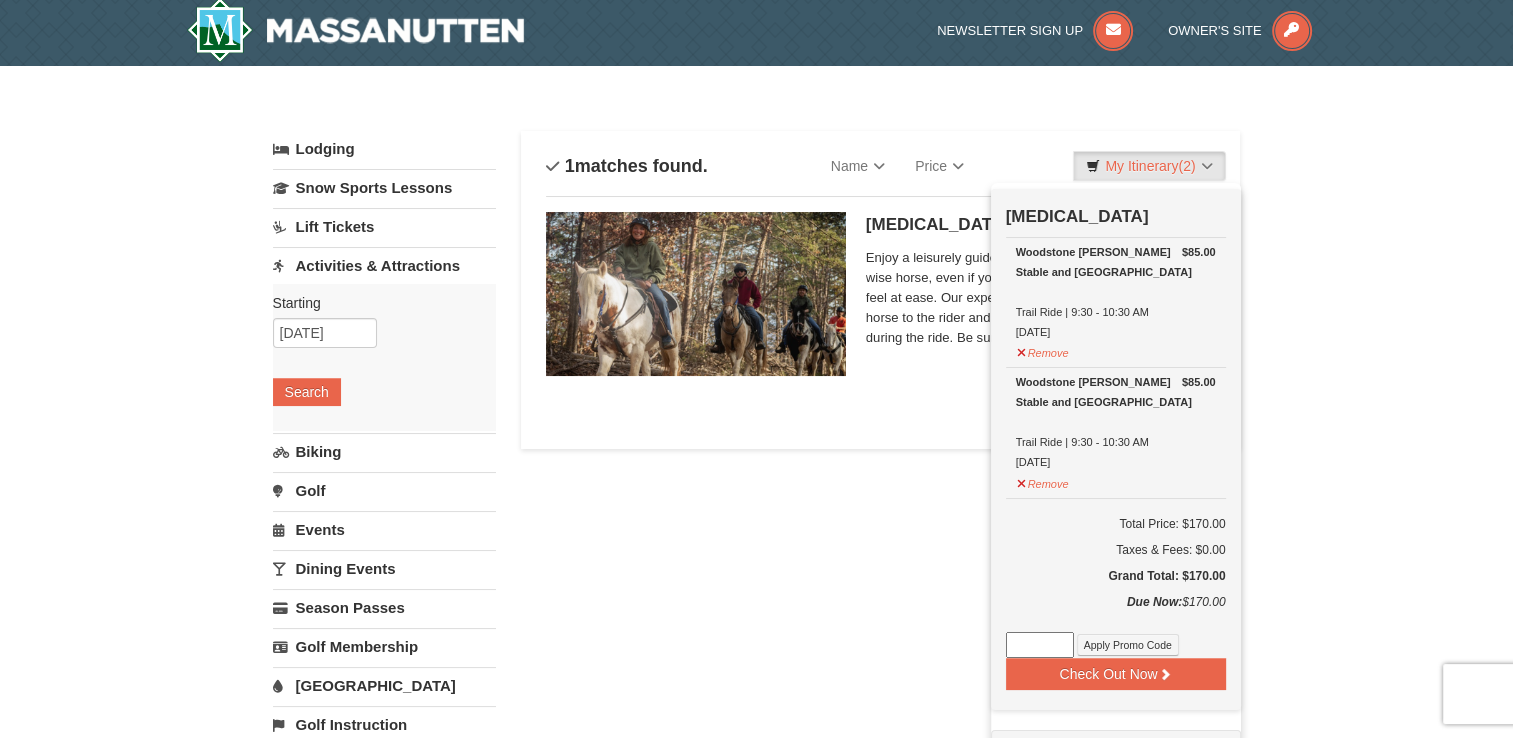 scroll, scrollTop: 6, scrollLeft: 0, axis: vertical 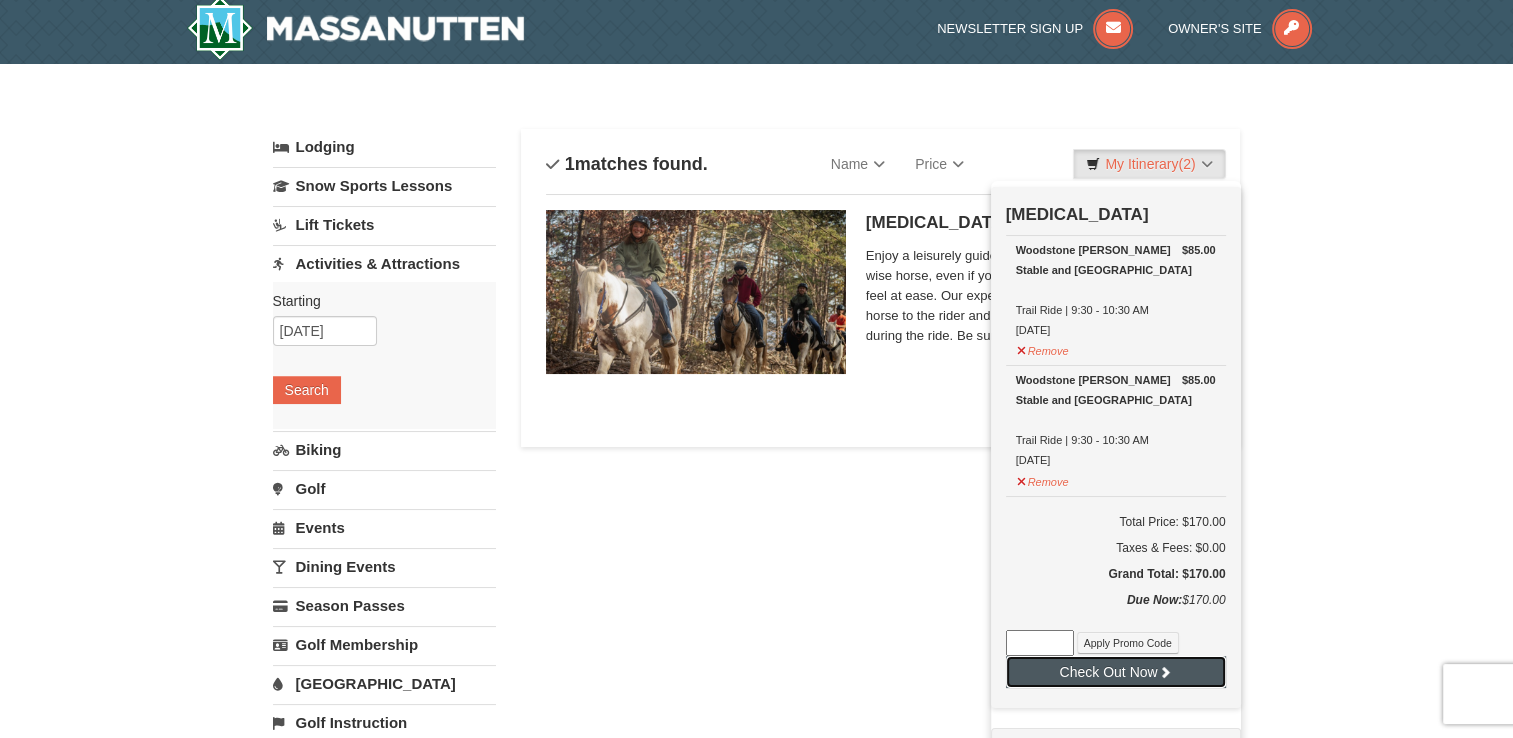 click at bounding box center (1165, 672) 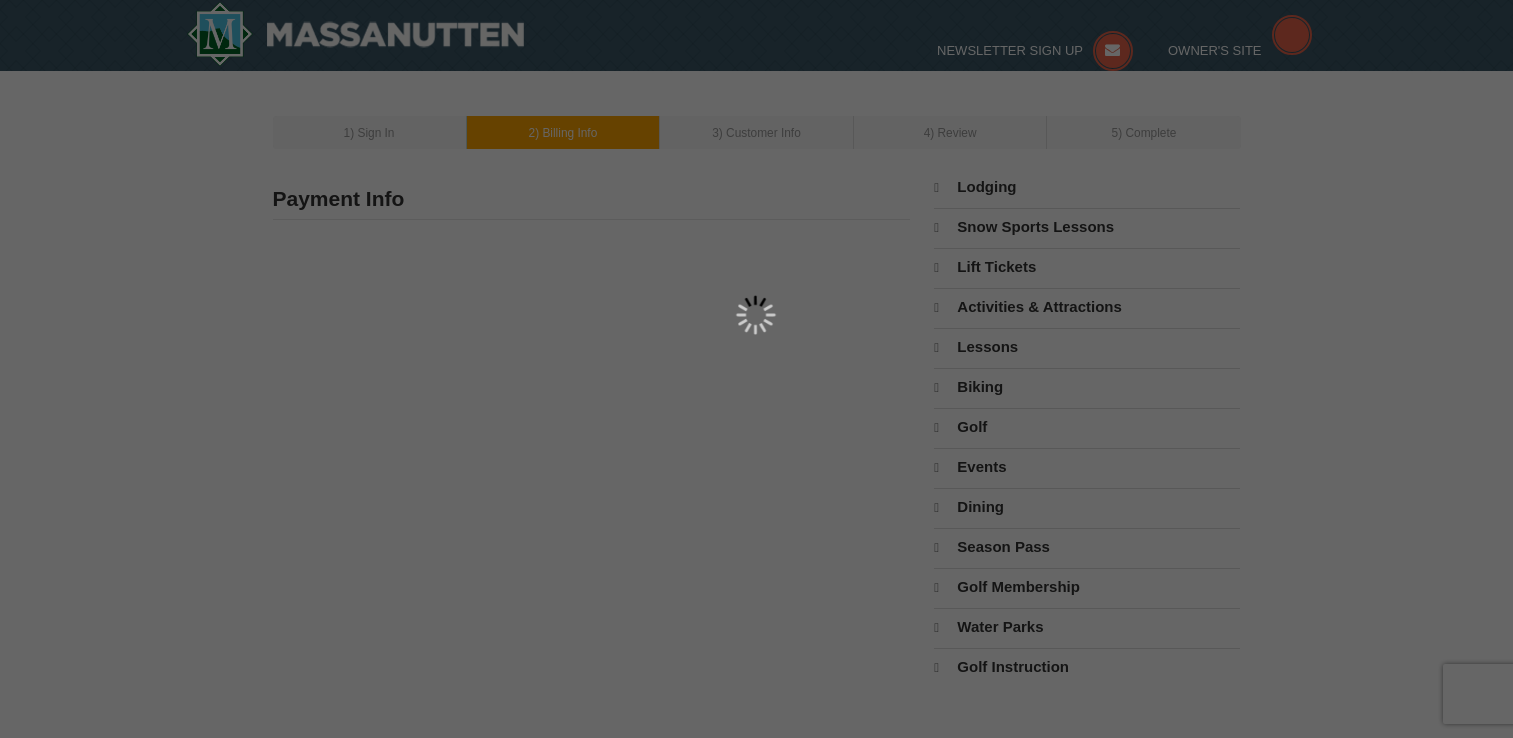 scroll, scrollTop: 0, scrollLeft: 0, axis: both 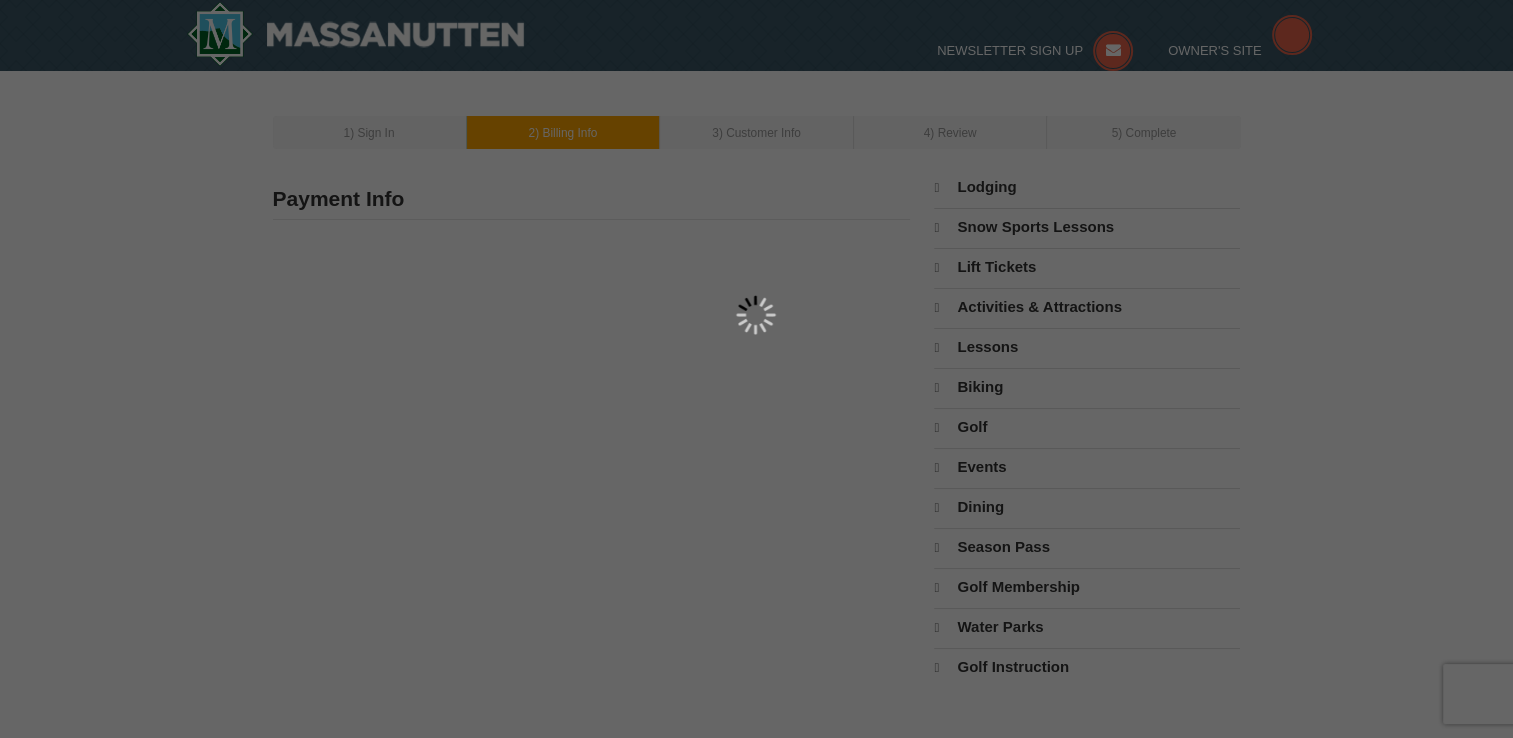 type on "[STREET_ADDRESS][PERSON_NAME]" 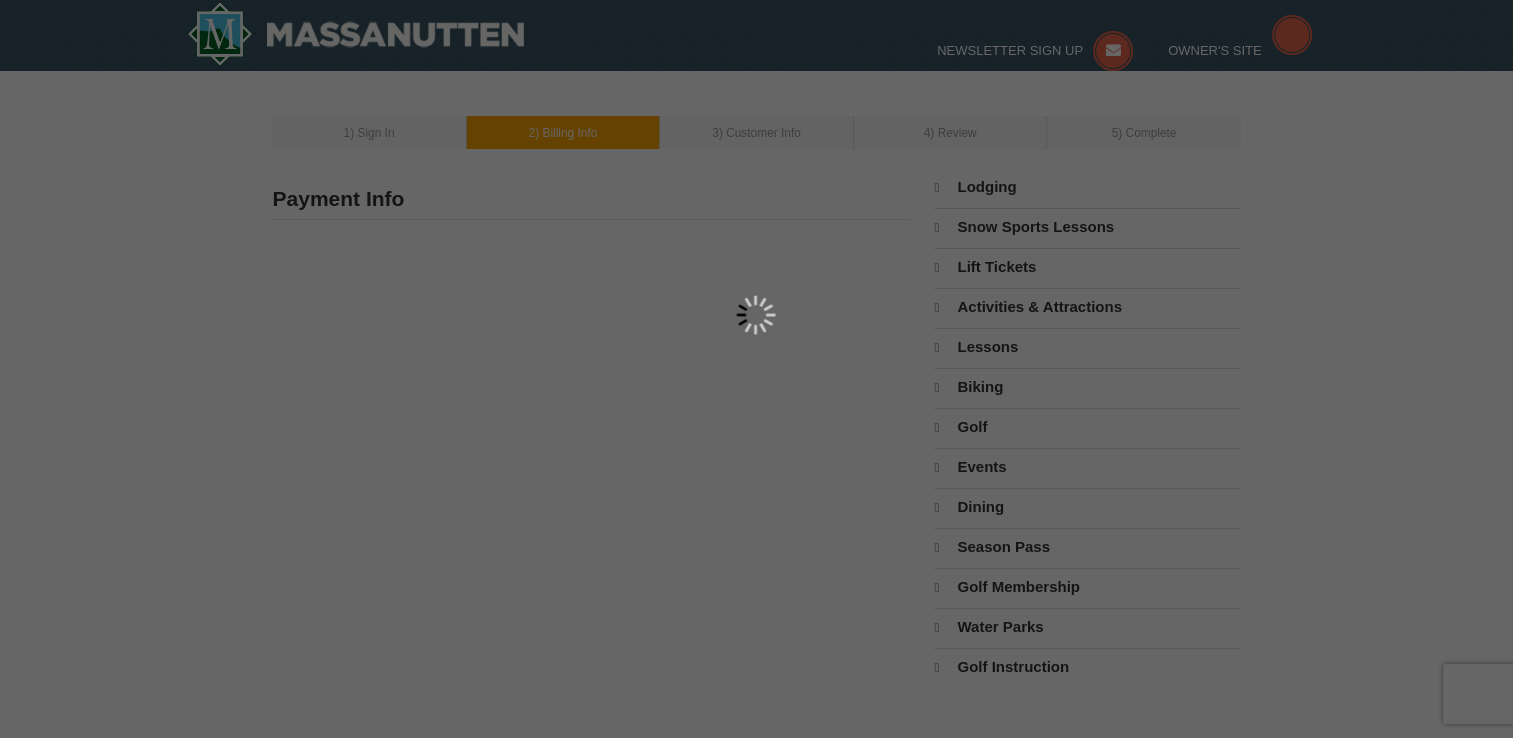 type on "Fort [PERSON_NAME]" 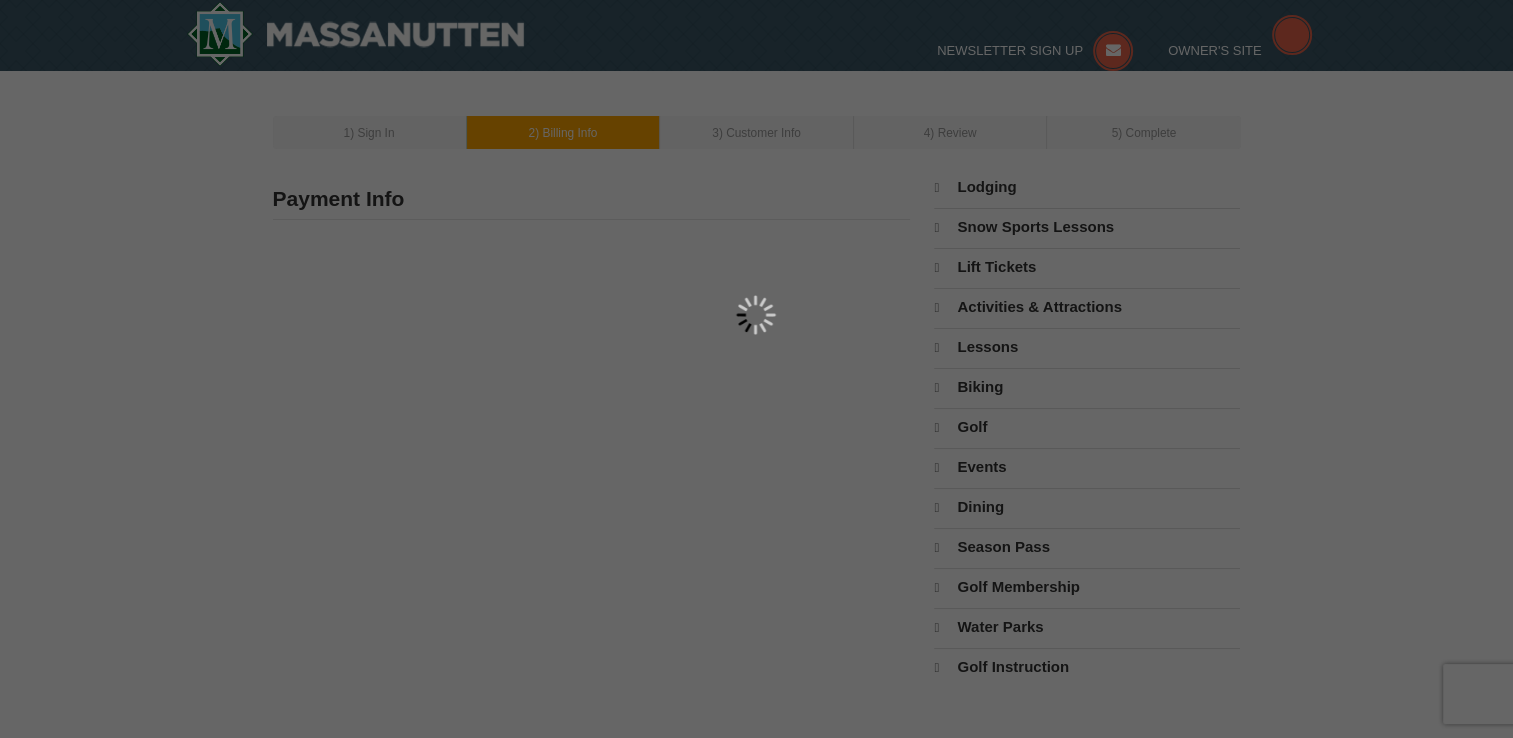 type on "24250" 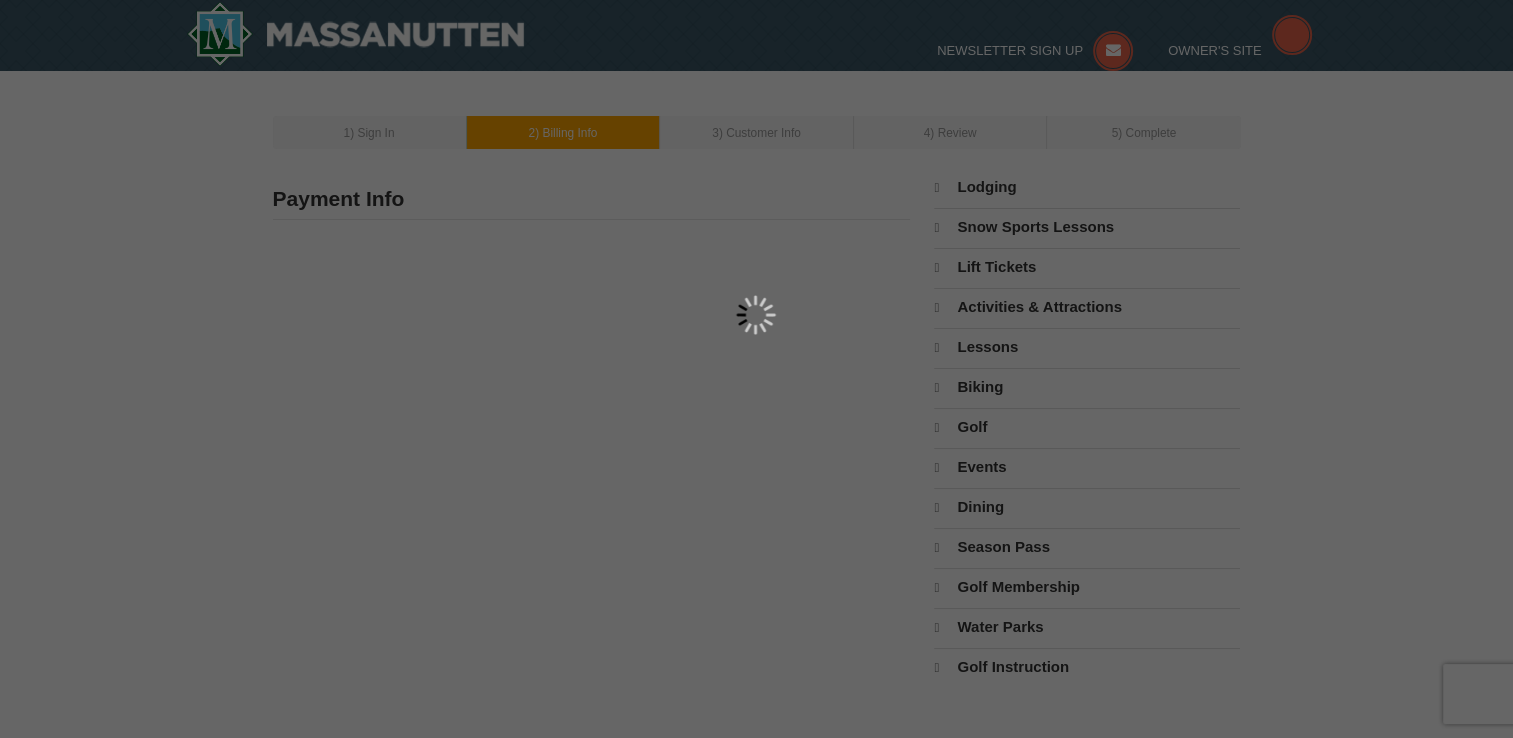 type on "503" 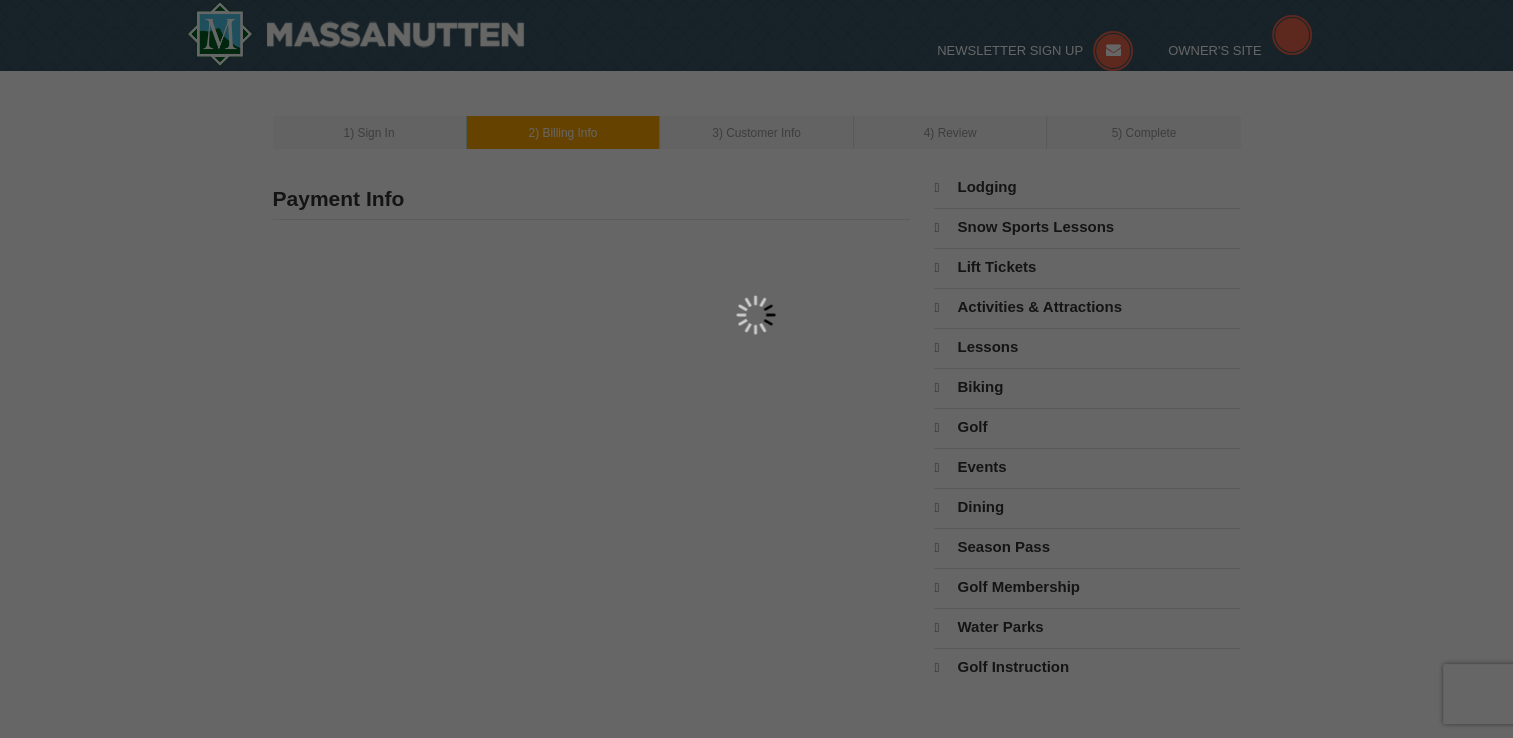type on "662" 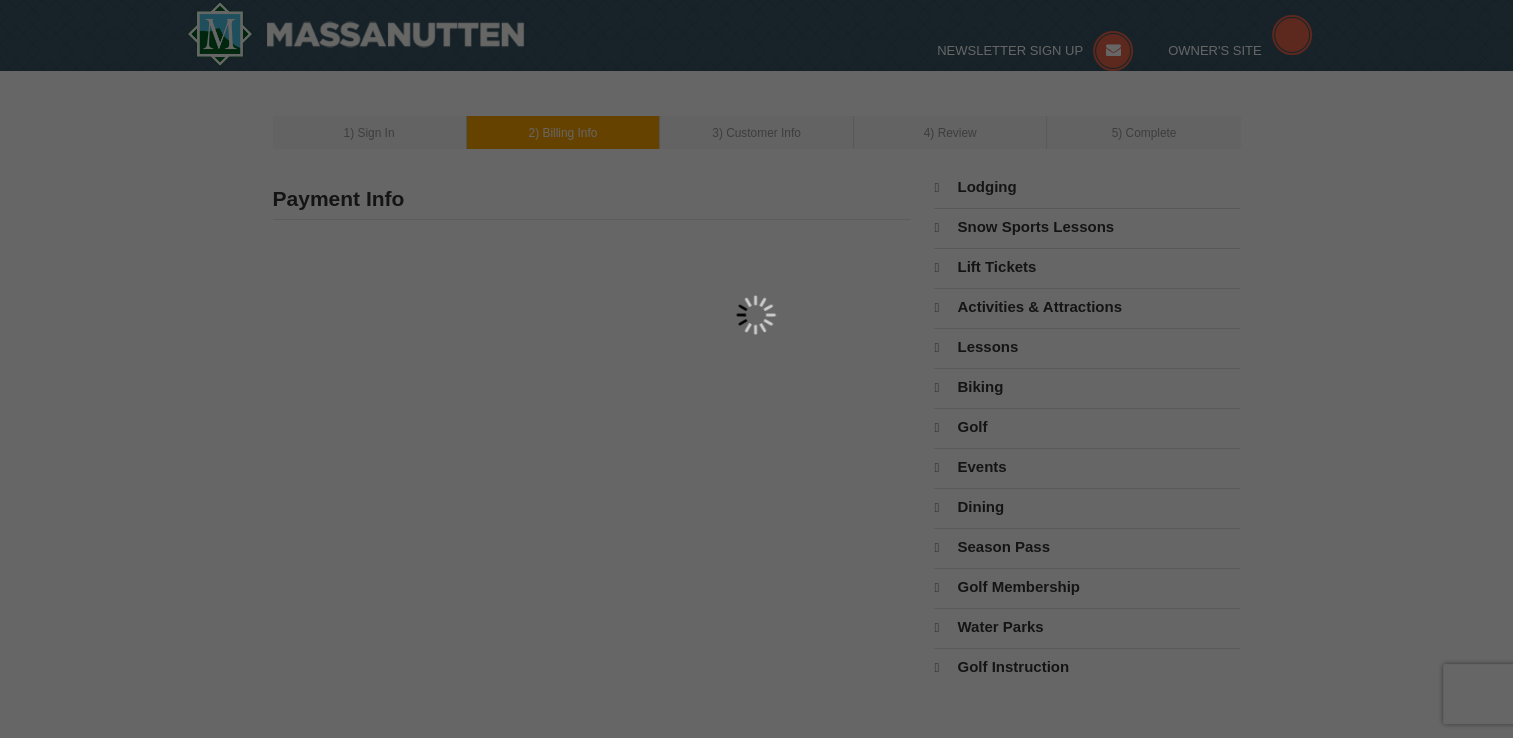 type on "3205" 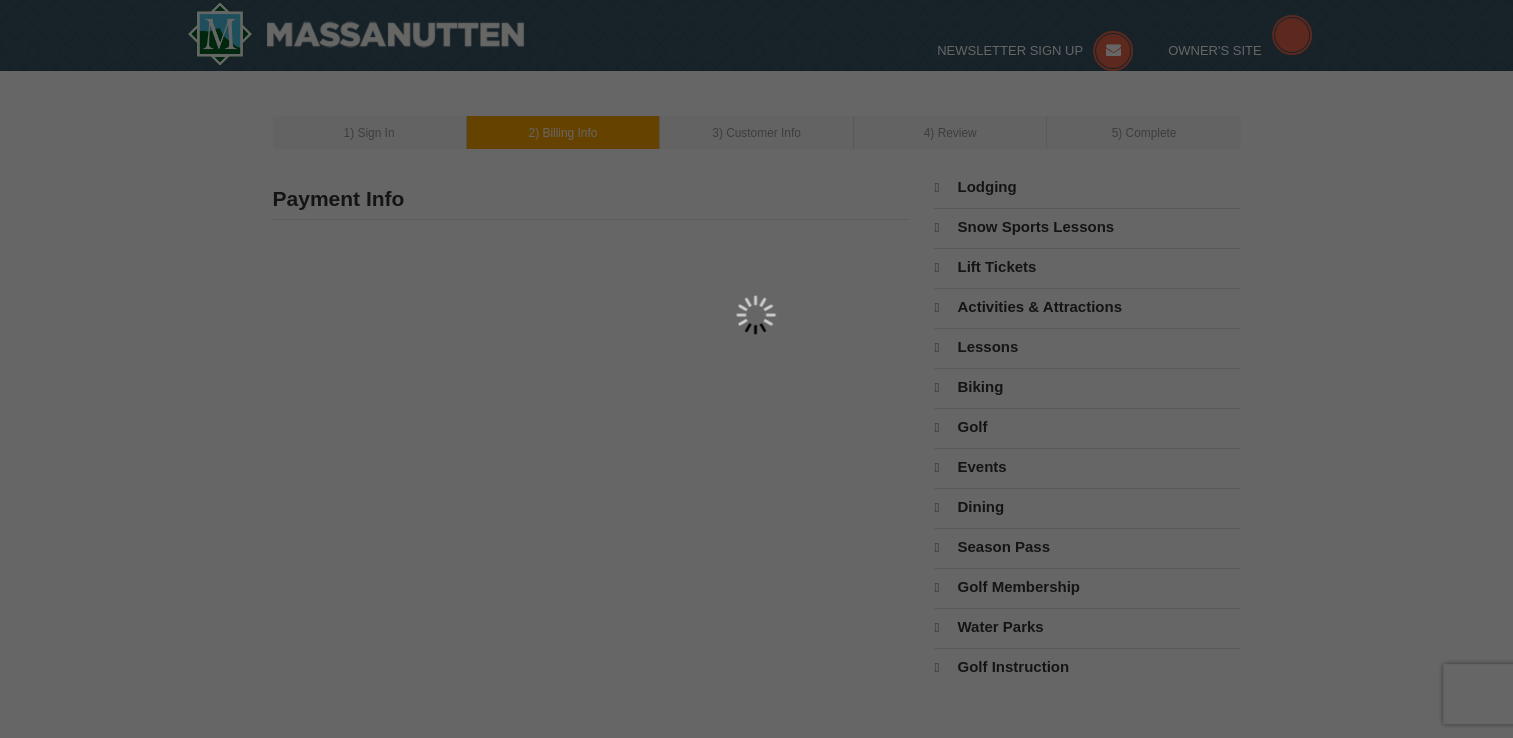 type on "[EMAIL_ADDRESS][DOMAIN_NAME]" 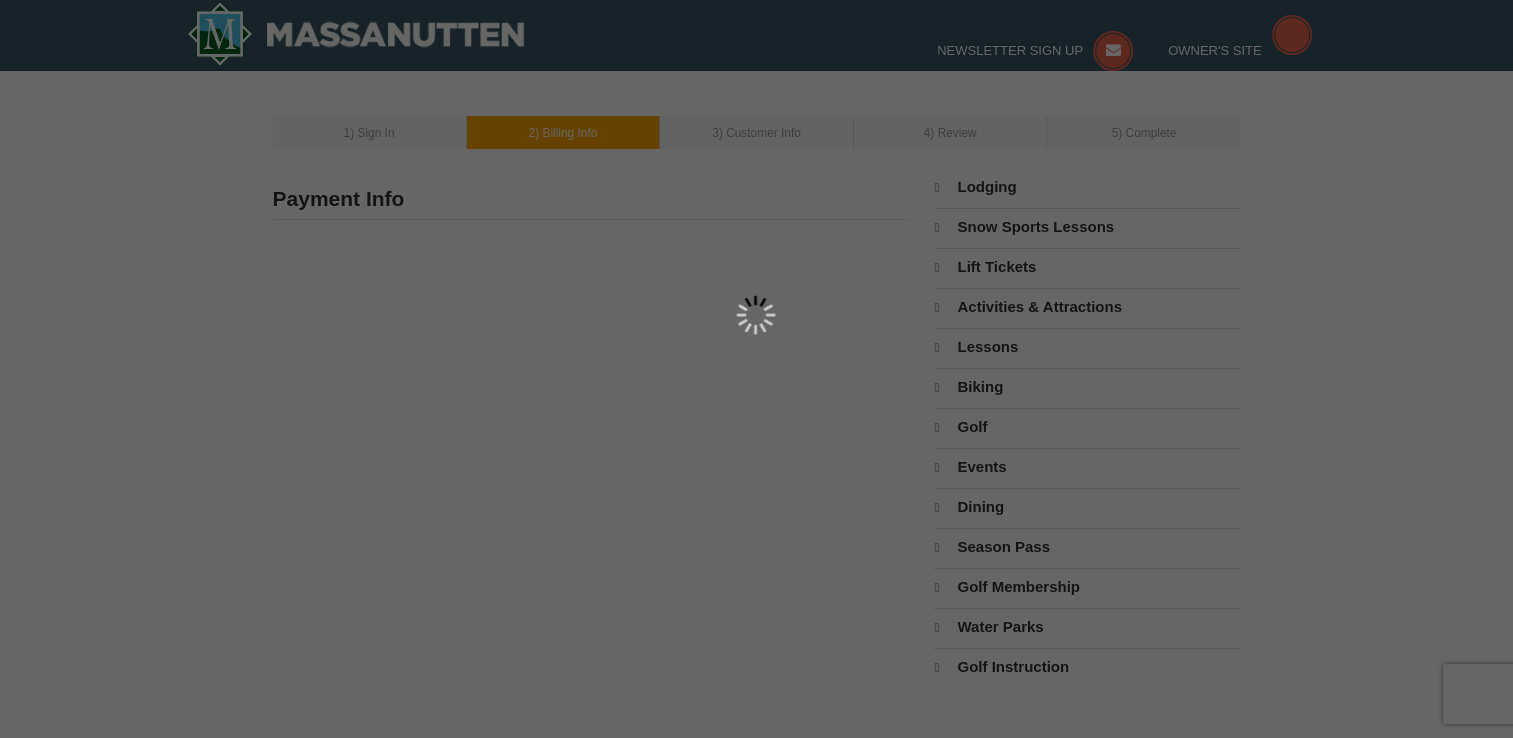 select on "VA" 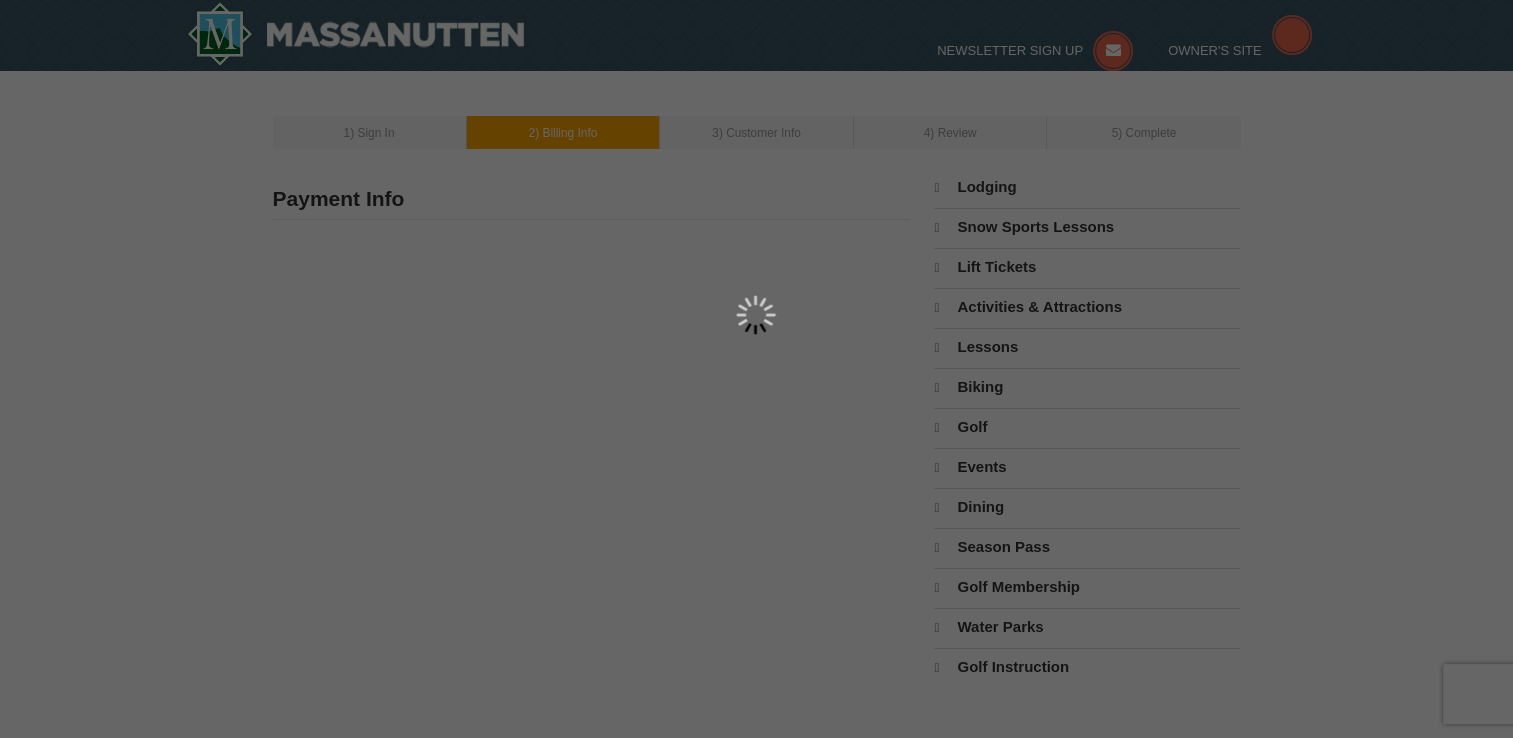 select on "7" 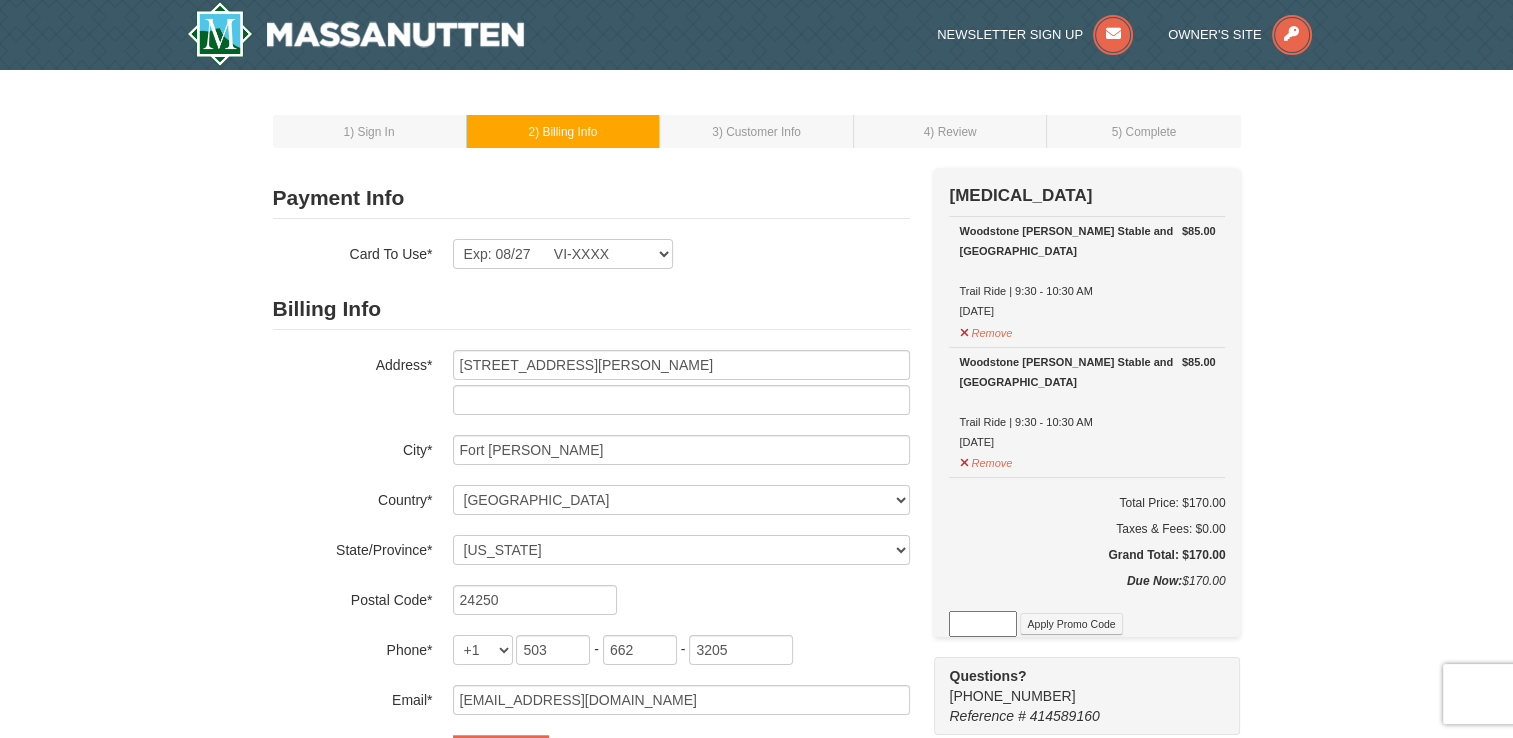 click on "Check Out Now
[MEDICAL_DATA]
$85.00
[GEOGRAPHIC_DATA][PERSON_NAME] Stable and [GEOGRAPHIC_DATA]
Trail Ride | 9:30 - 10:30 AM
[DATE]
Remove
$85.00" at bounding box center (1087, 451) 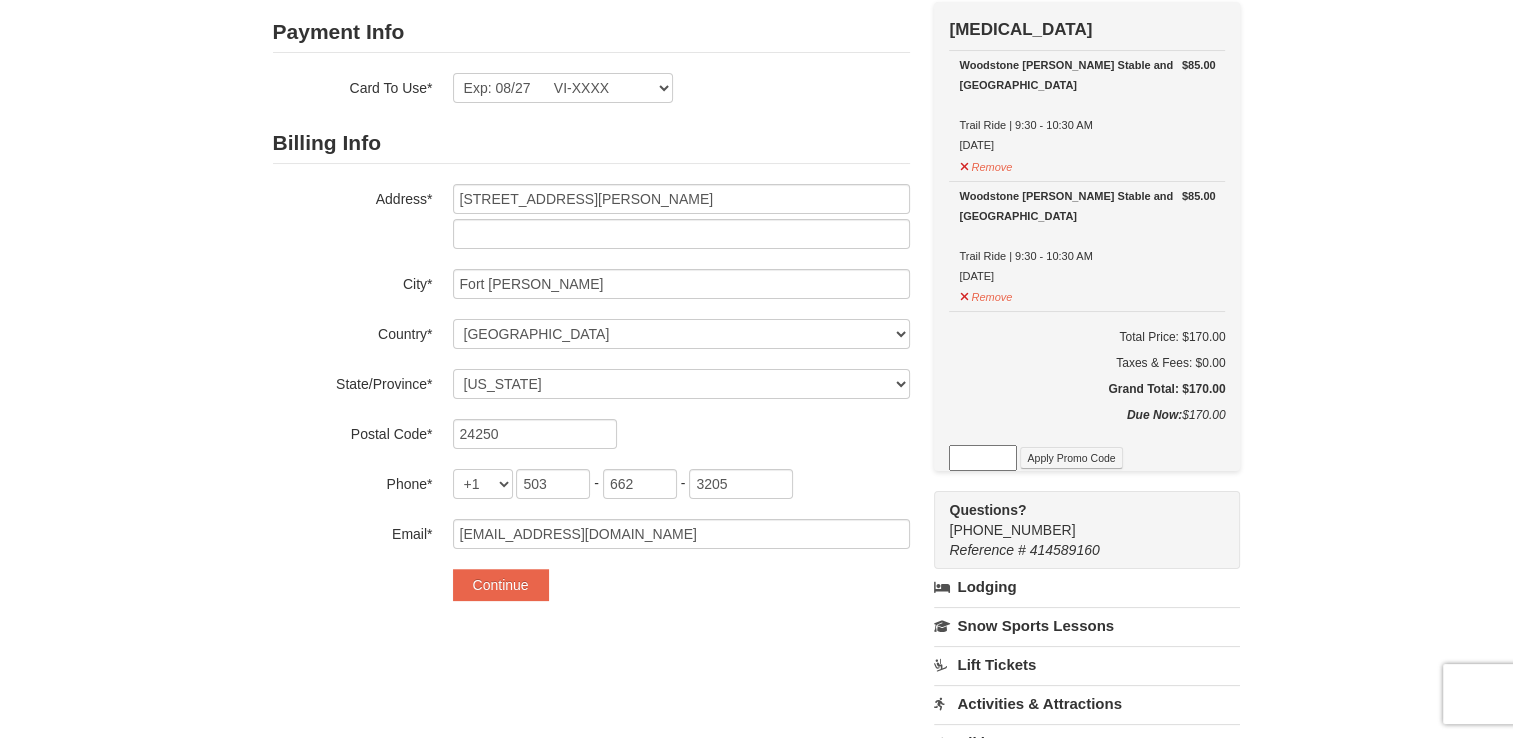 scroll, scrollTop: 225, scrollLeft: 0, axis: vertical 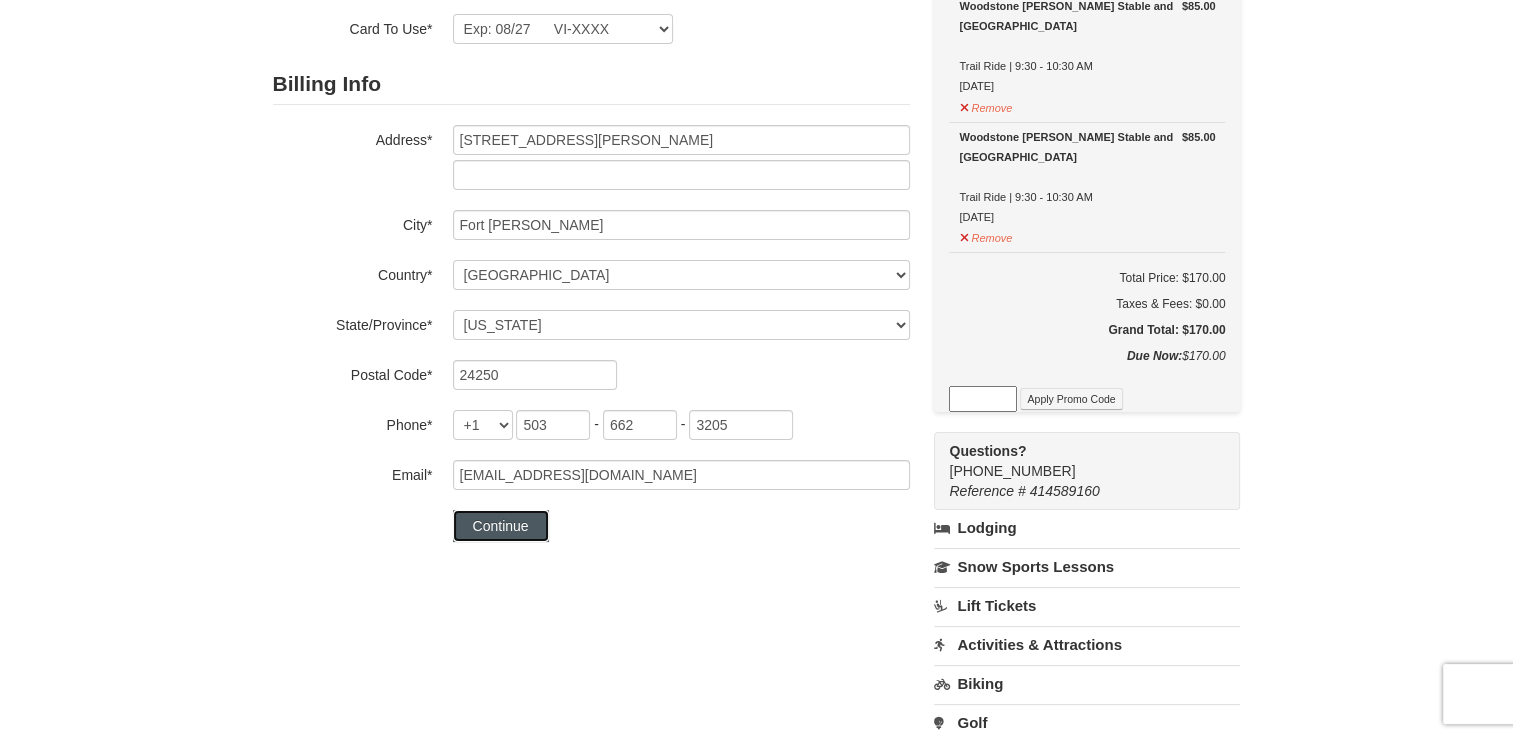 click on "Continue" at bounding box center [501, 526] 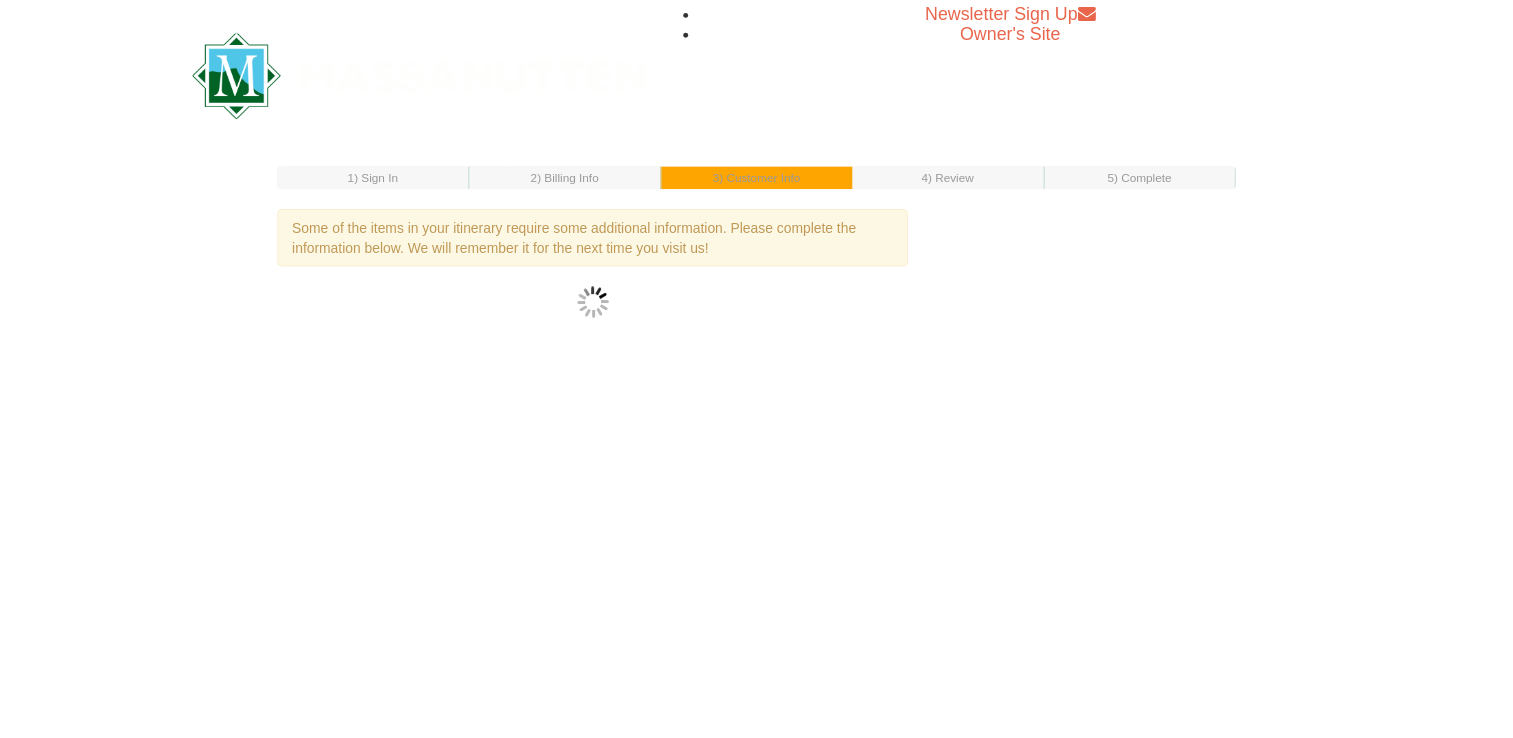 scroll, scrollTop: 0, scrollLeft: 0, axis: both 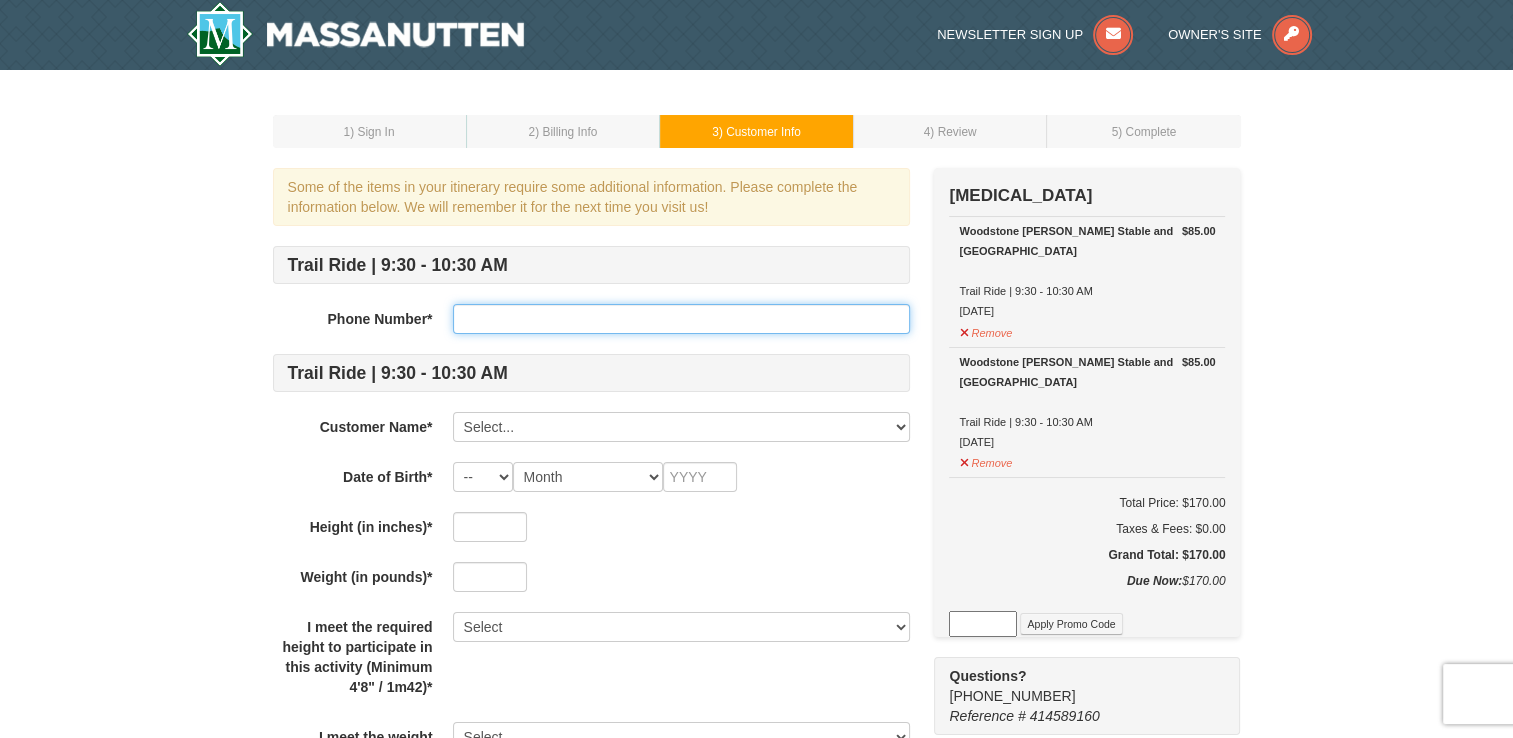 click at bounding box center [681, 319] 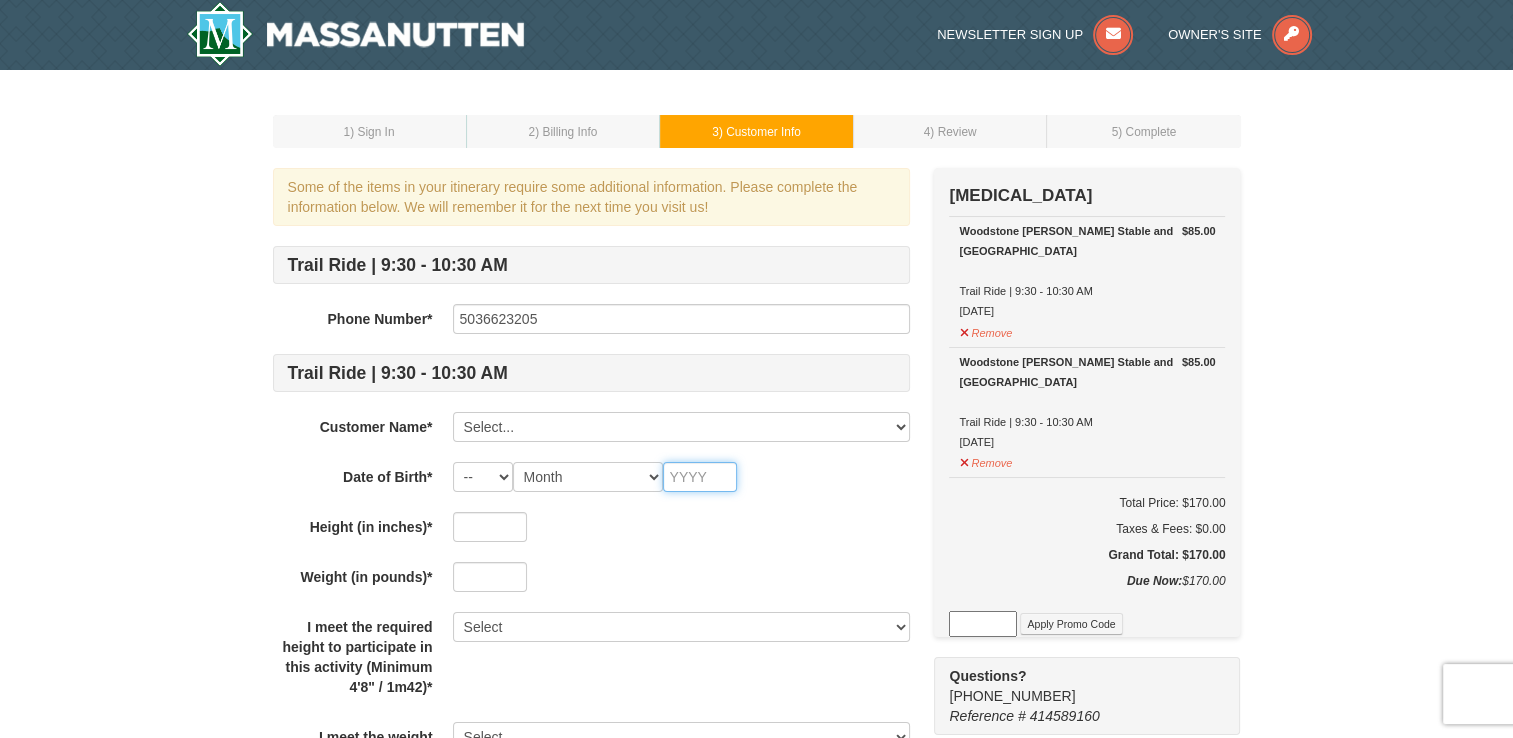 type on "2014" 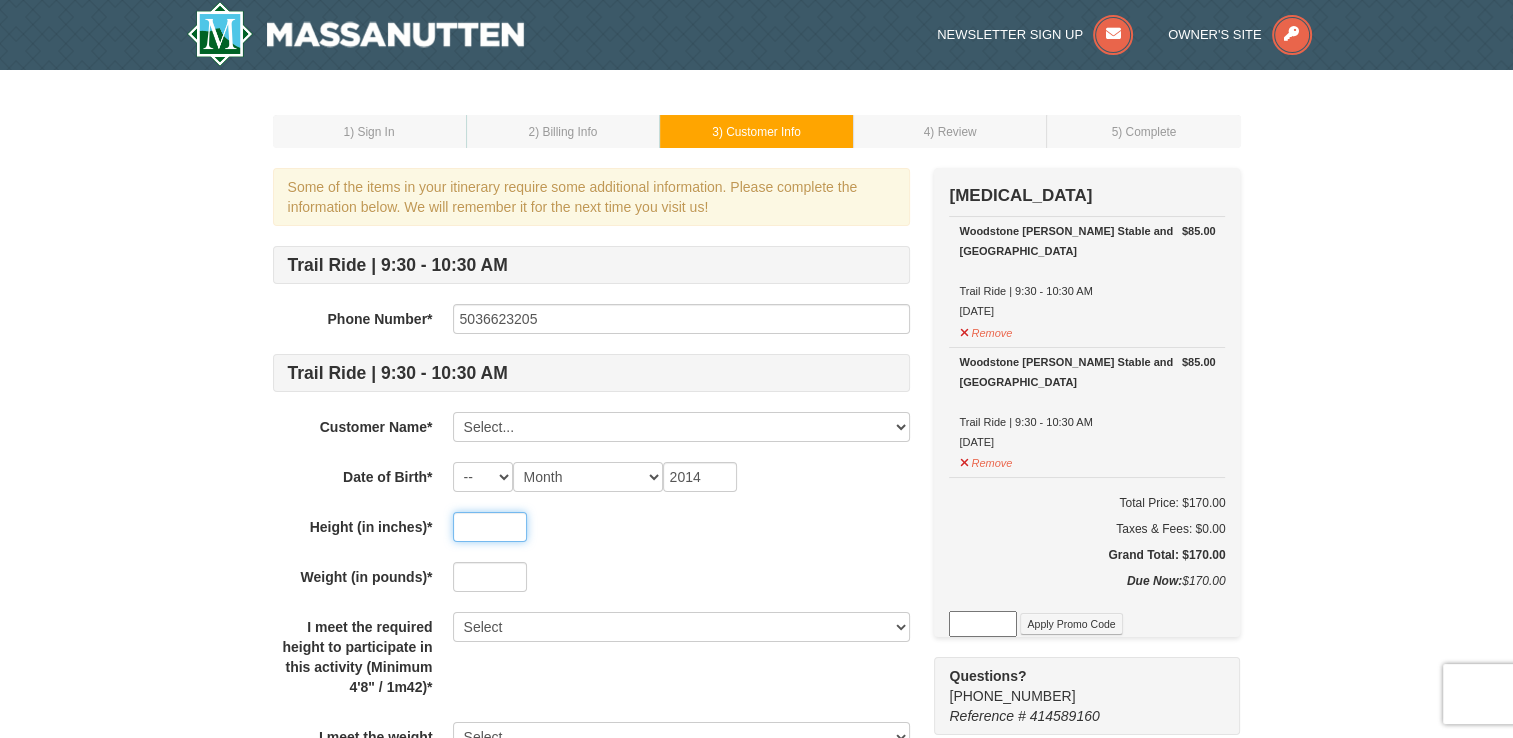 type on "64" 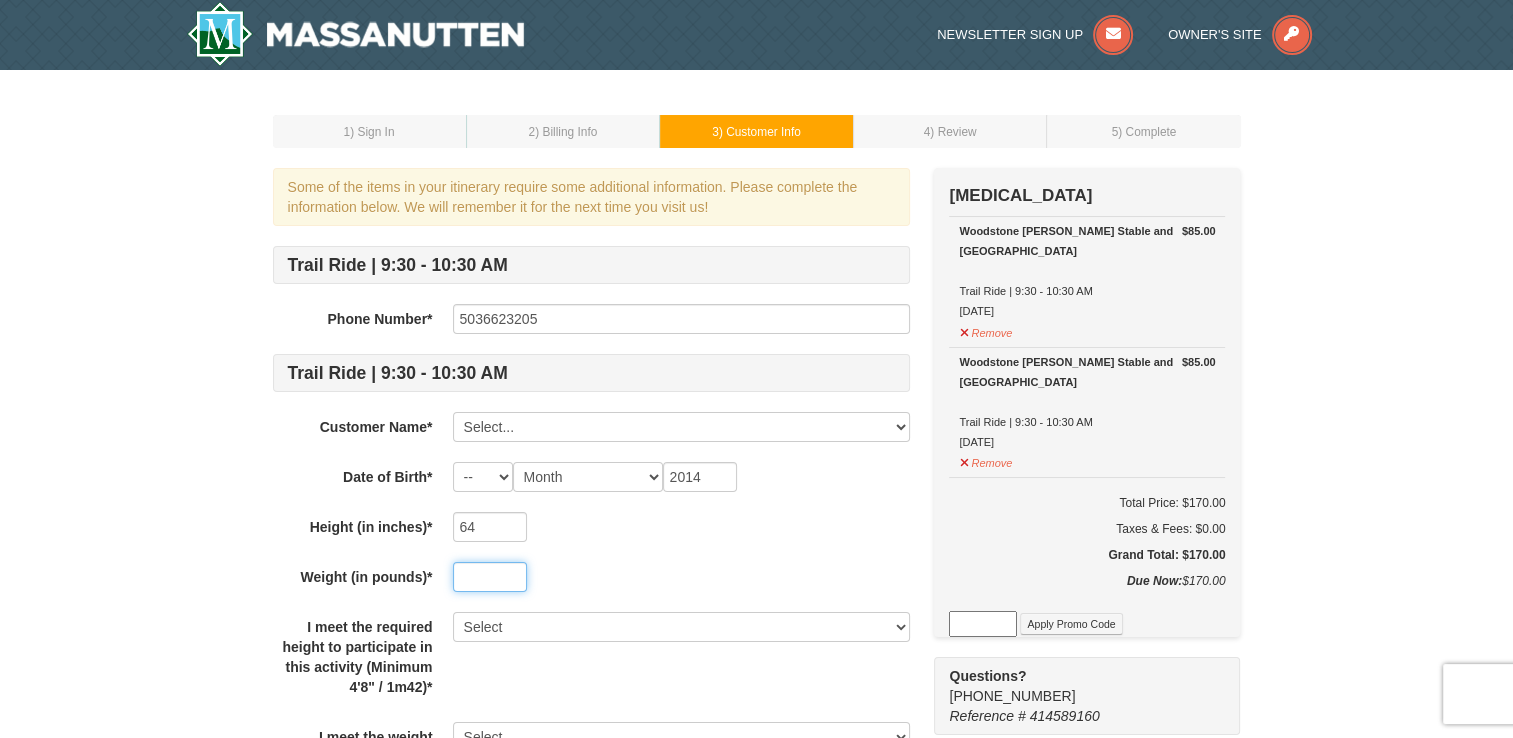 type on "180" 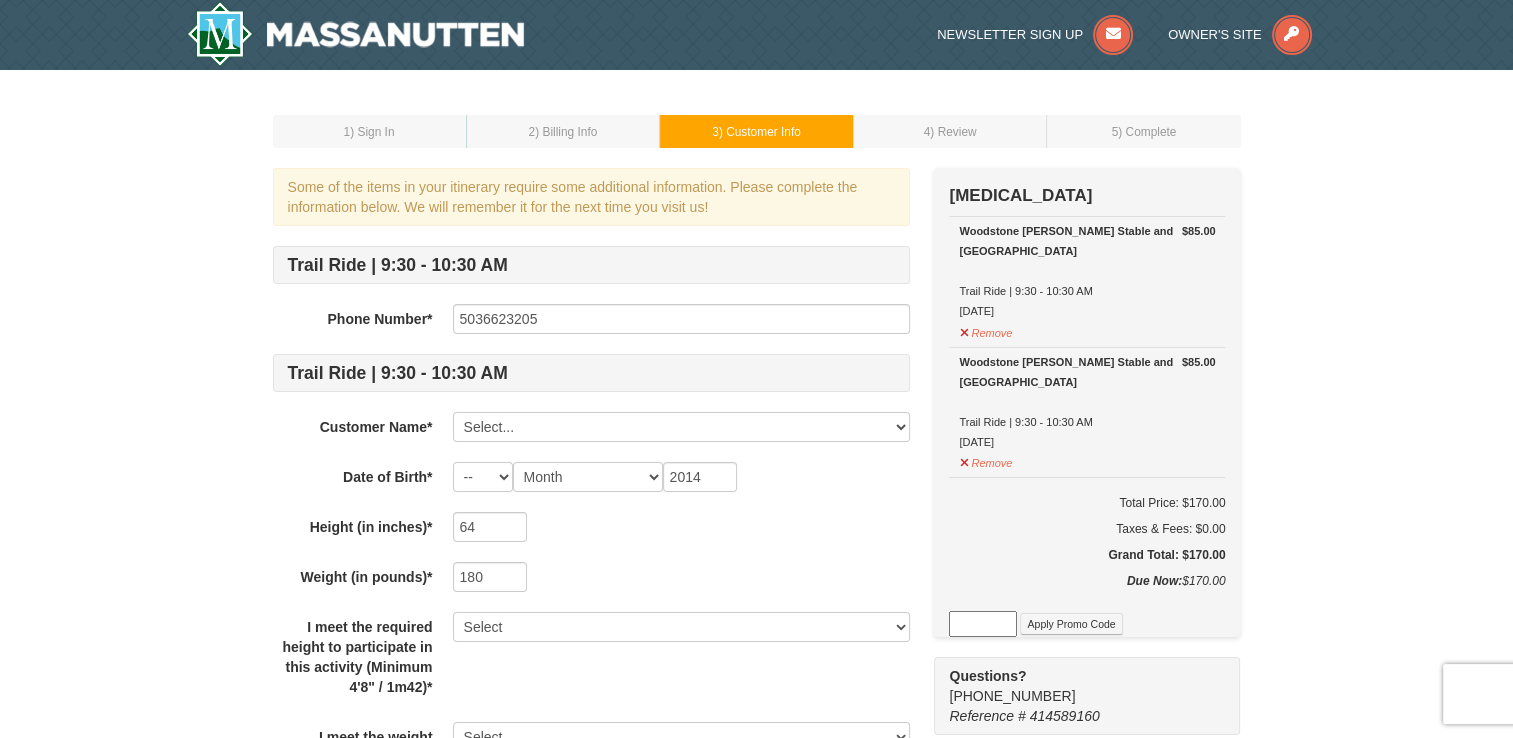 type on "1959" 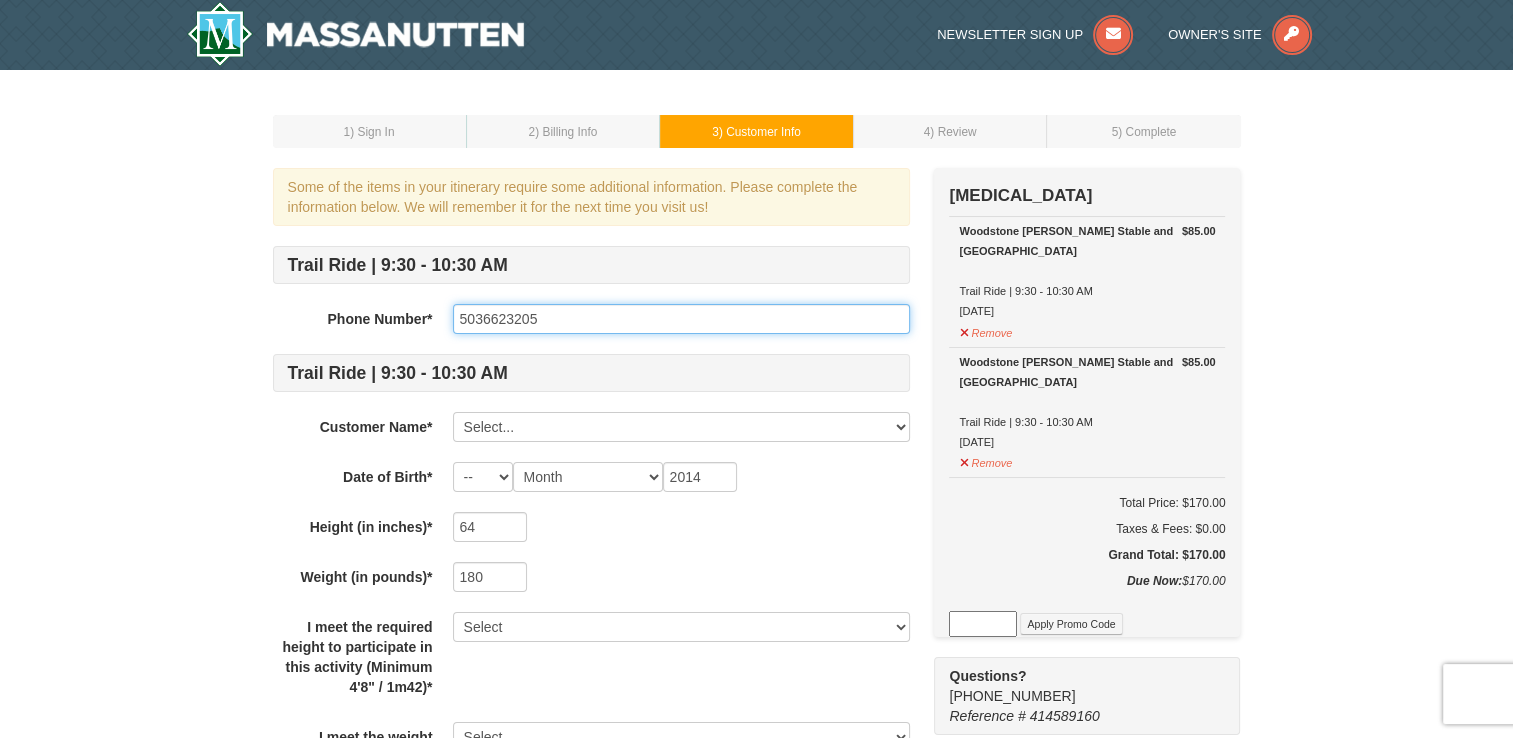 type on "1959" 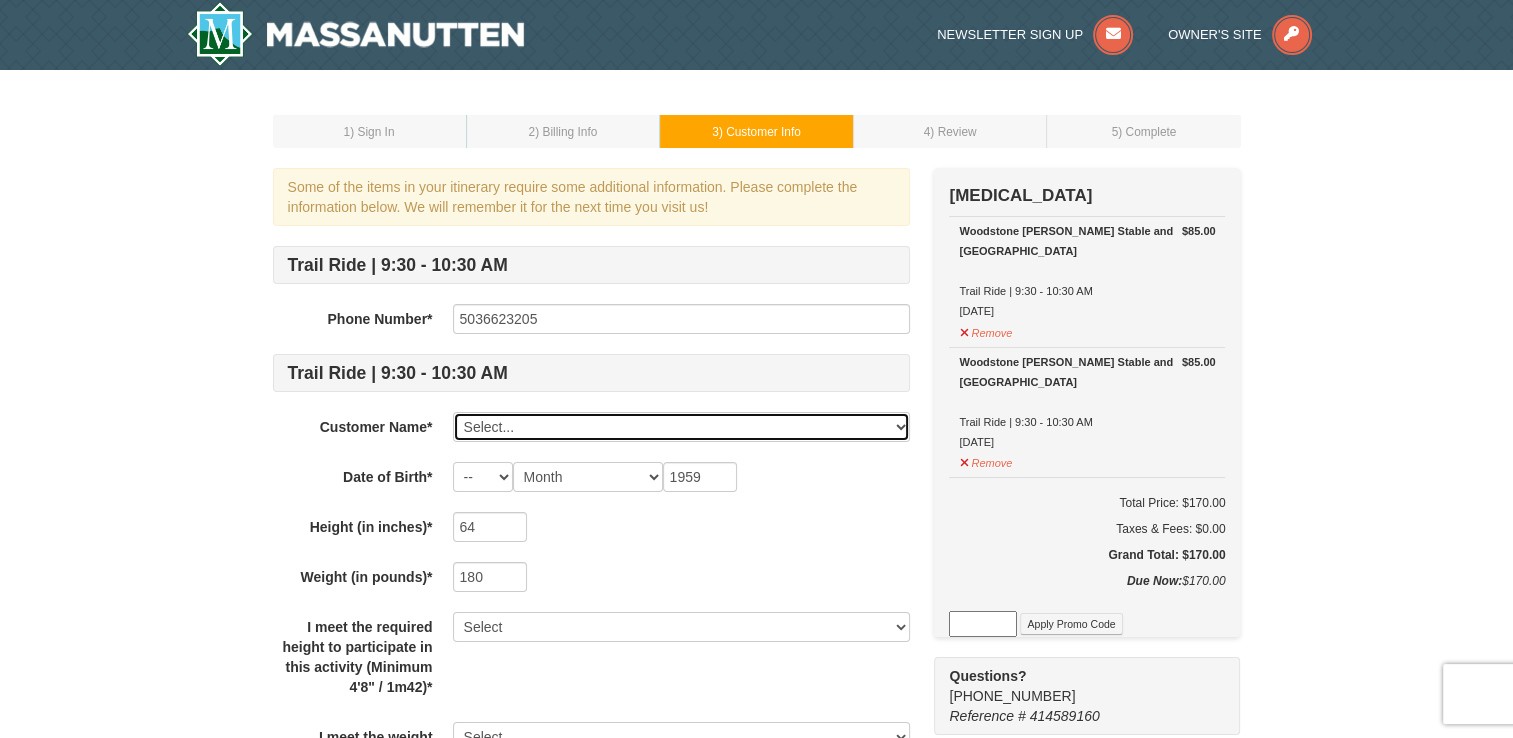 click on "Select... CARON DASILVA Add New..." at bounding box center (681, 427) 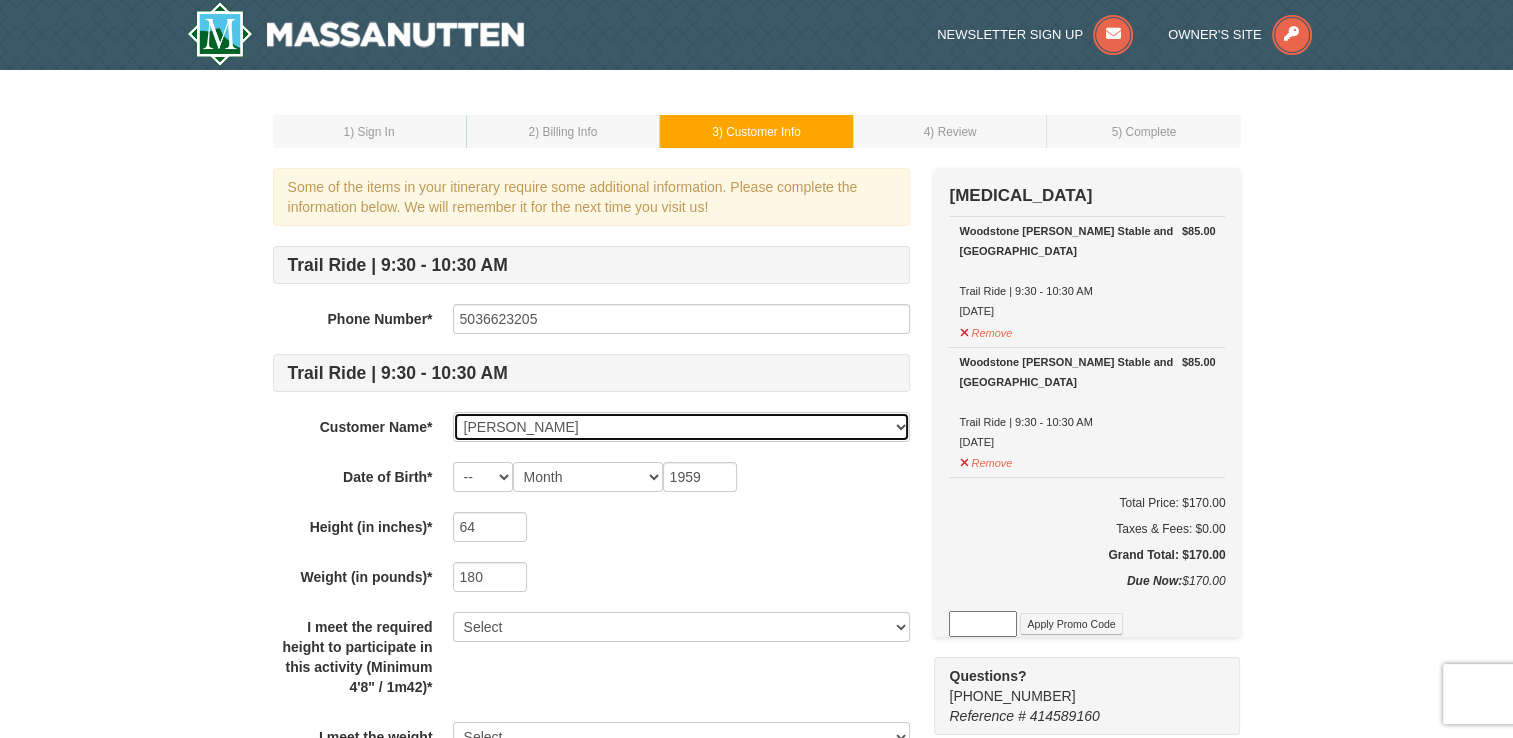 click on "Select... CARON DASILVA Add New..." at bounding box center [681, 427] 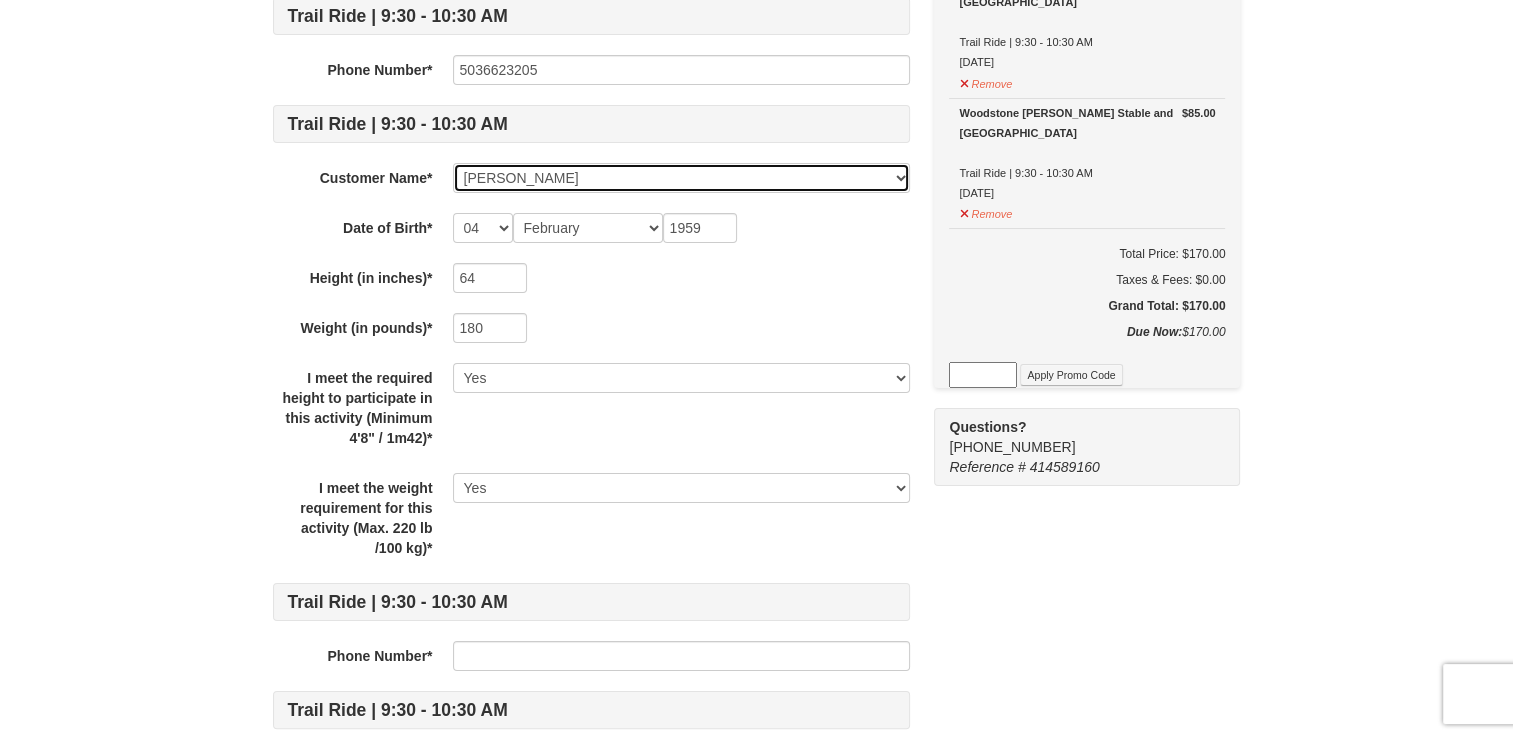 scroll, scrollTop: 320, scrollLeft: 0, axis: vertical 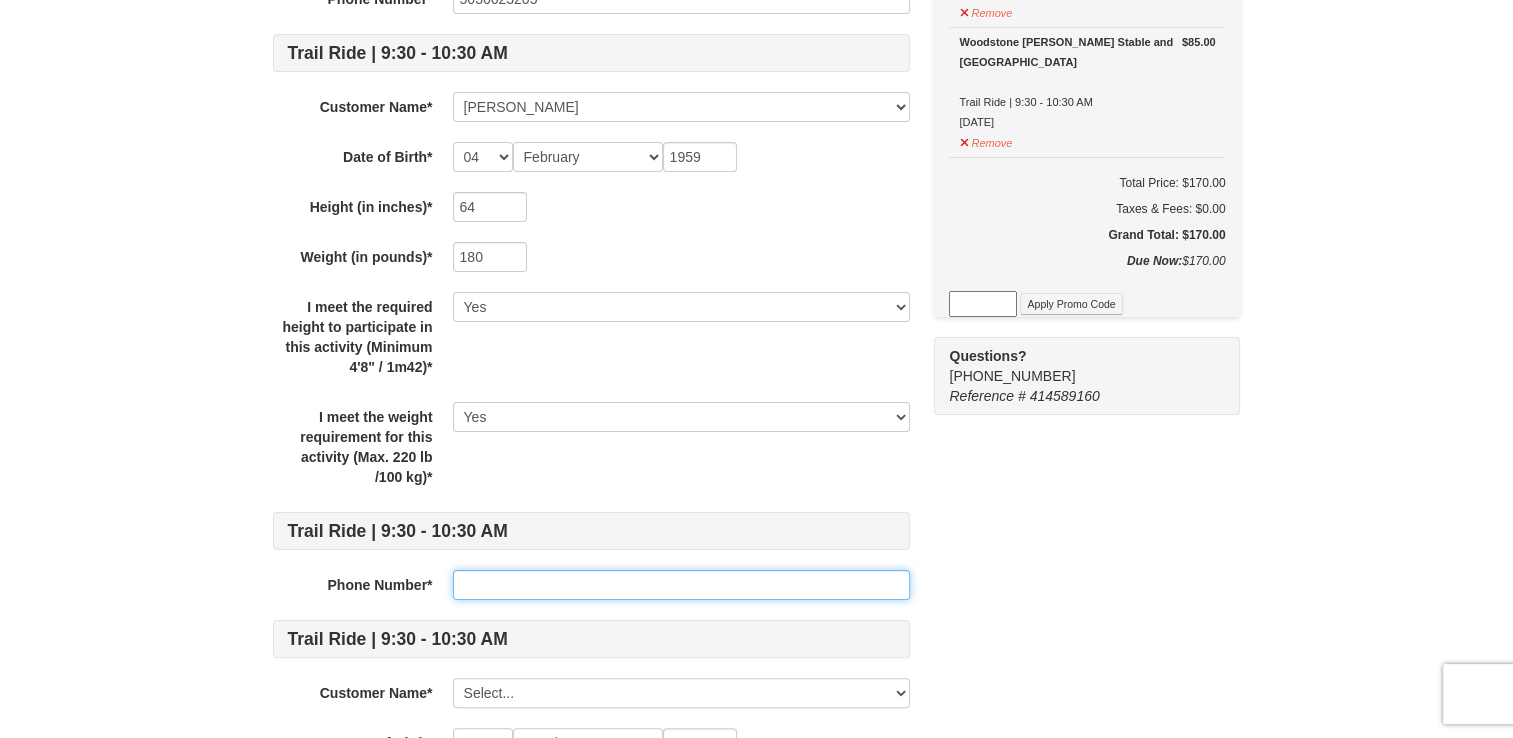 click at bounding box center (681, 585) 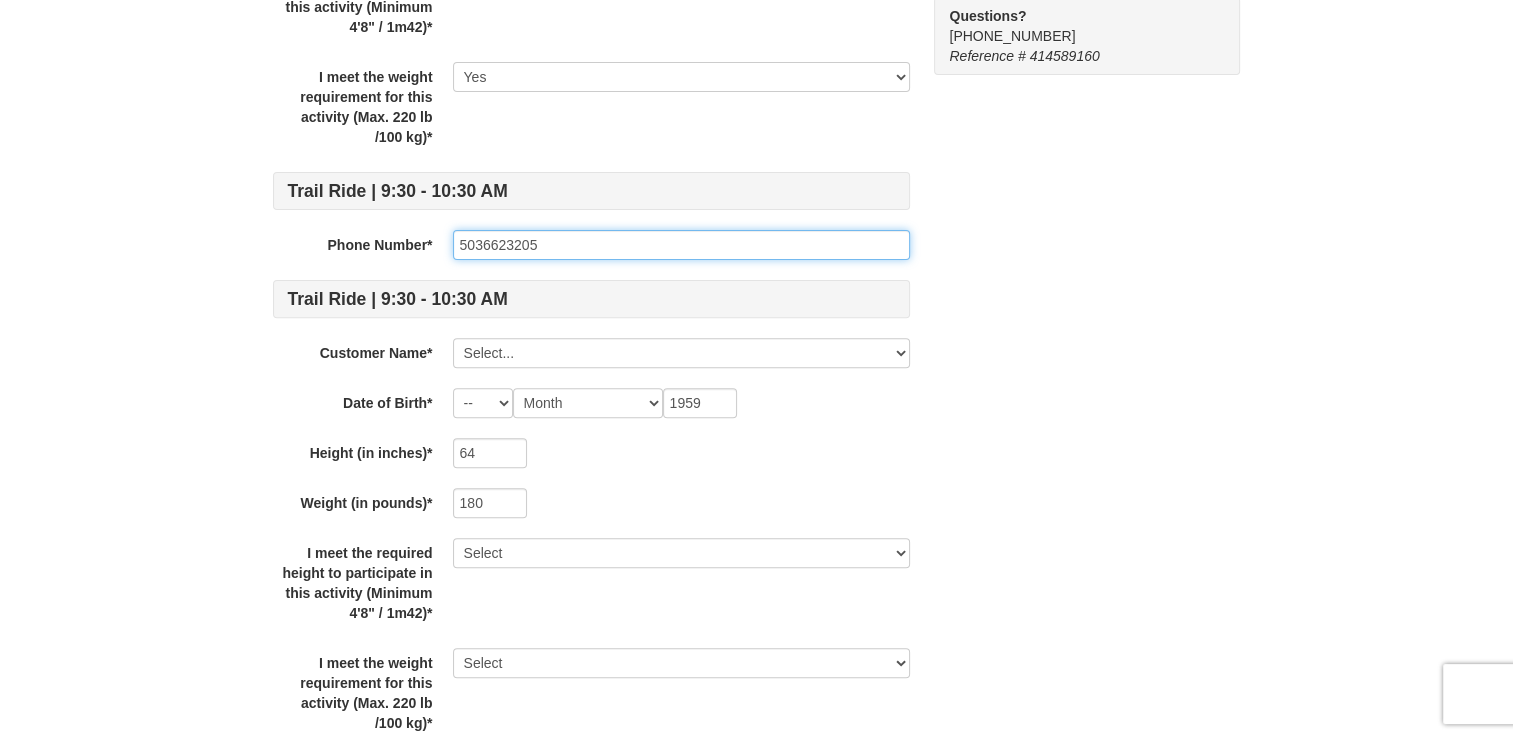 scroll, scrollTop: 672, scrollLeft: 0, axis: vertical 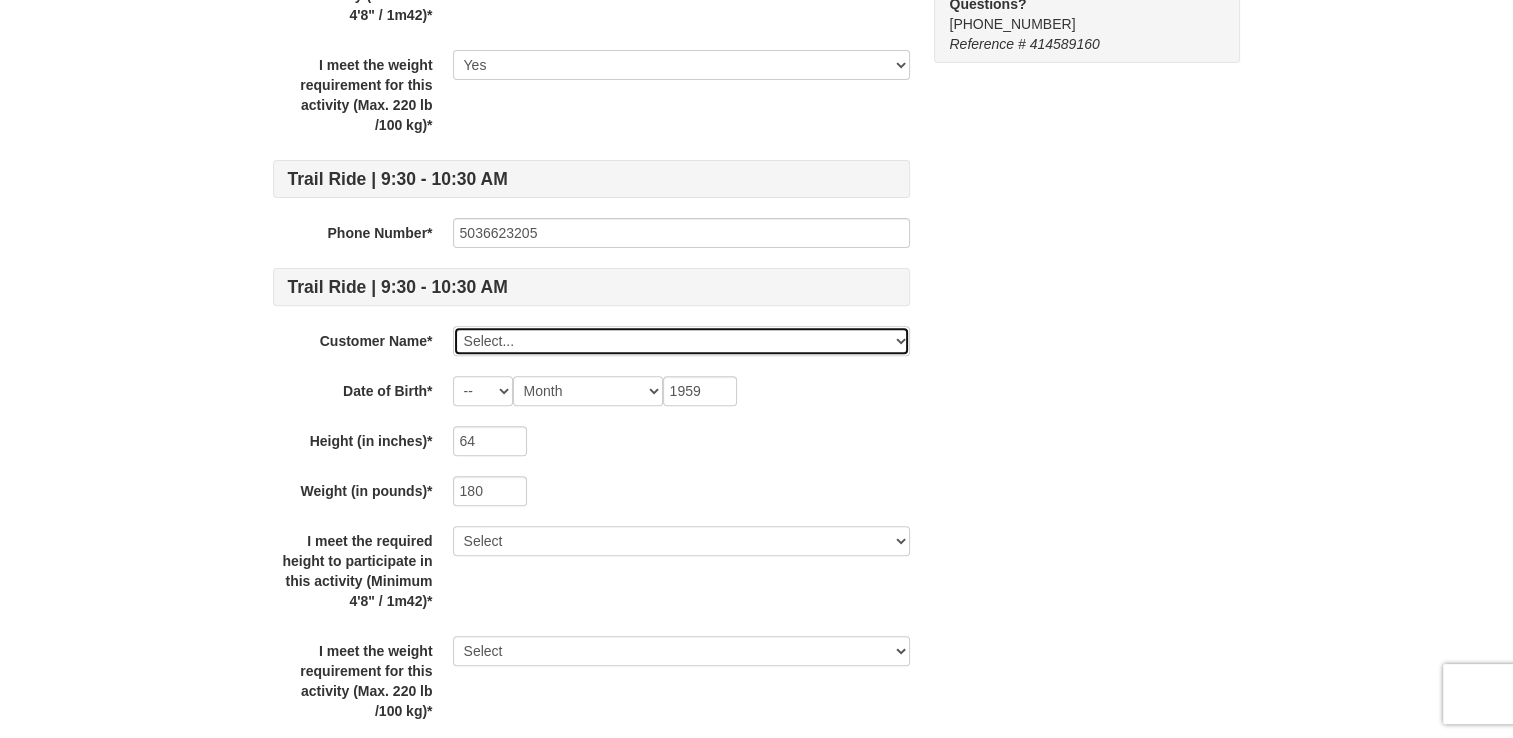 click on "Select... CARON DASILVA Add New..." at bounding box center [681, 341] 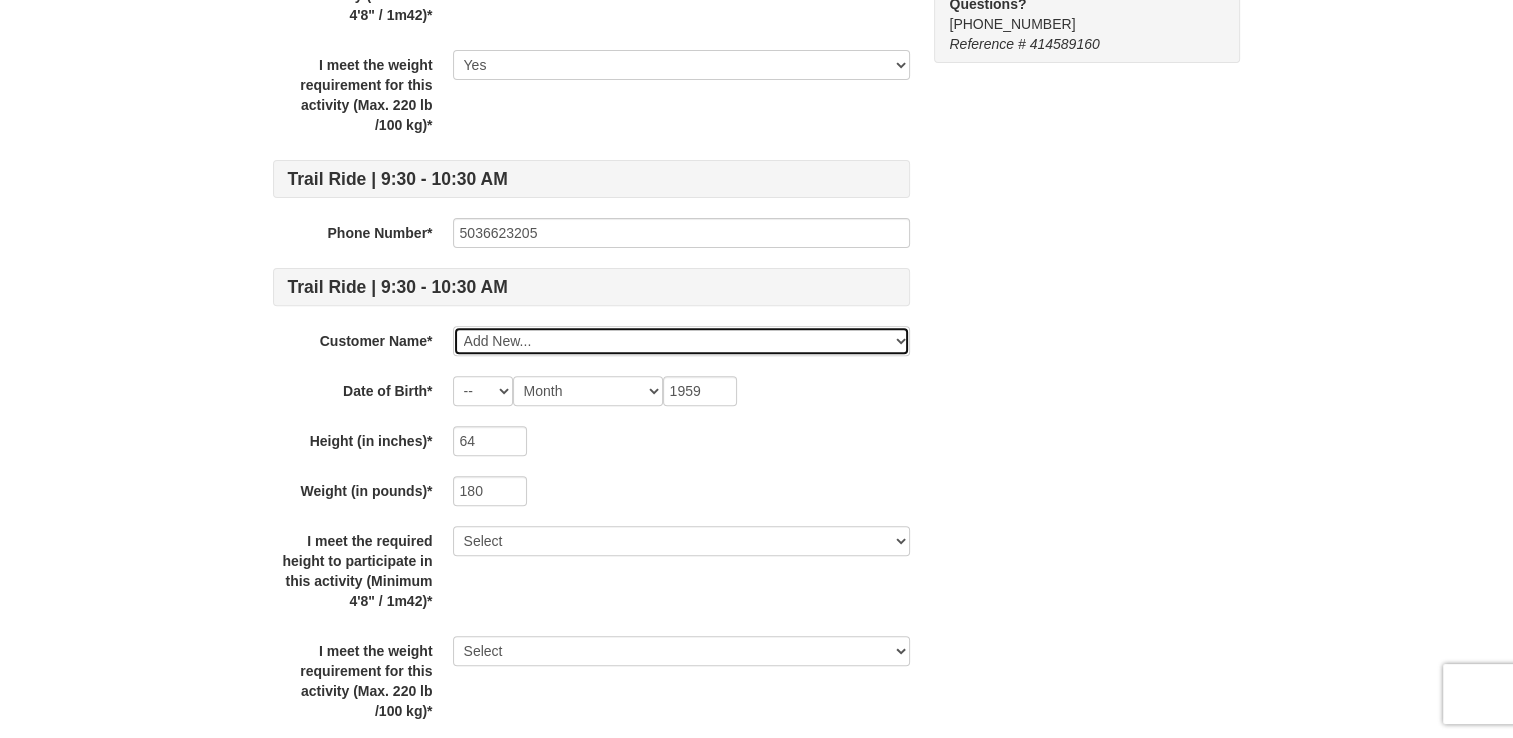 type 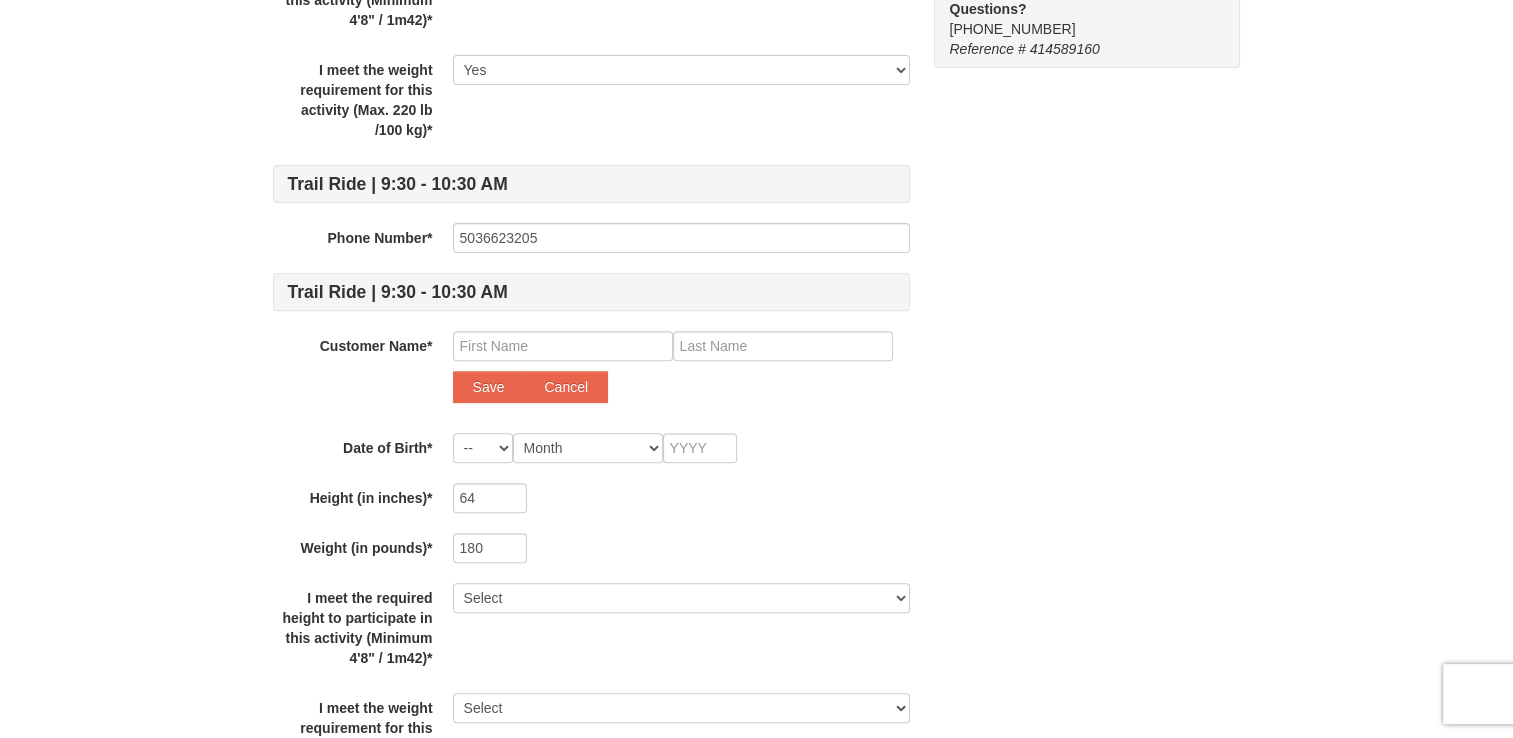 scroll, scrollTop: 676, scrollLeft: 0, axis: vertical 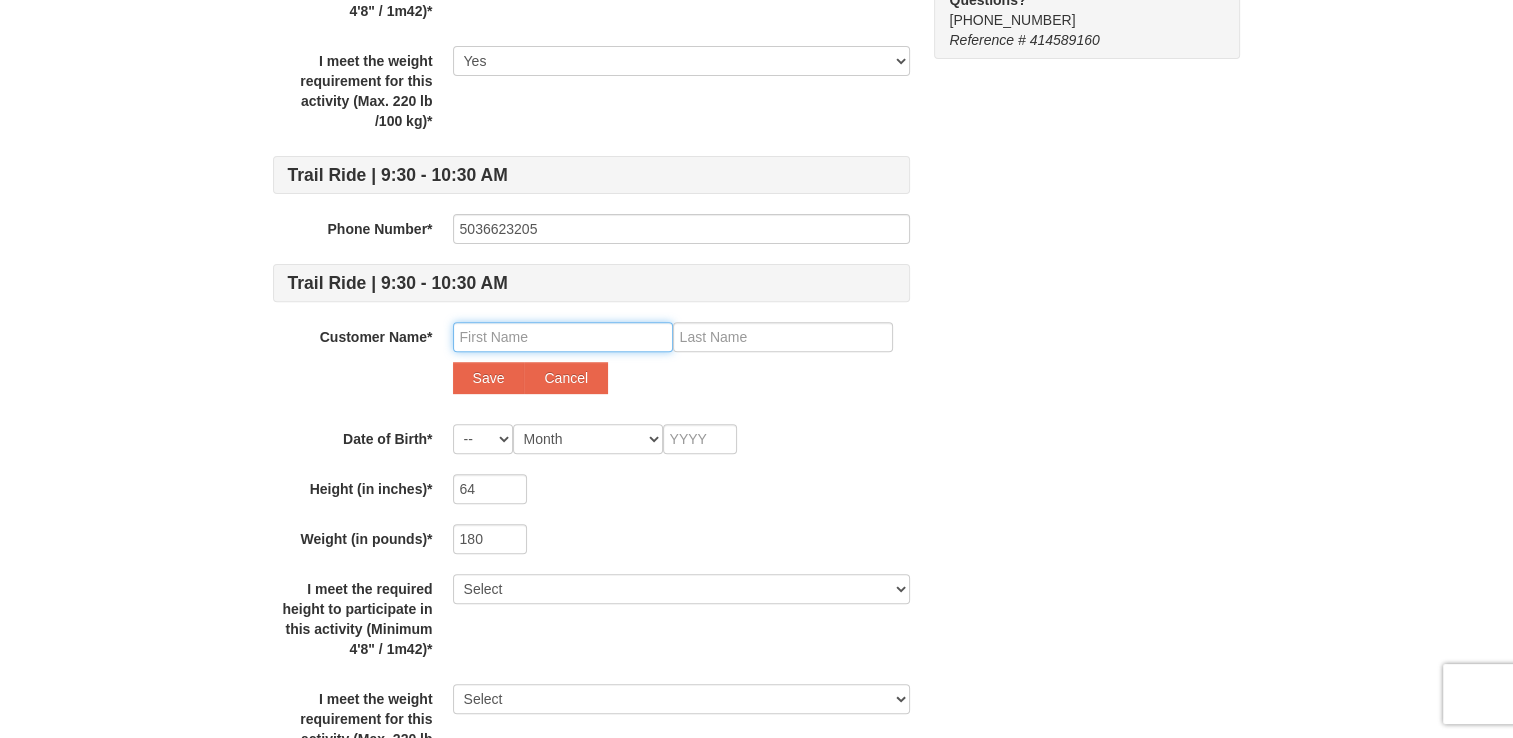 click at bounding box center [563, 337] 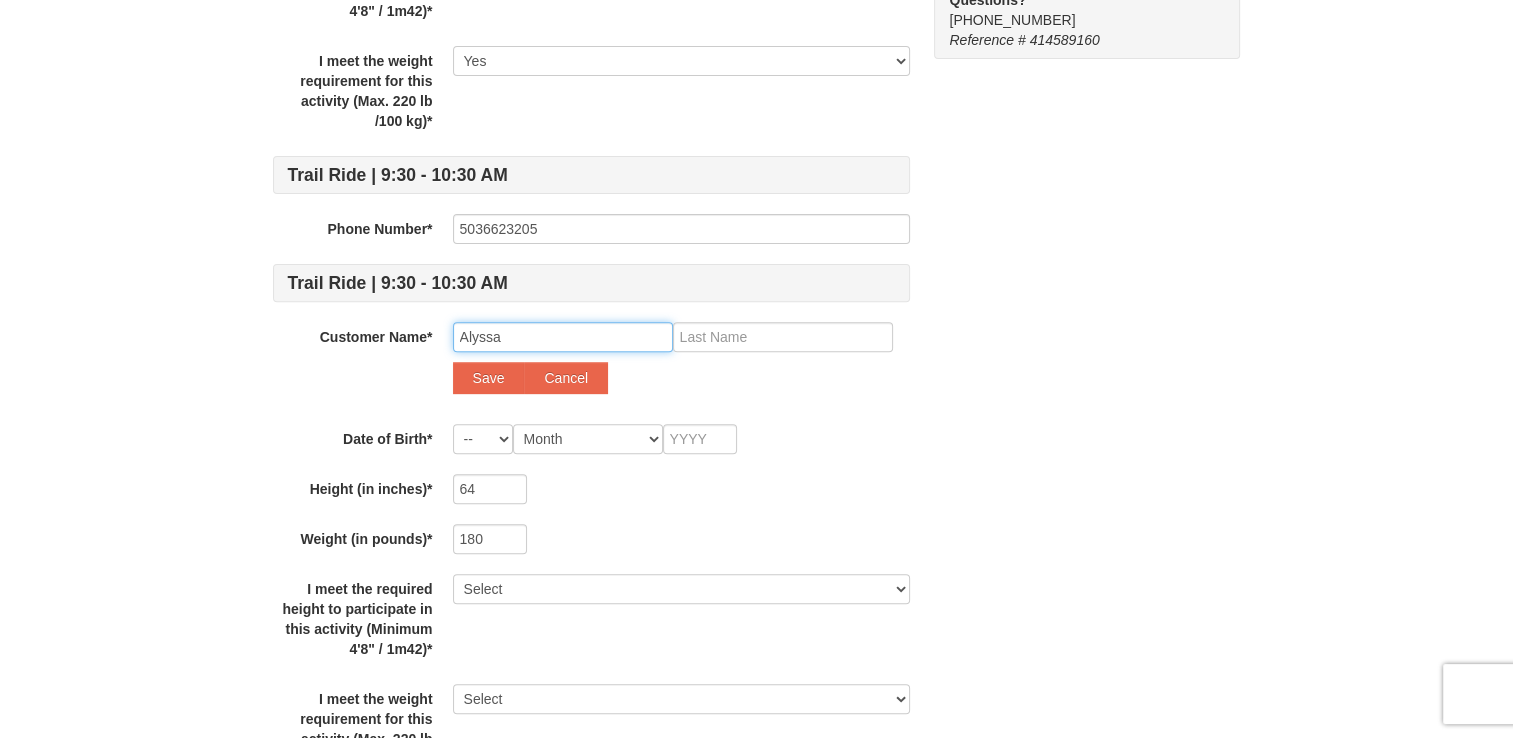 type on "Alyssa" 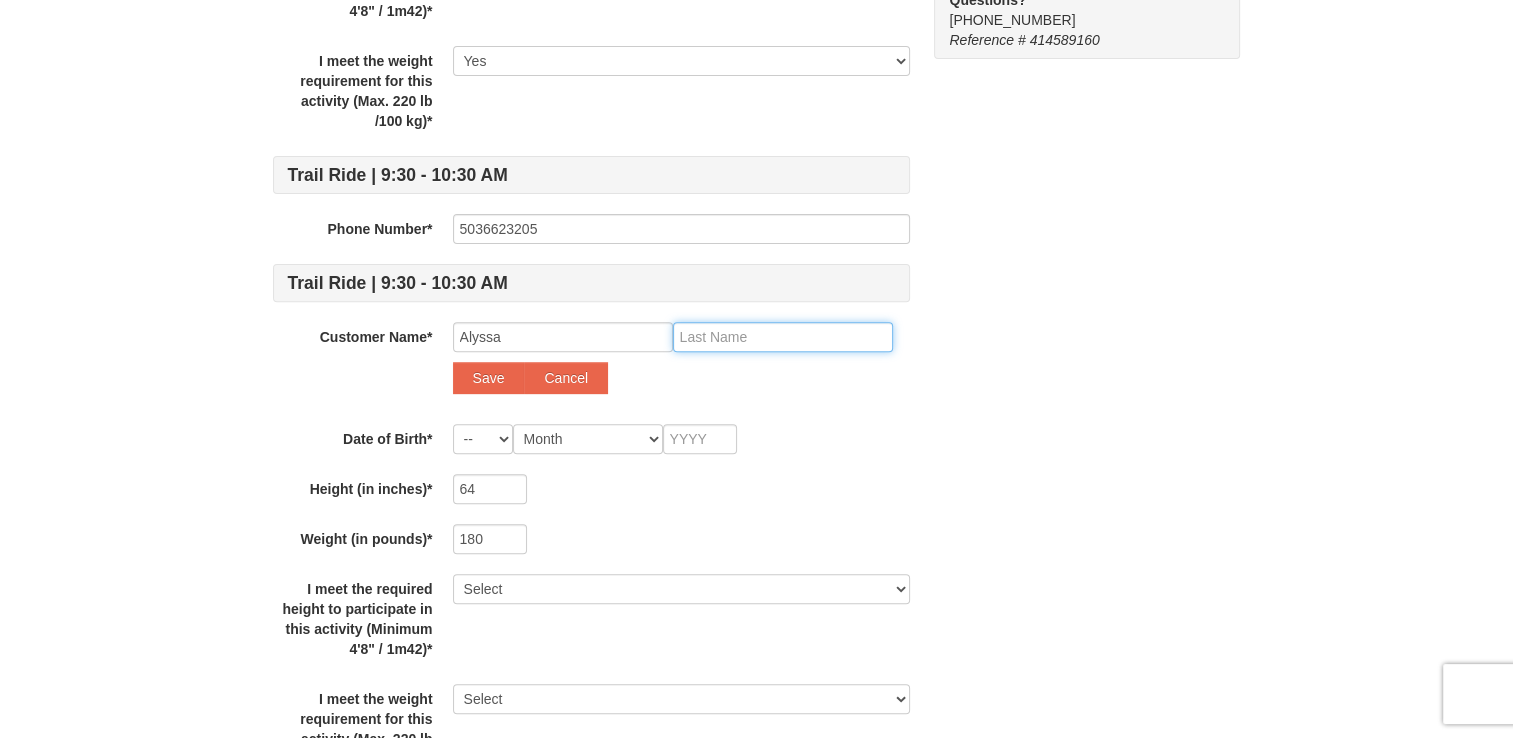 click at bounding box center [783, 337] 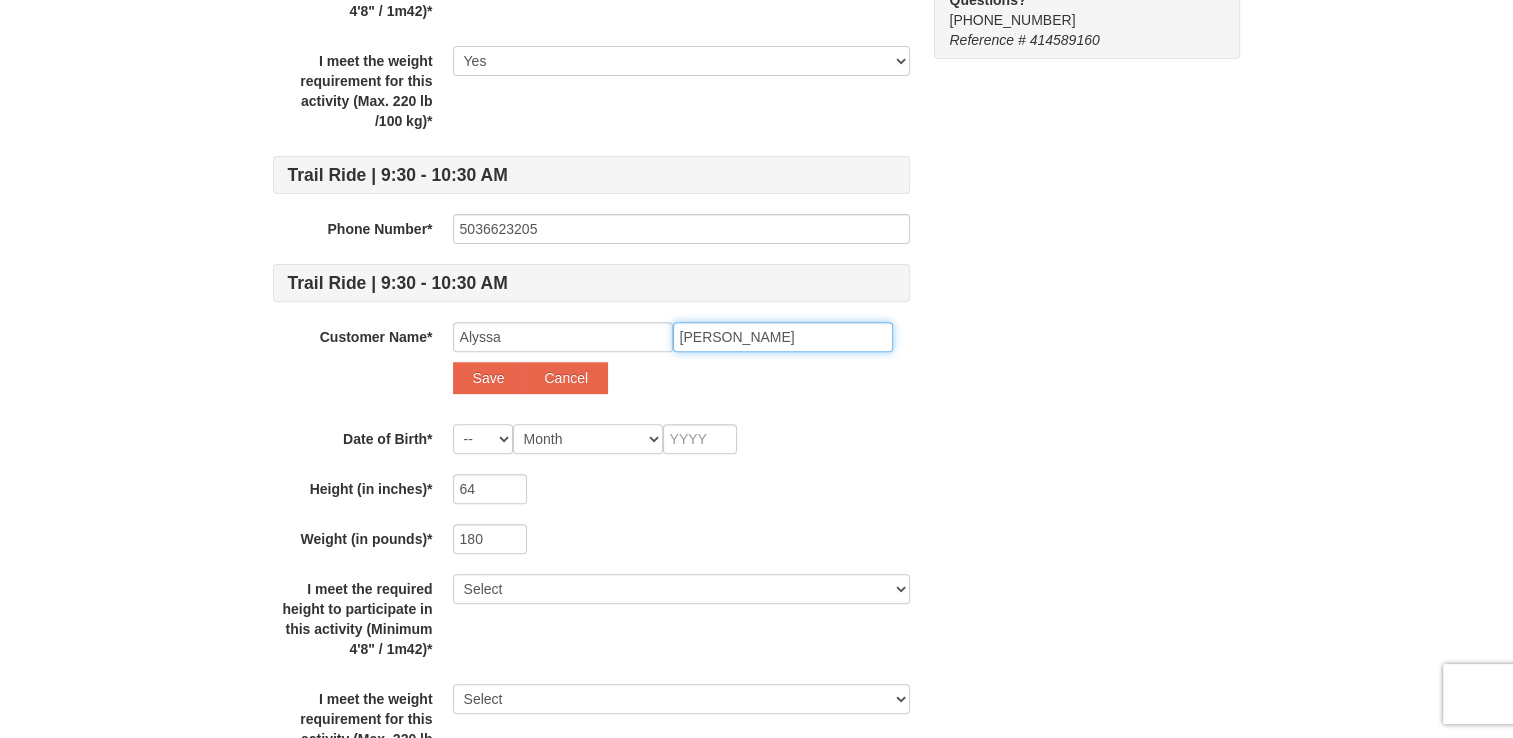 type on "Myers" 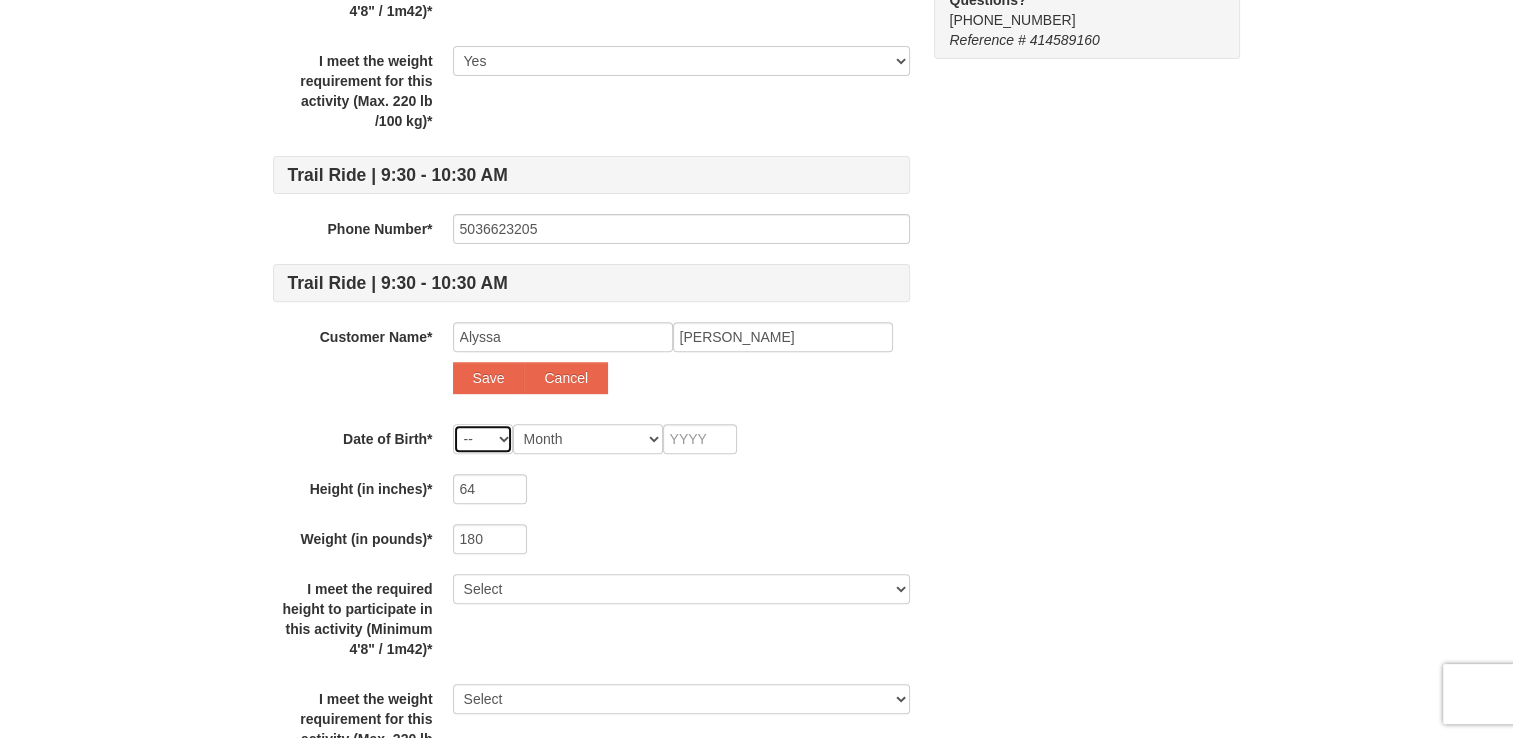 click on "-- 01 02 03 04 05 06 07 08 09 10 11 12 13 14 15 16 17 18 19 20 21 22 23 24 25 26 27 28 29 30 31" at bounding box center [483, 439] 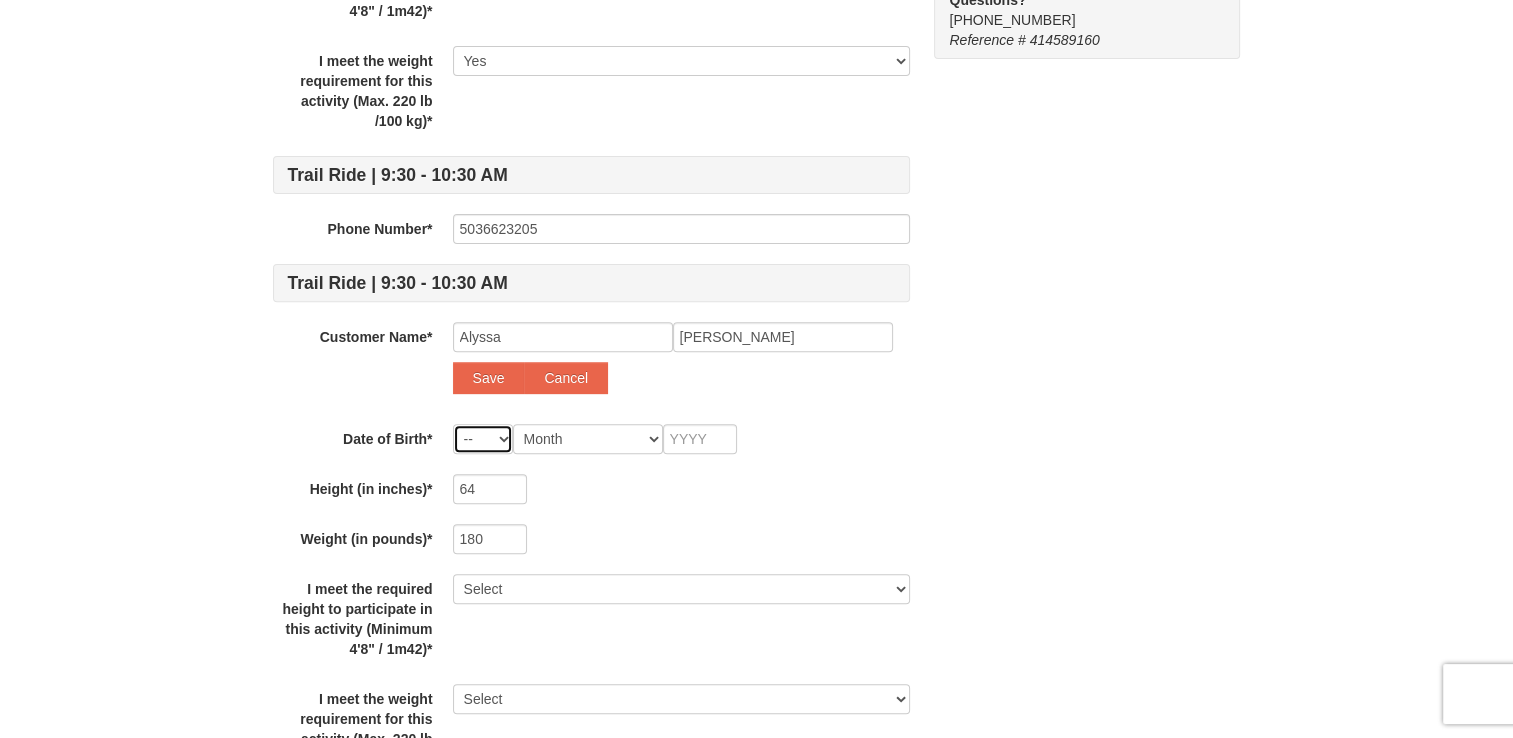 select on "11" 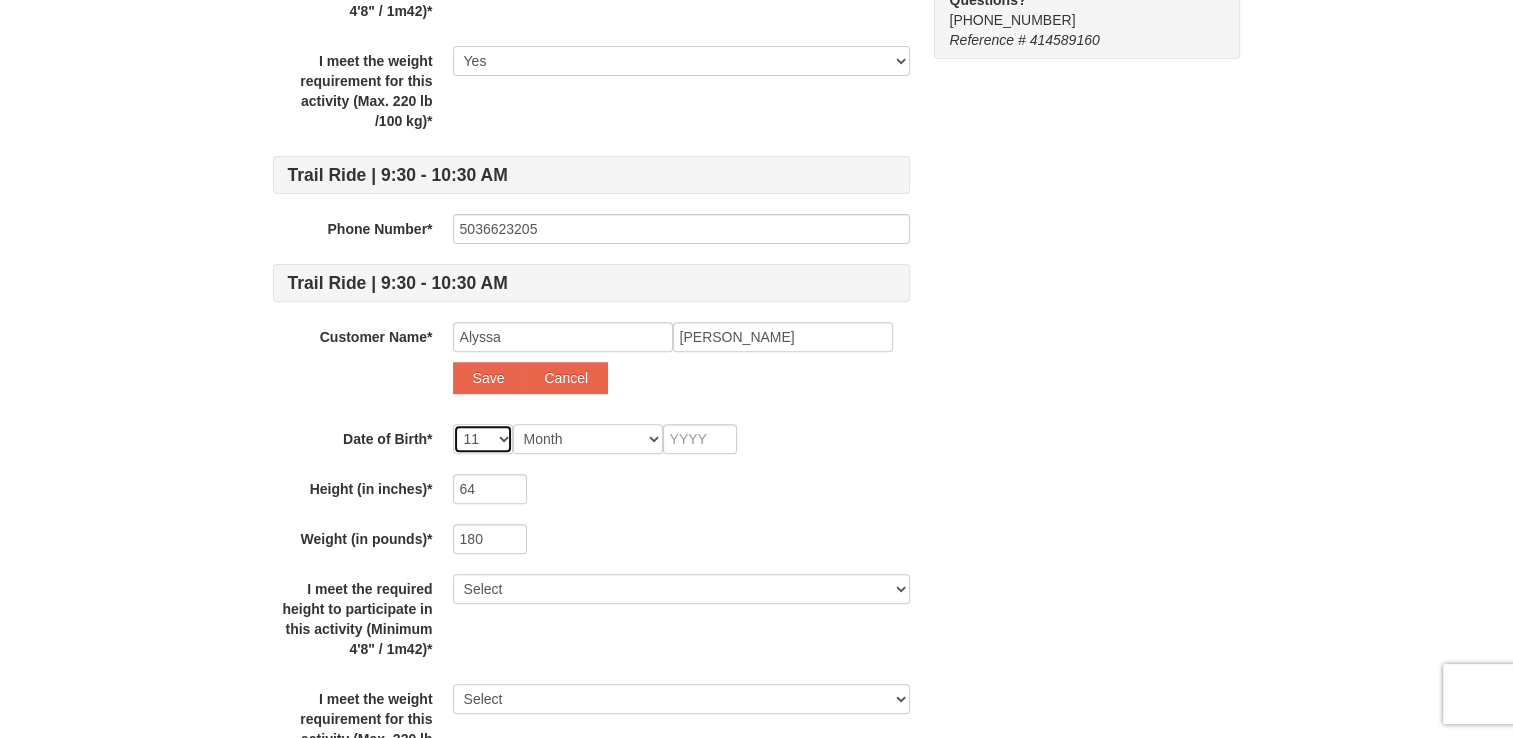click on "-- 01 02 03 04 05 06 07 08 09 10 11 12 13 14 15 16 17 18 19 20 21 22 23 24 25 26 27 28 29 30 31" at bounding box center [483, 439] 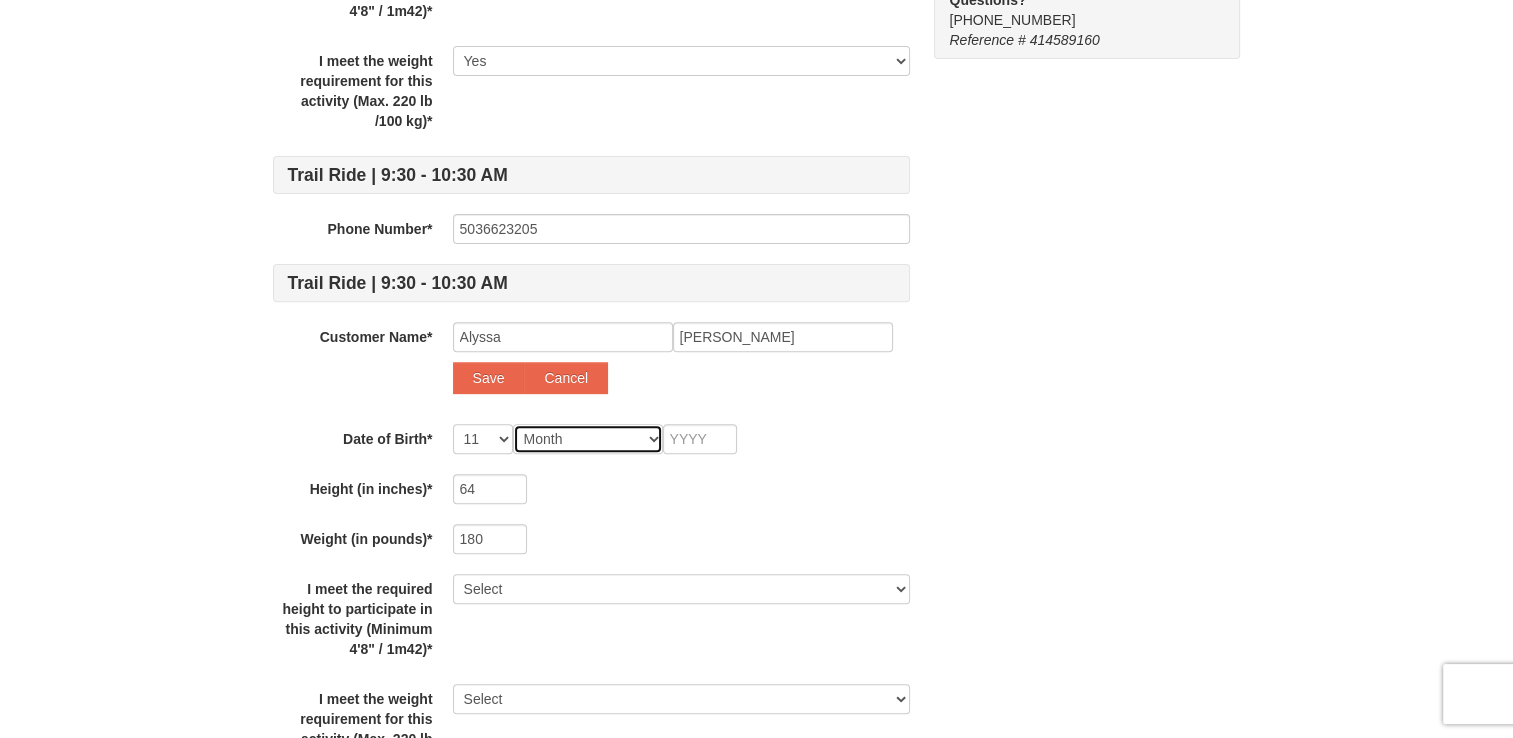 click on "Month January February March April May June July August September October November December" at bounding box center (588, 439) 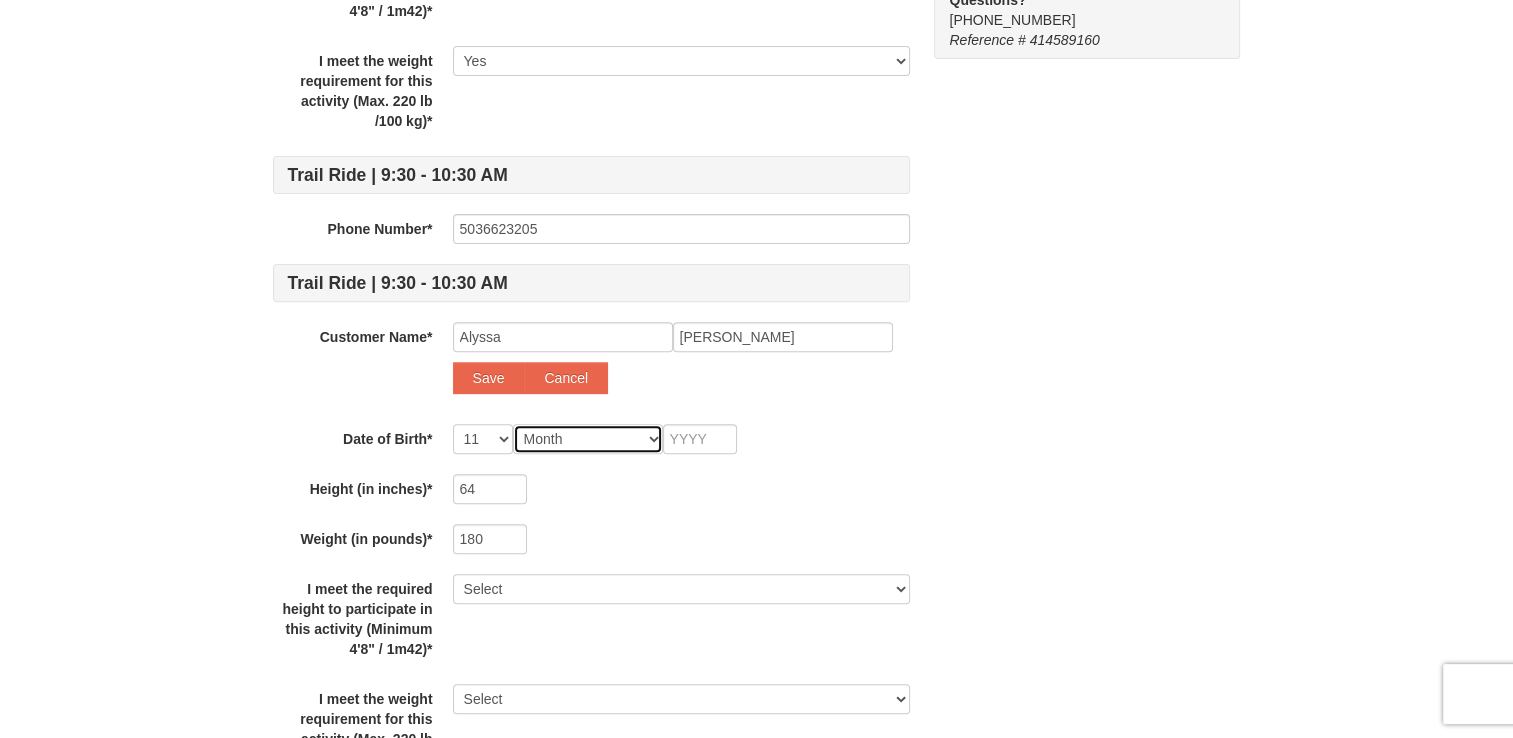 select on "03" 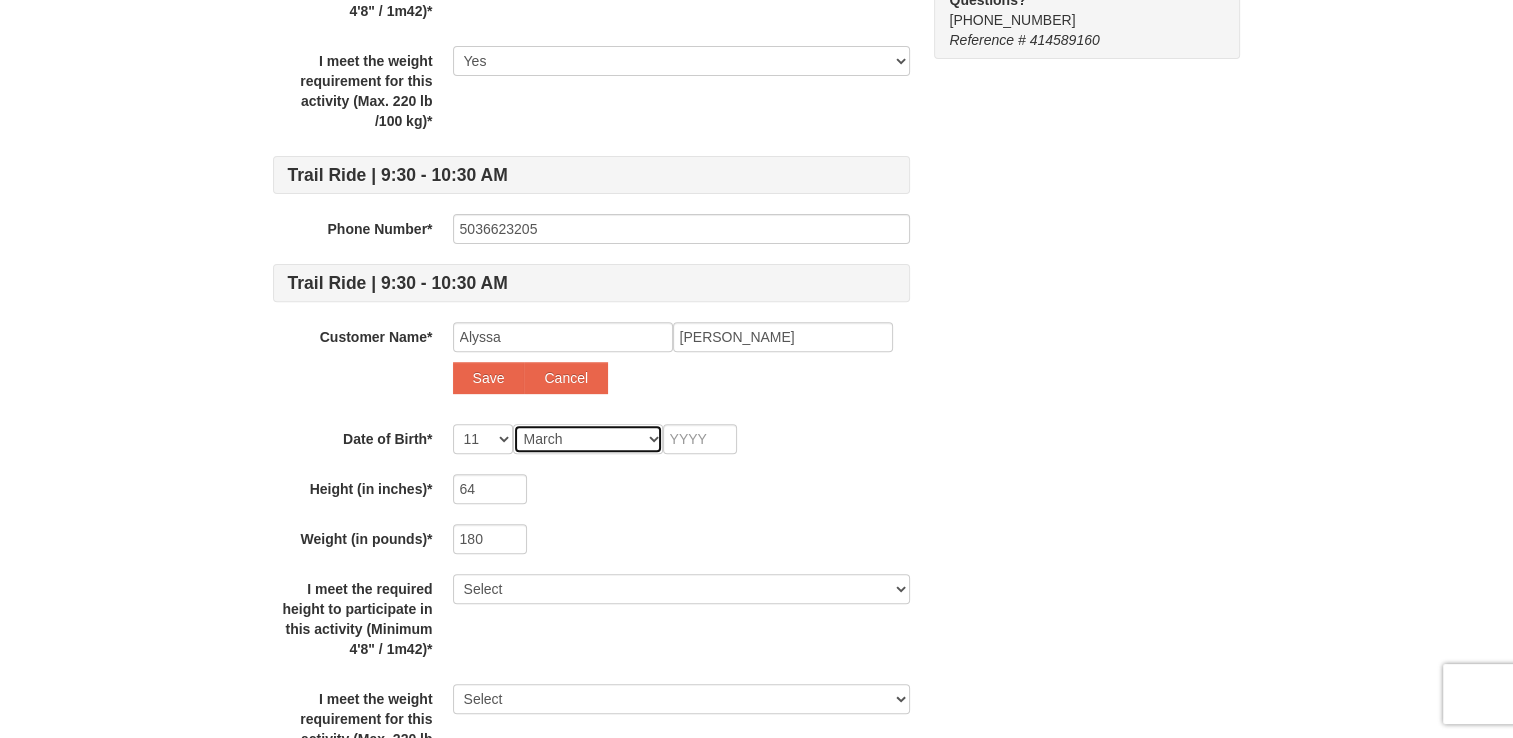 click on "Month January February March April May June July August September October November December" at bounding box center (588, 439) 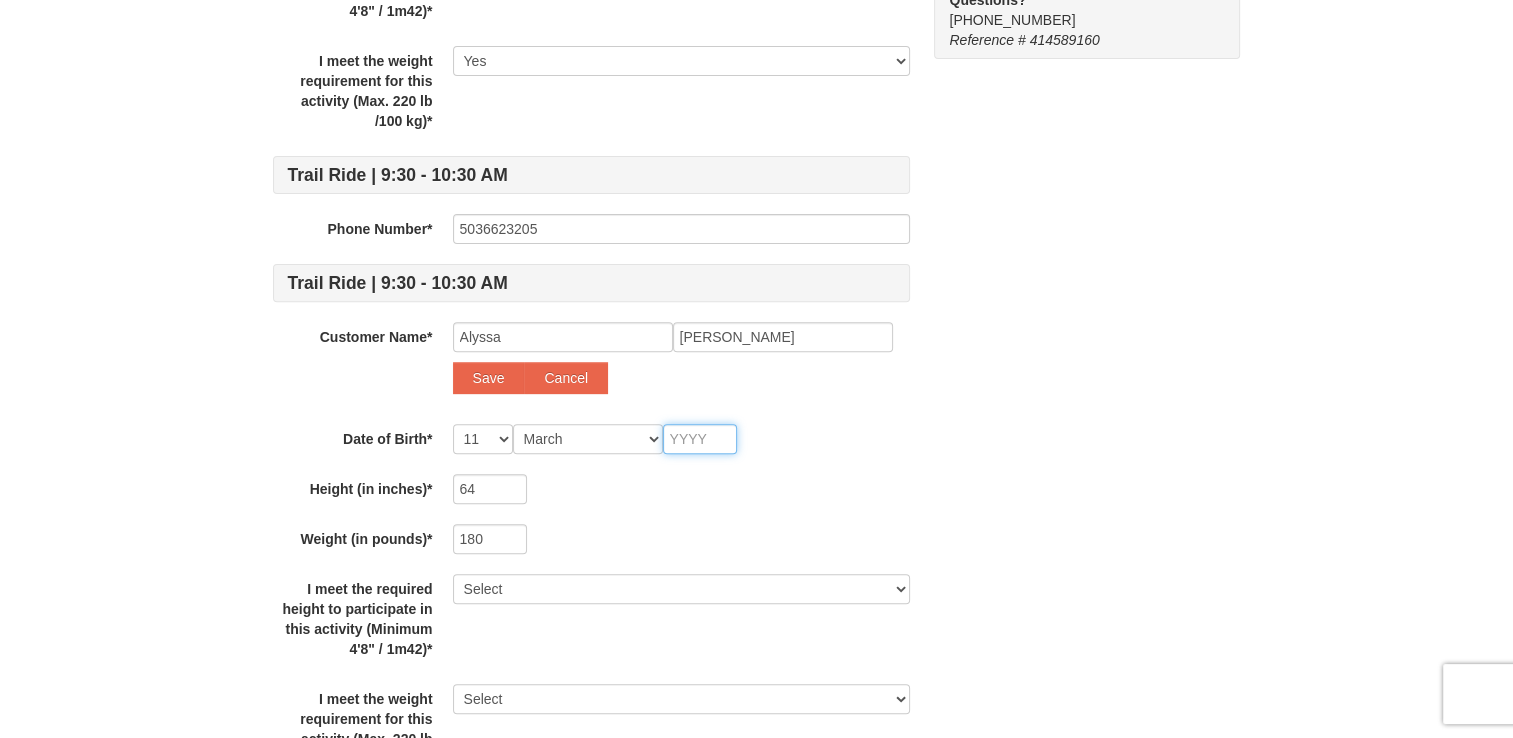 click at bounding box center [700, 439] 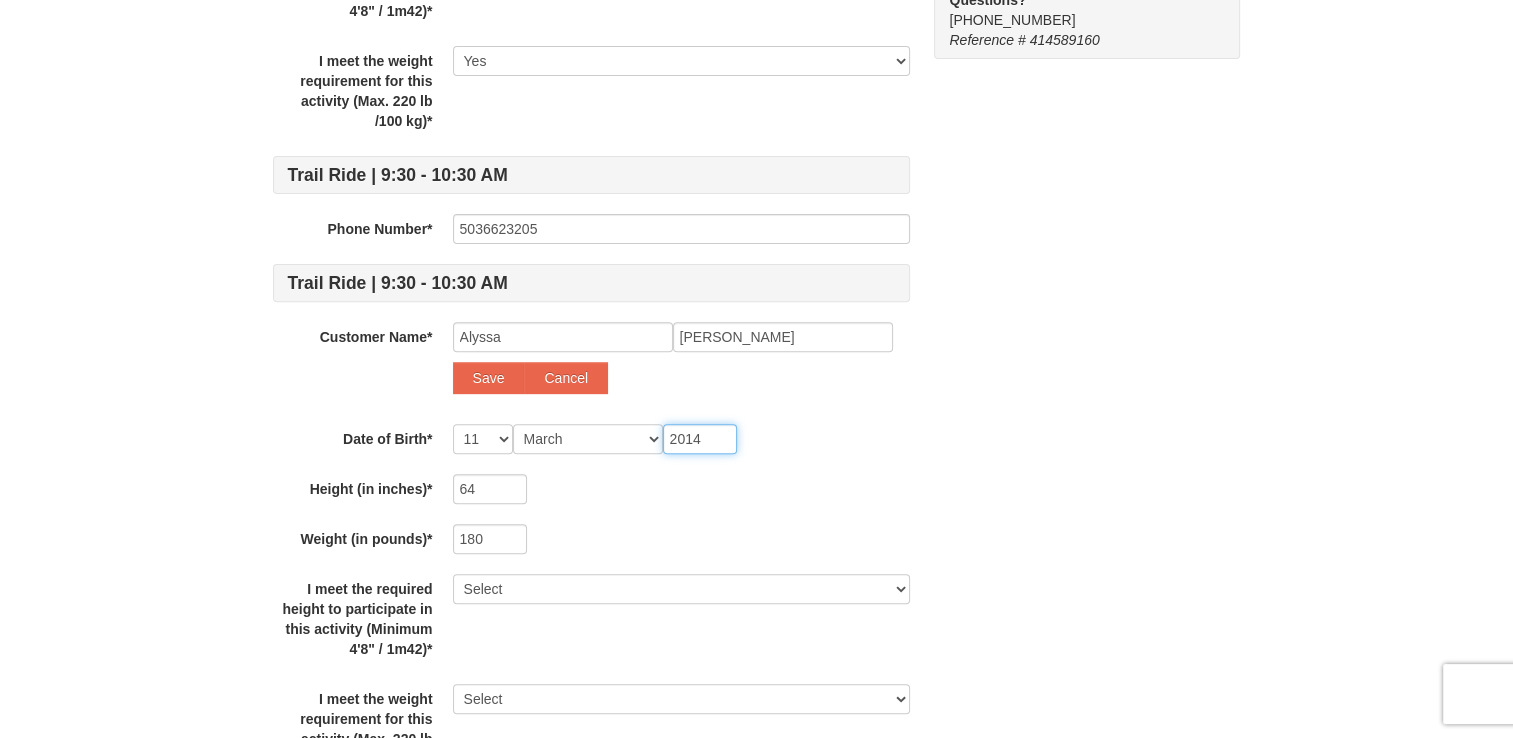 type on "2014" 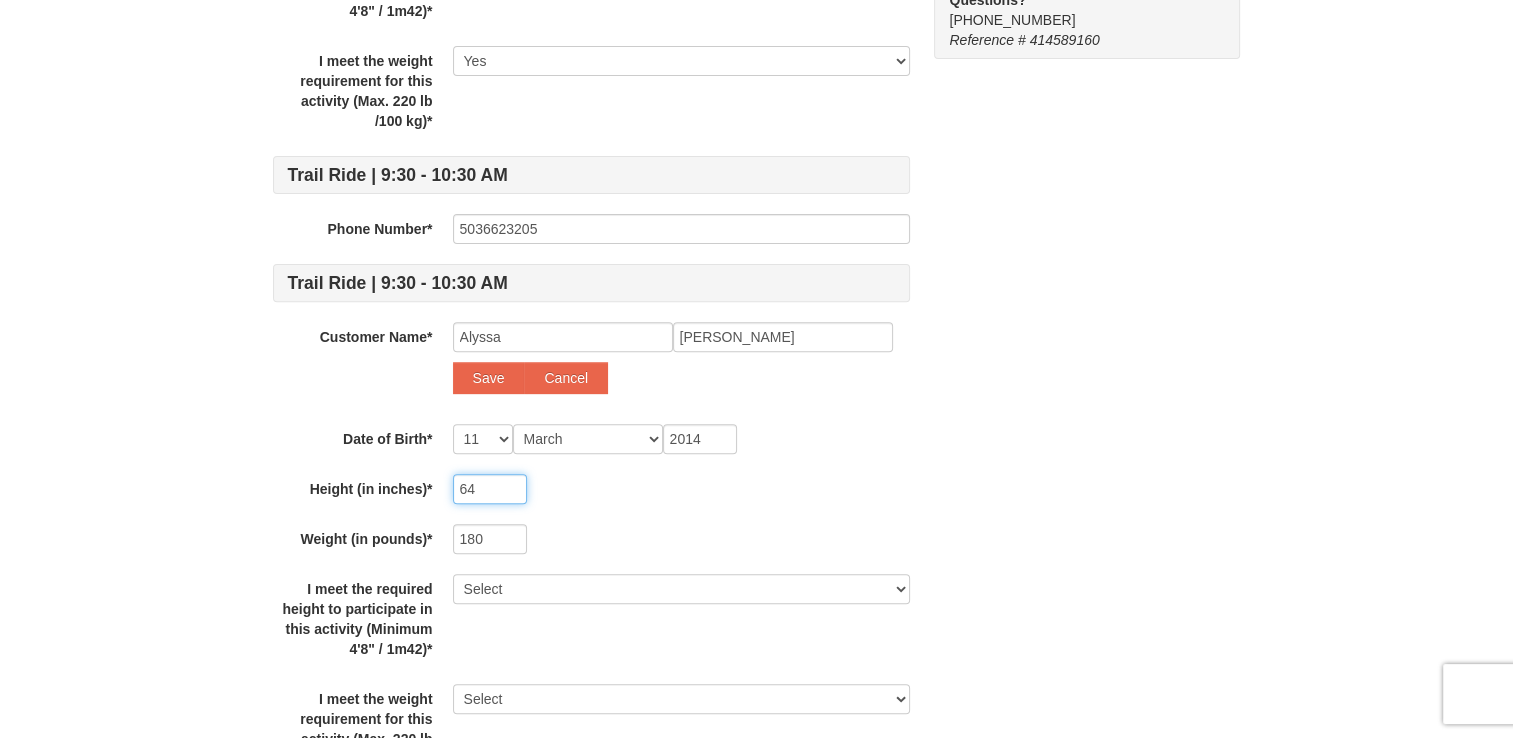 click on "64" at bounding box center [490, 489] 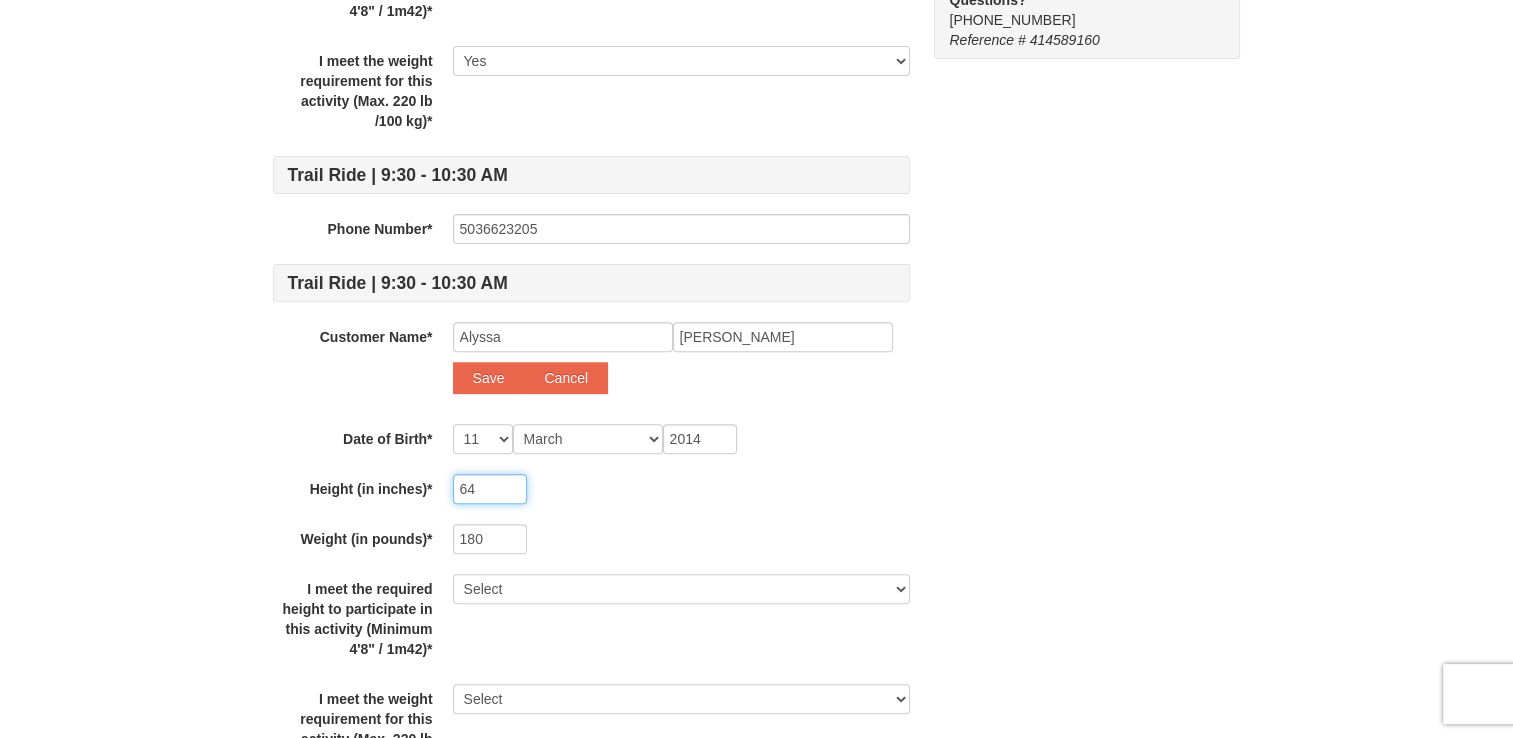 type on "6" 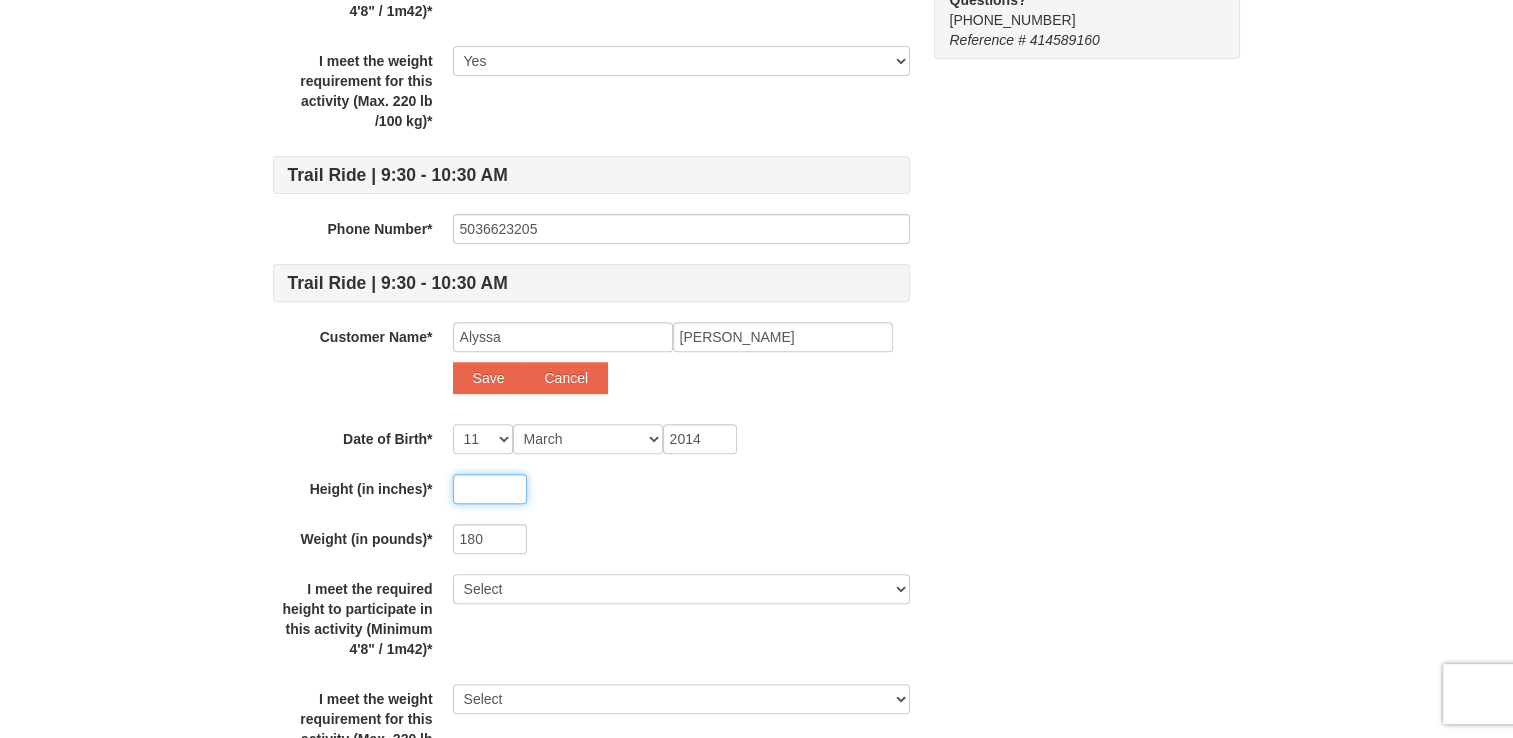 type 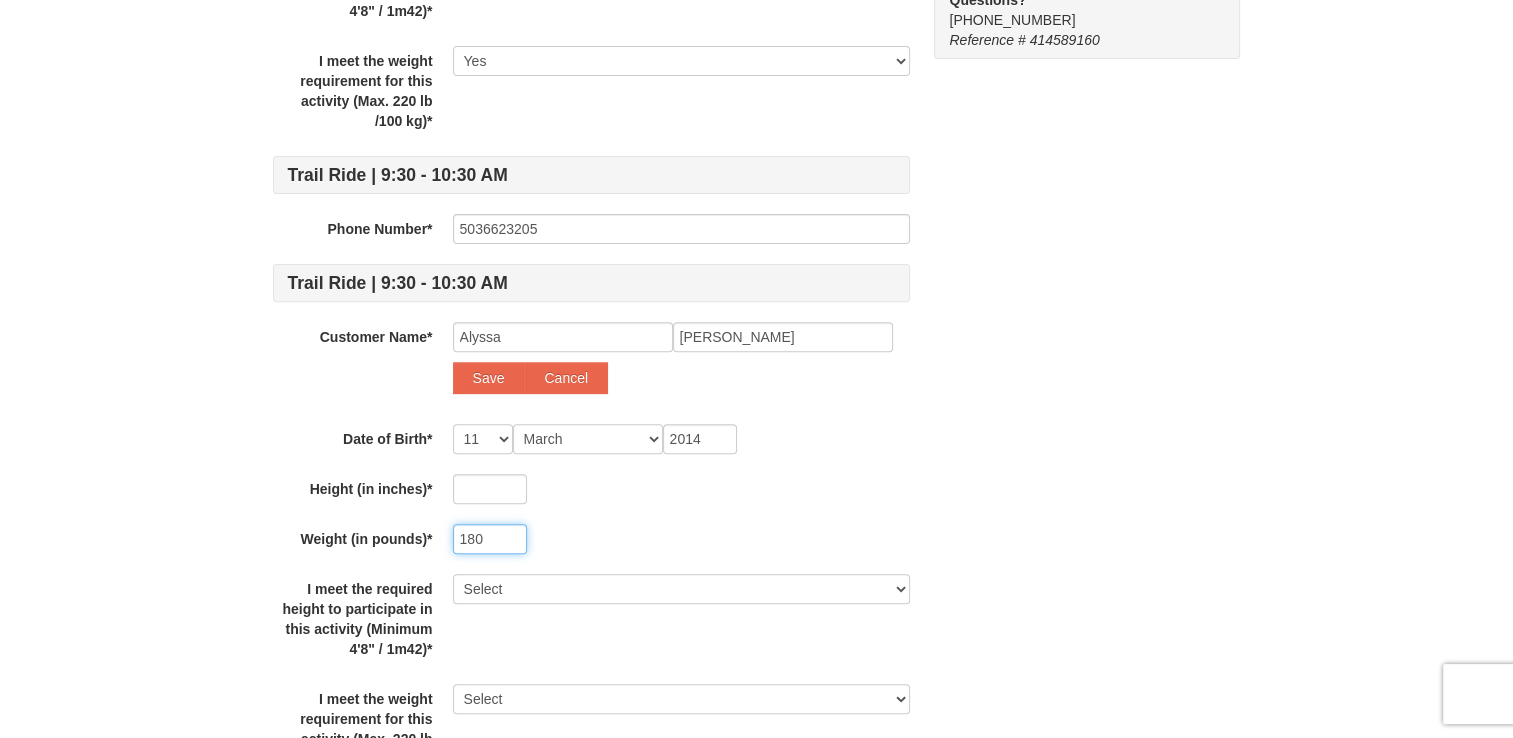 click on "180" at bounding box center [490, 539] 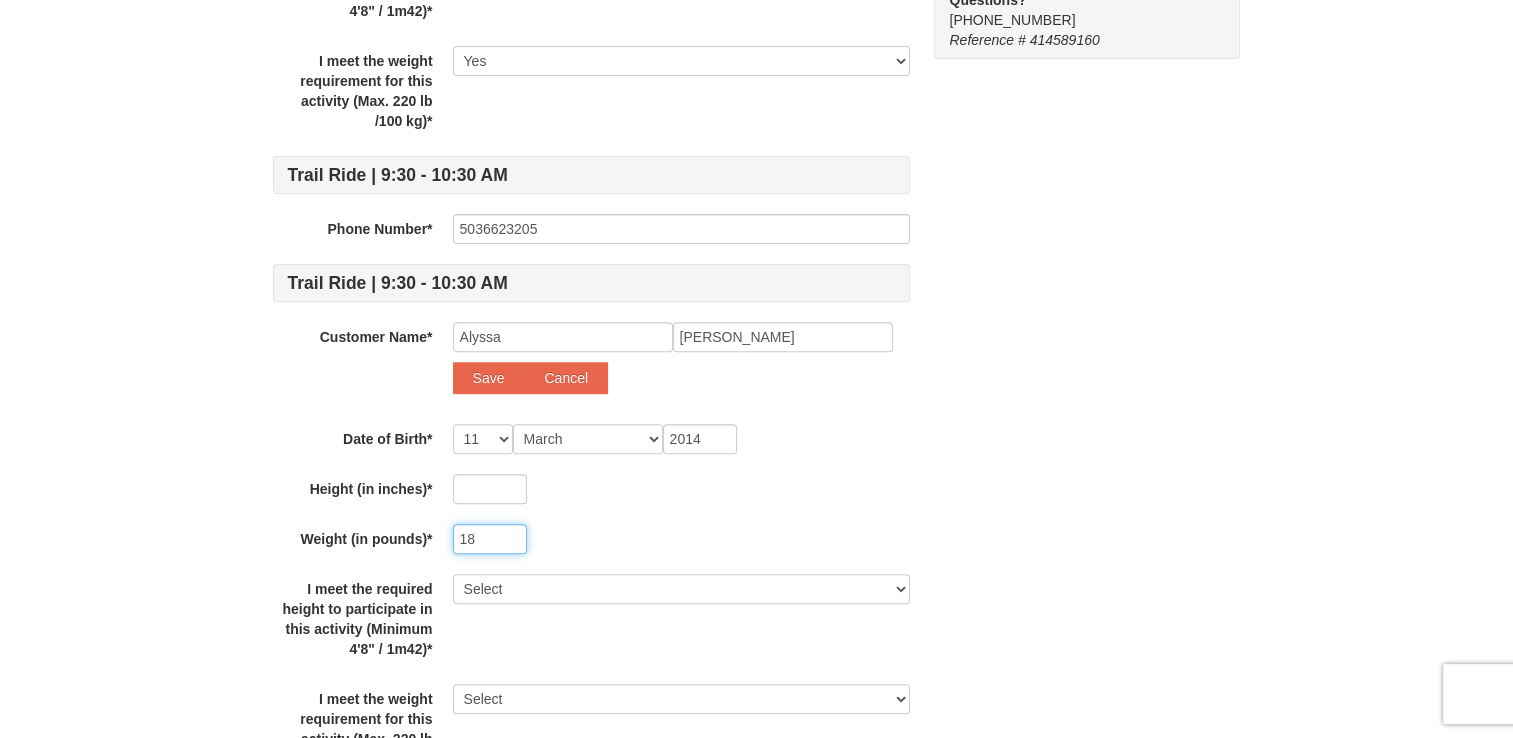type on "1" 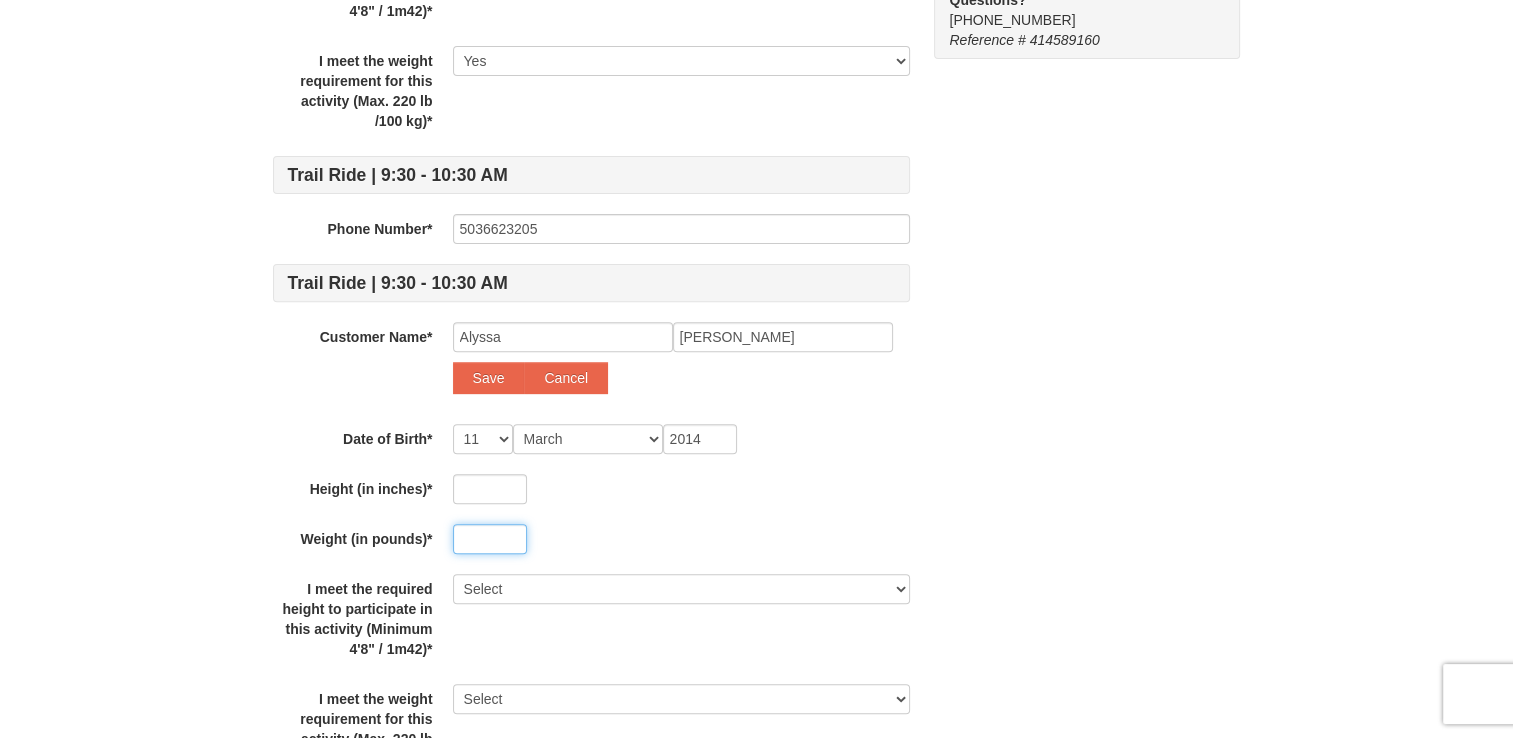 type 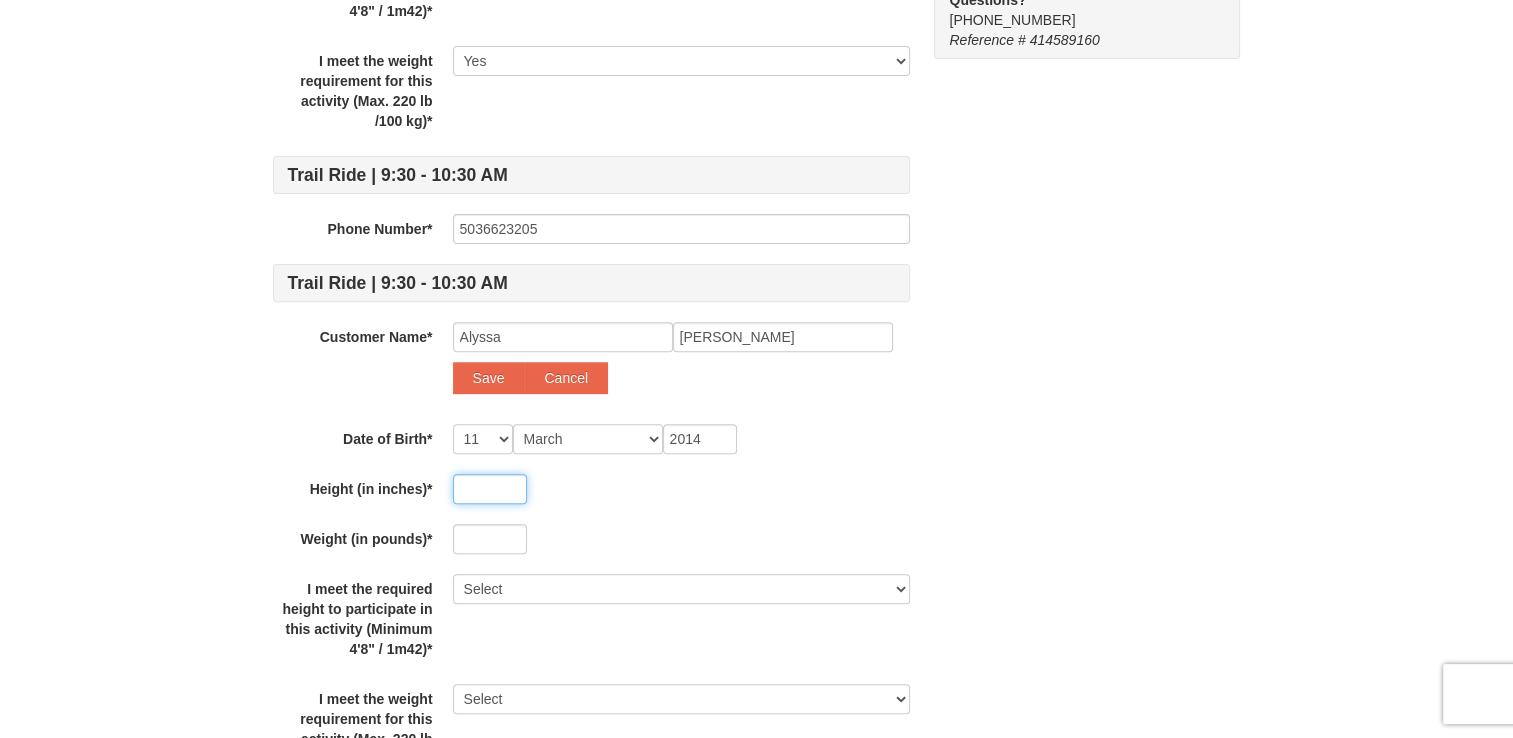 click at bounding box center [490, 489] 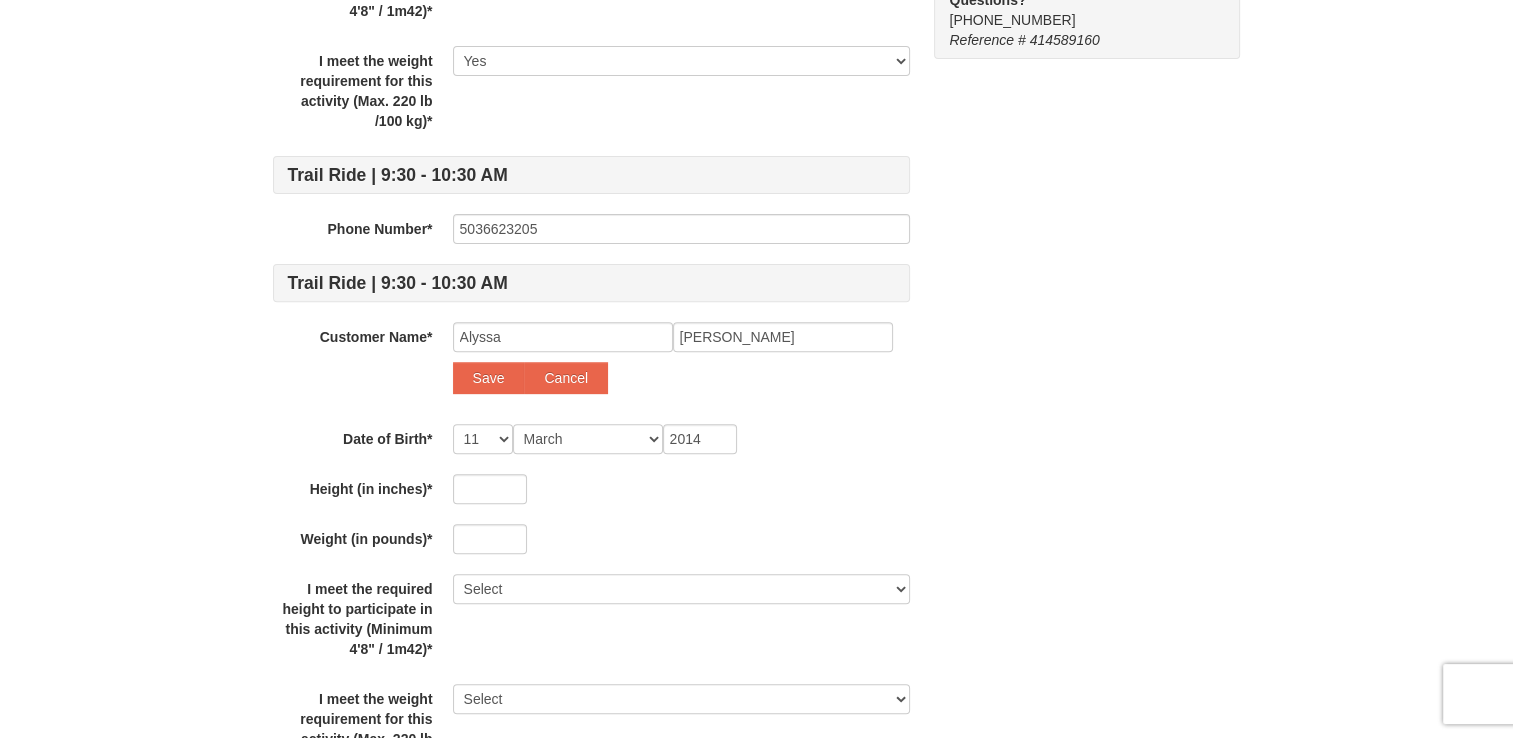 click on "Some of the items in your itinerary require some additional information. Please complete the information below. We will remember it for the next time you visit us!
Trail Ride | 9:30 - 10:30 AM Phone Number* 5036623205 Trail Ride | 9:30 - 10:30 AM Customer Name* Select... CARON DASILVA Add New... Save Cancel Date of Birth* -- 01 02 03 04 05 06 07 08 09 10 11 12 13 14 15 16 17 18 19 20 21 22 23 24 25 26 27 28 29 30 31 Month January February March April May June July August September October November December 1959 Height (in inches)* 64 Weight (in pounds)* 180 I meet the required height to participate in this activity (Minimum 4'8" / 1m42)* Select Yes I meet the weight requirement for this activity (Max. 220 lb /100 kg)* Select Yes Trail Ride | 9:30 - 10:30 AM Phone Number* 5036623205 Trail Ride | 9:30 - 10:30 AM Customer Name* Select... CARON DASILVA Add New... Alyssa Myers Save Cancel Date of Birth* -- 01 02 03 04 05 06 07 08 09 10 11" at bounding box center [757, 169] 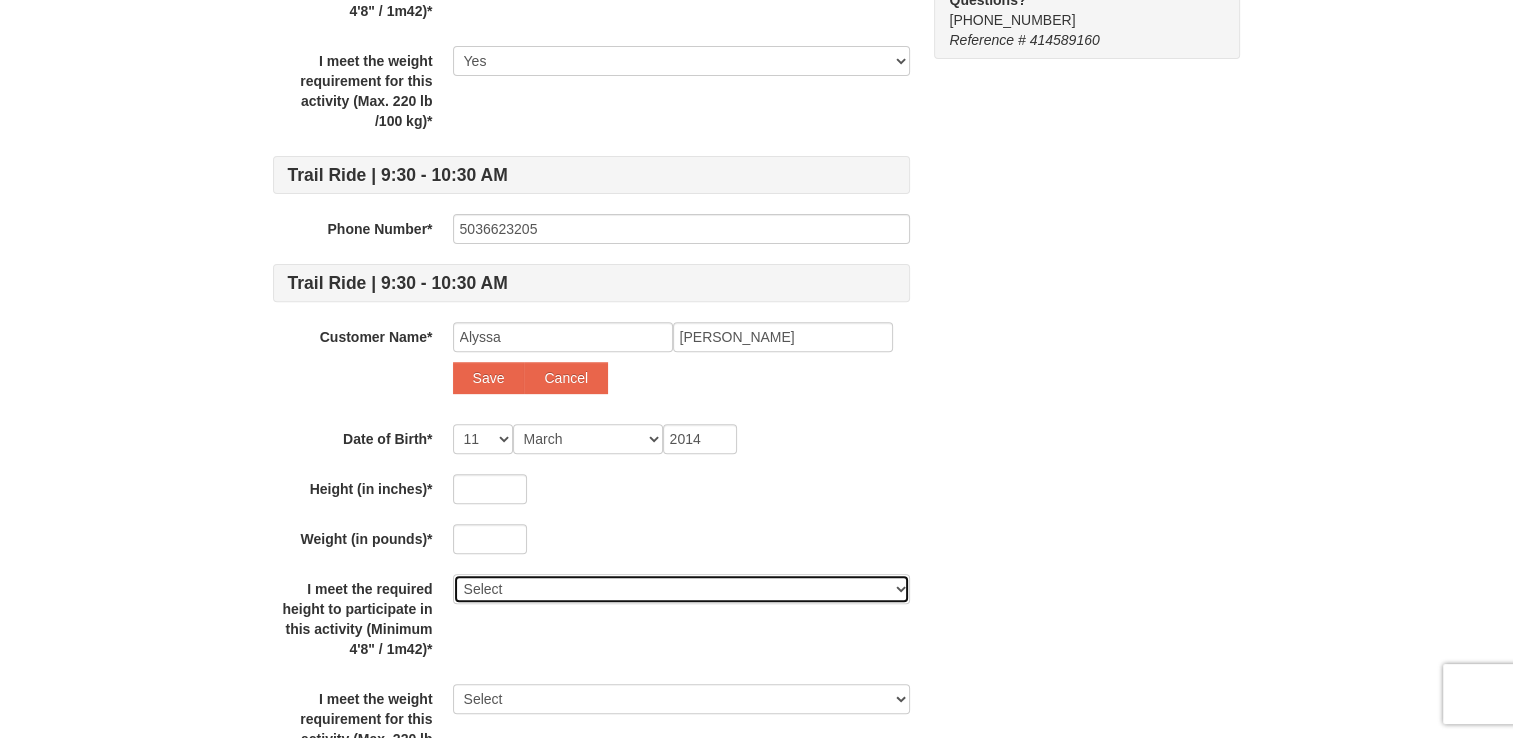 click on "Select Yes" at bounding box center (681, 589) 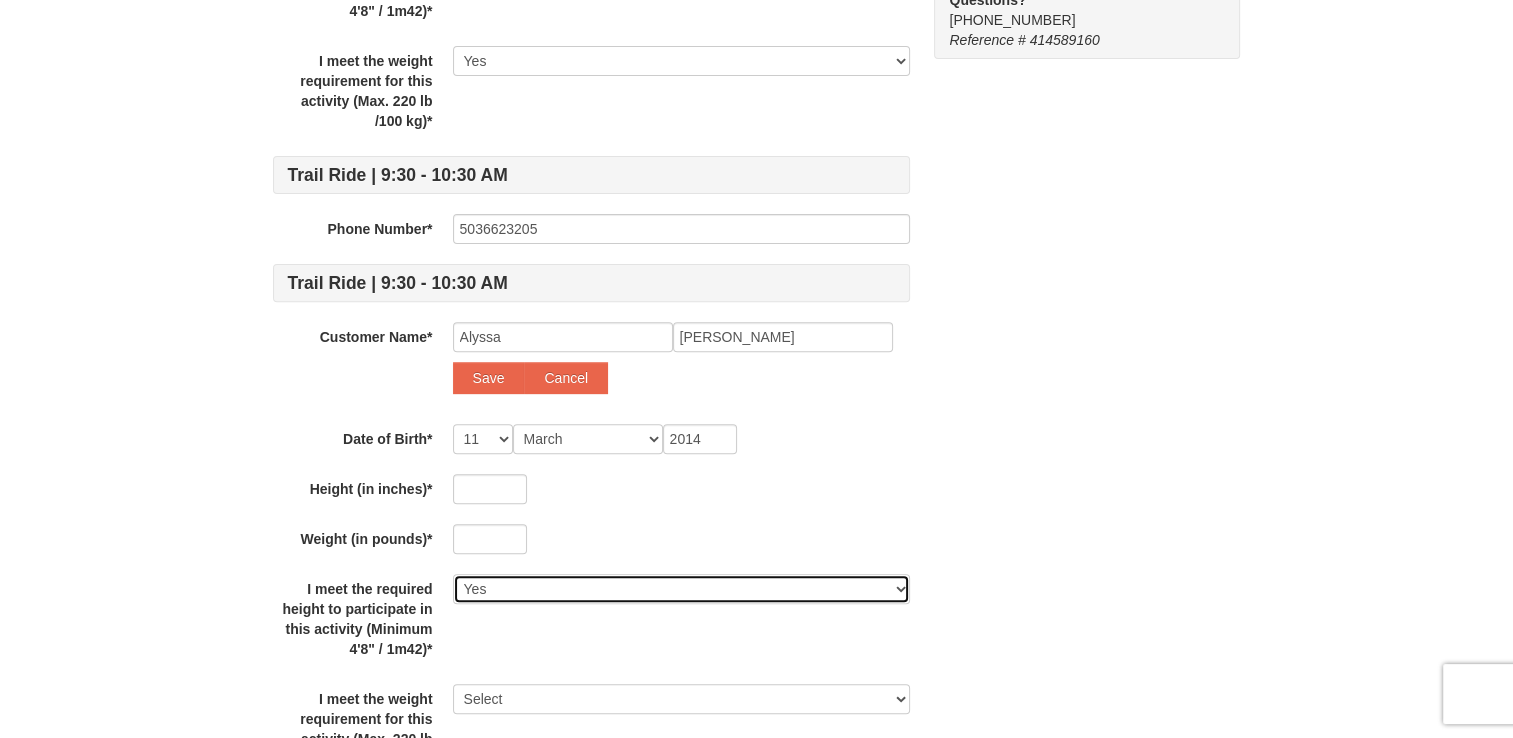 click on "Select Yes" at bounding box center [681, 589] 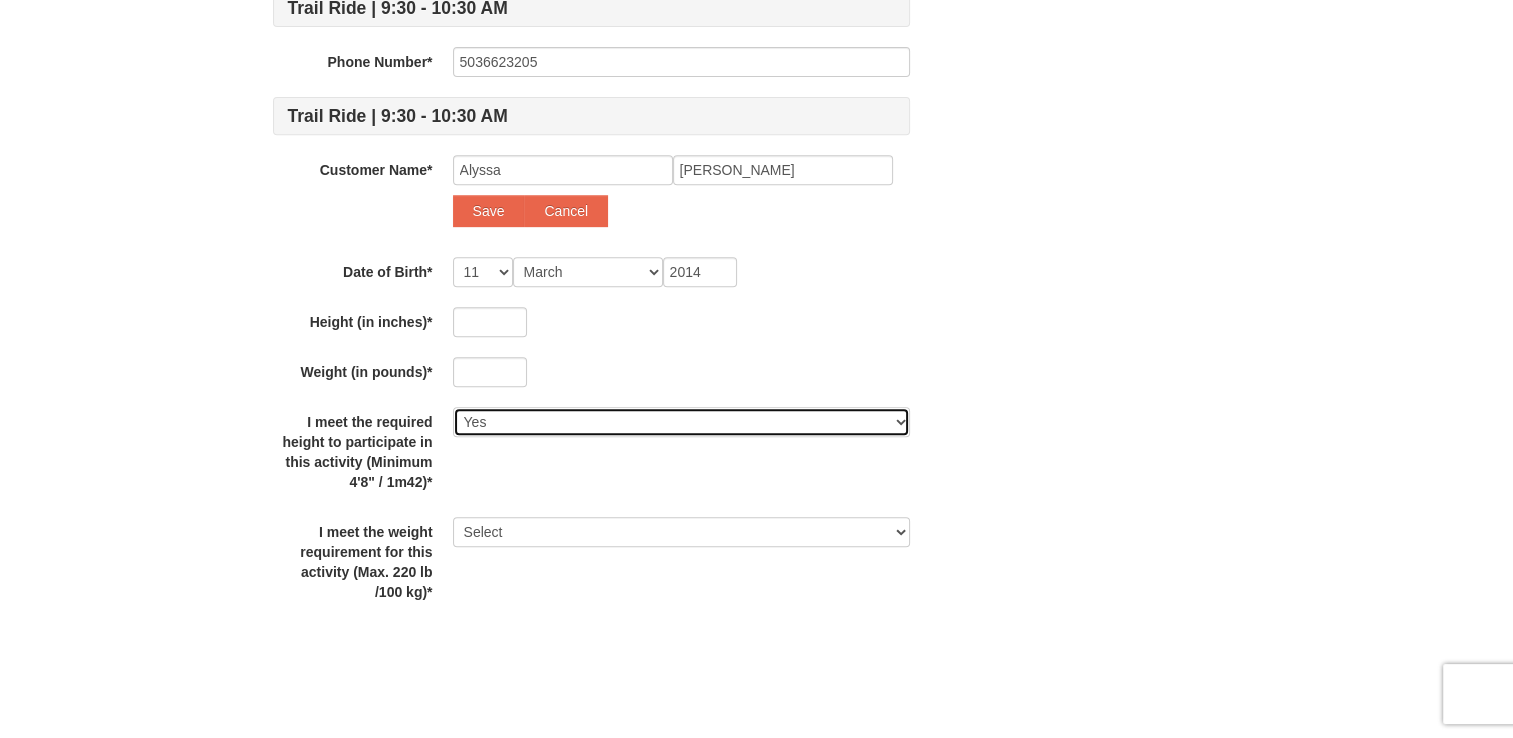 scroll, scrollTop: 860, scrollLeft: 0, axis: vertical 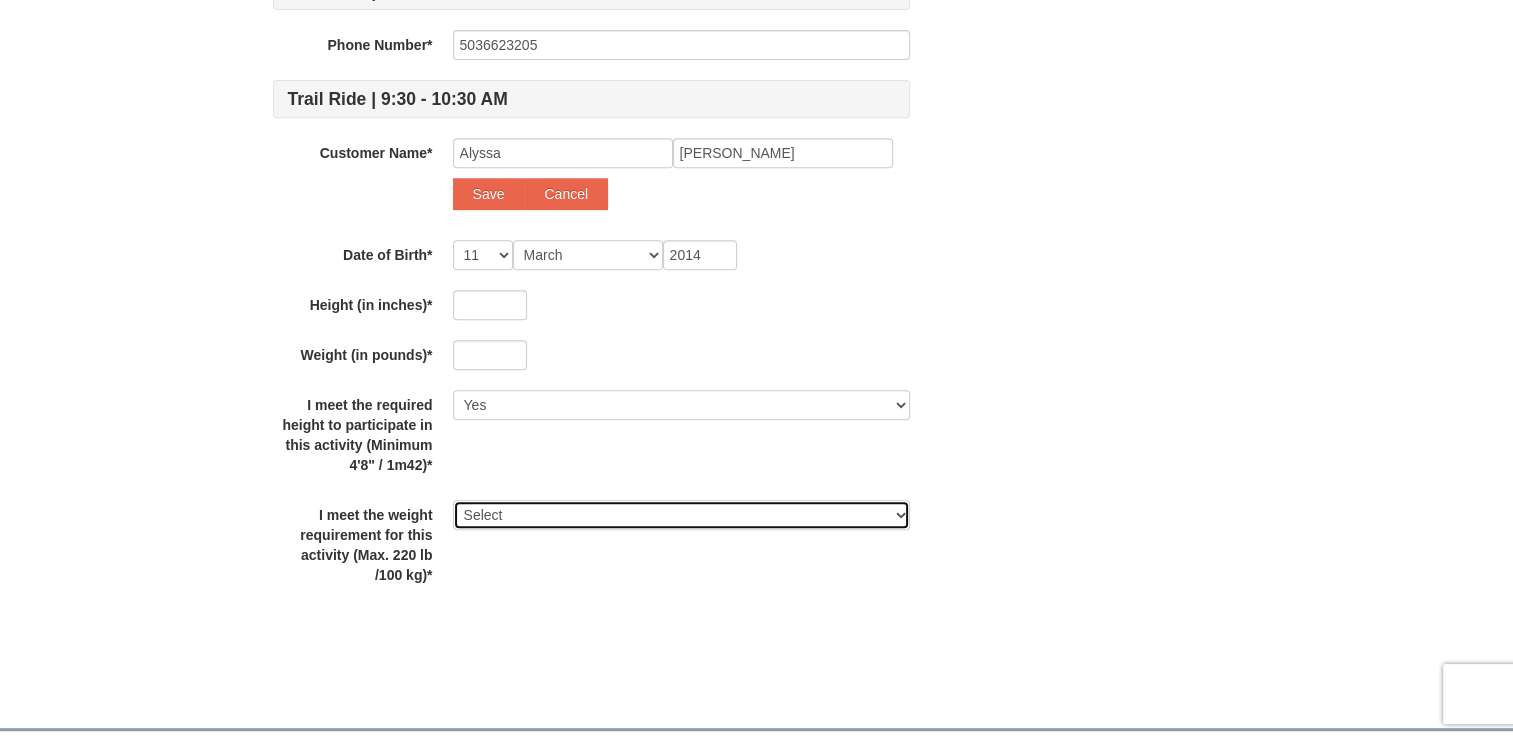 click on "Select Yes" at bounding box center (681, 515) 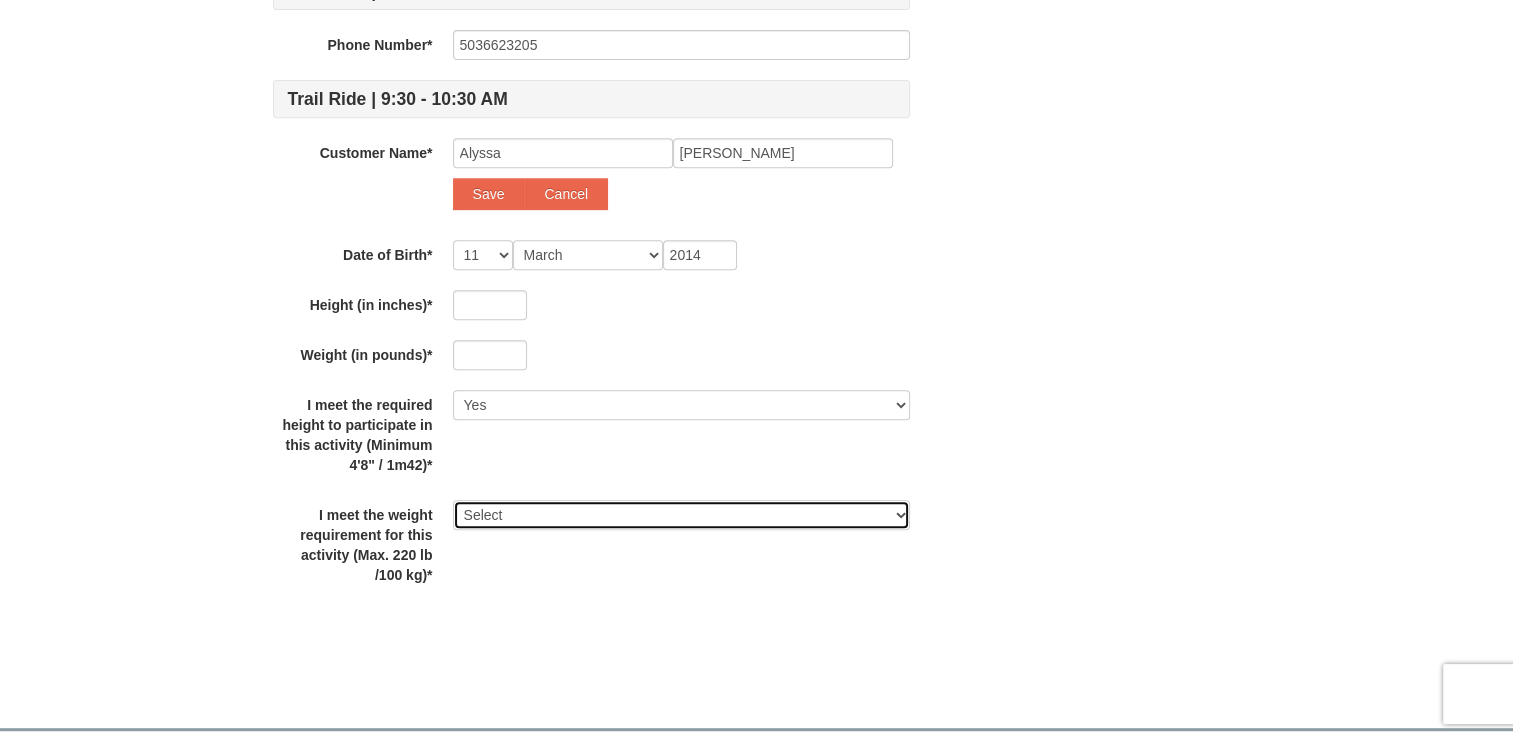 select on "Yes" 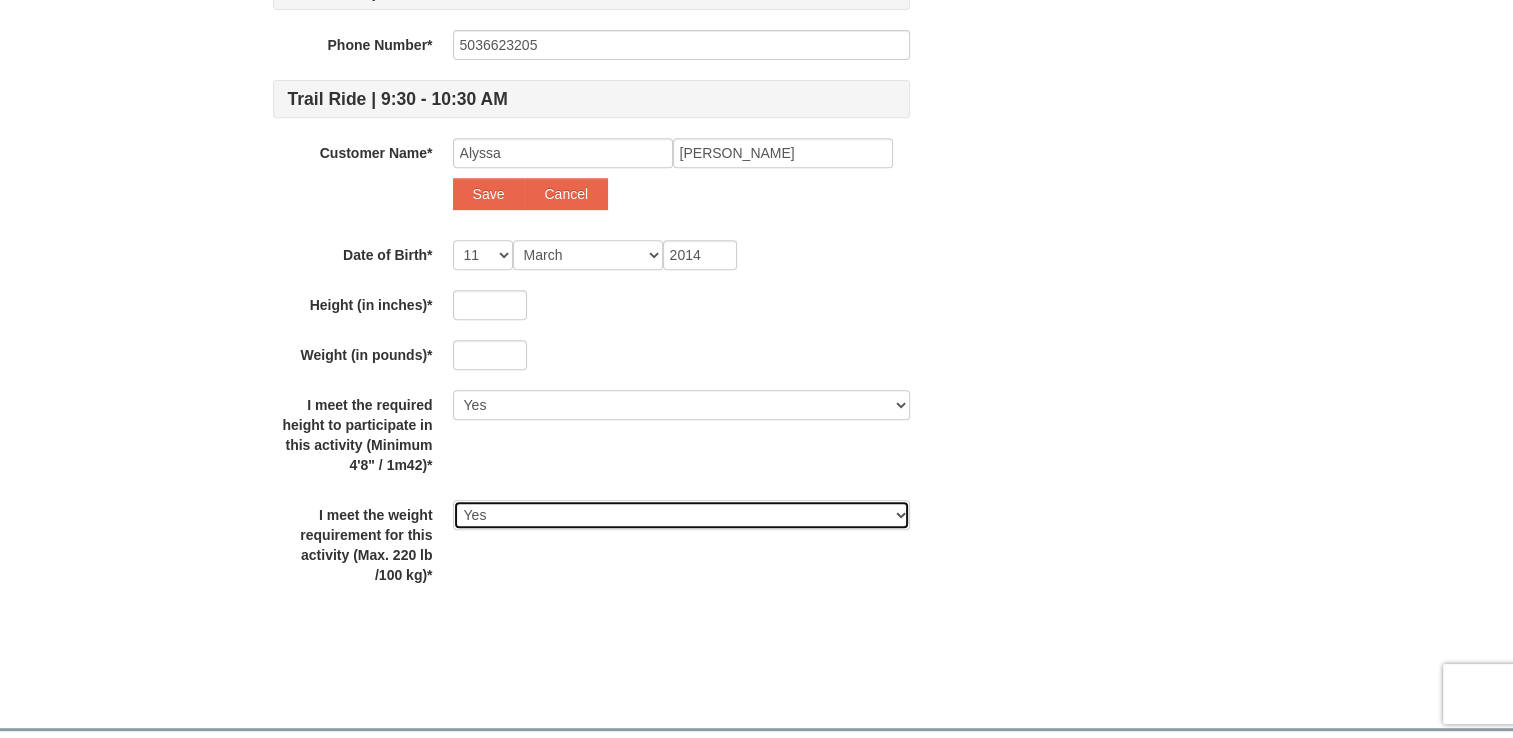click on "Select Yes" at bounding box center (681, 515) 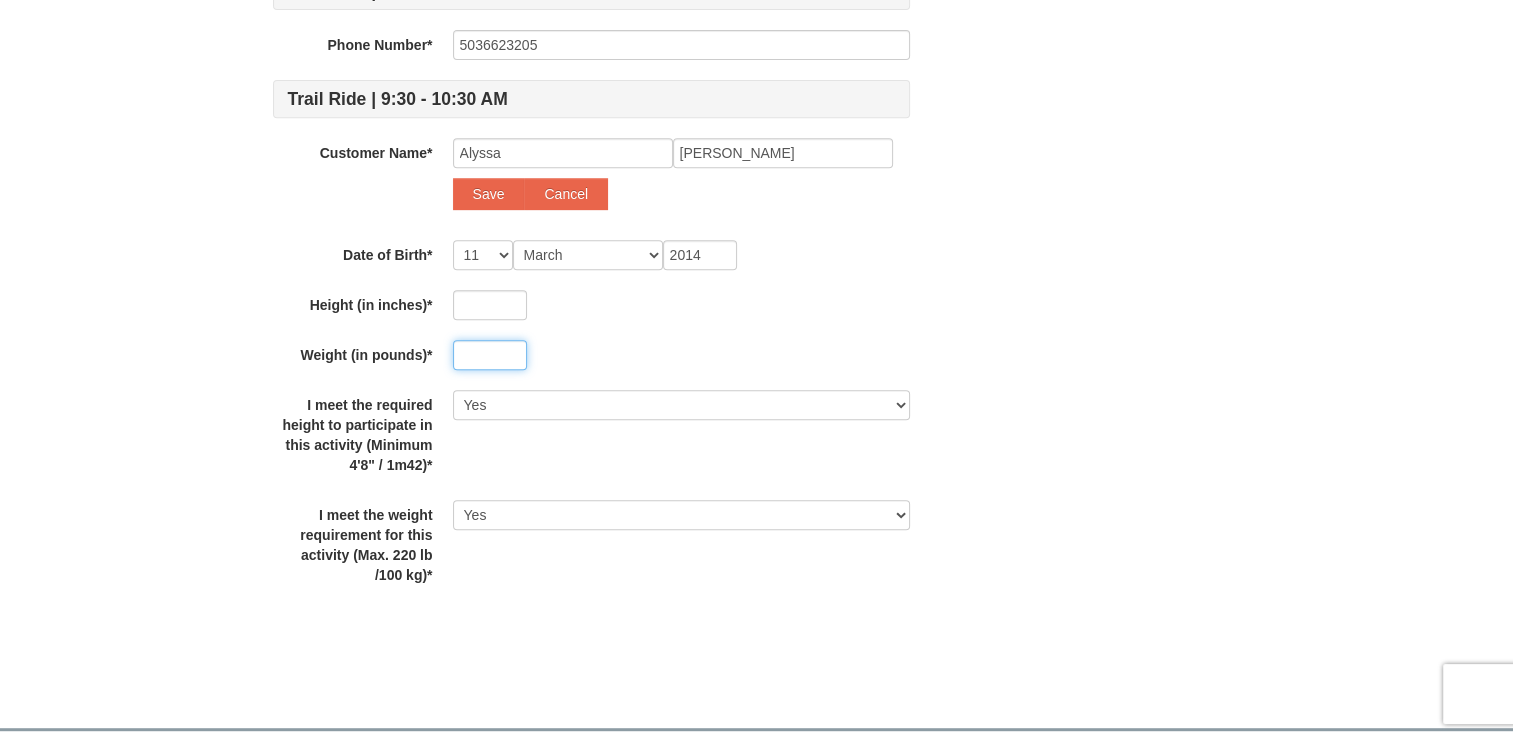 click at bounding box center (490, 355) 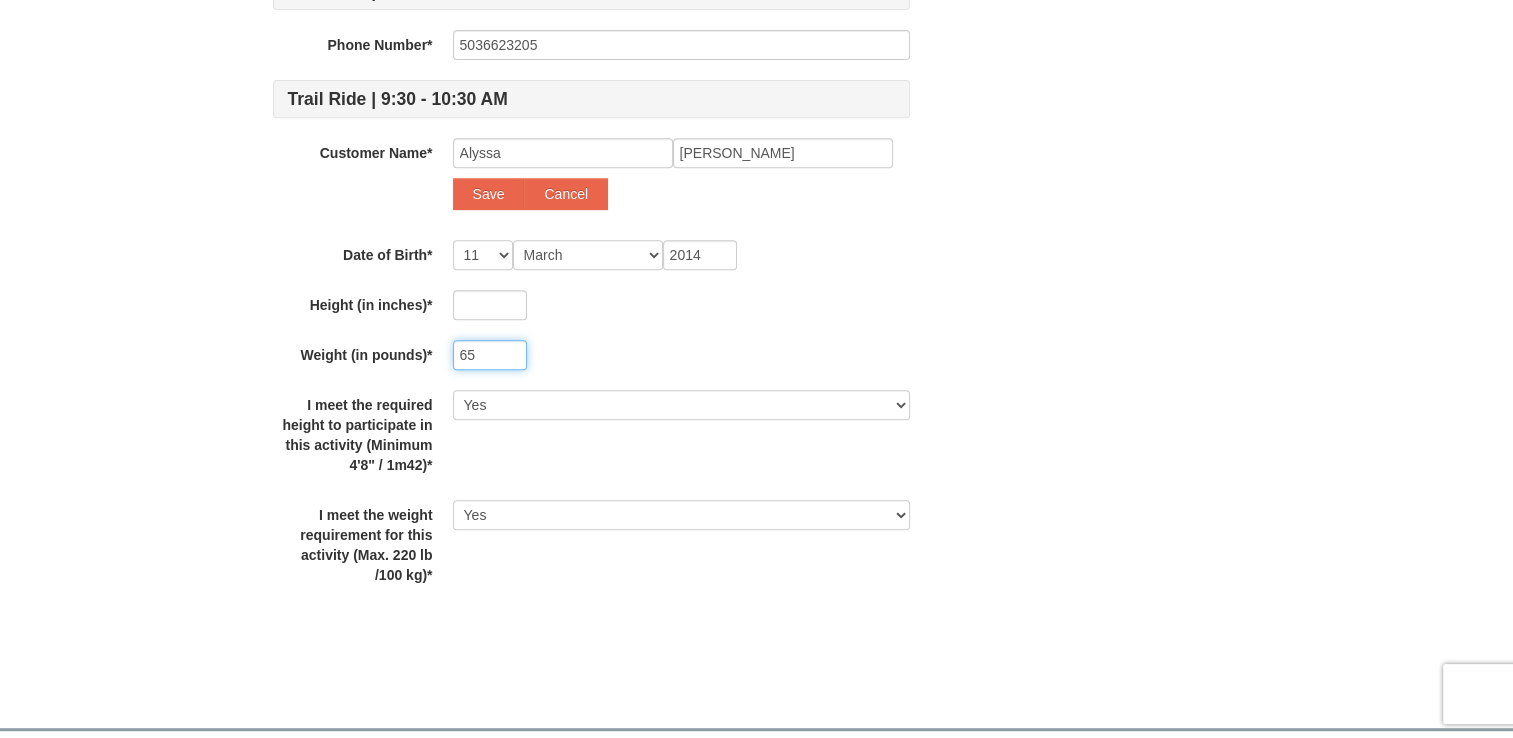 type on "65" 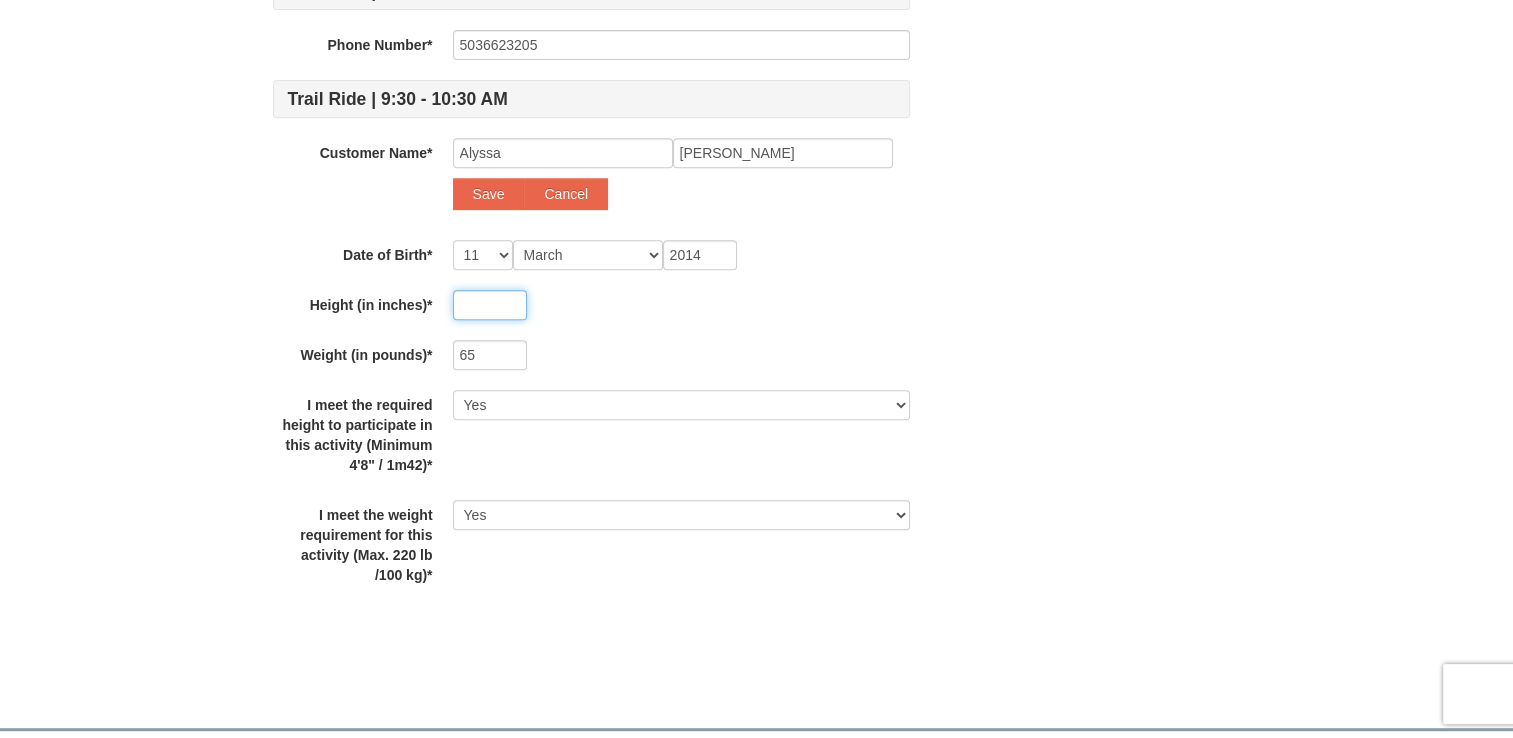 click at bounding box center (490, 305) 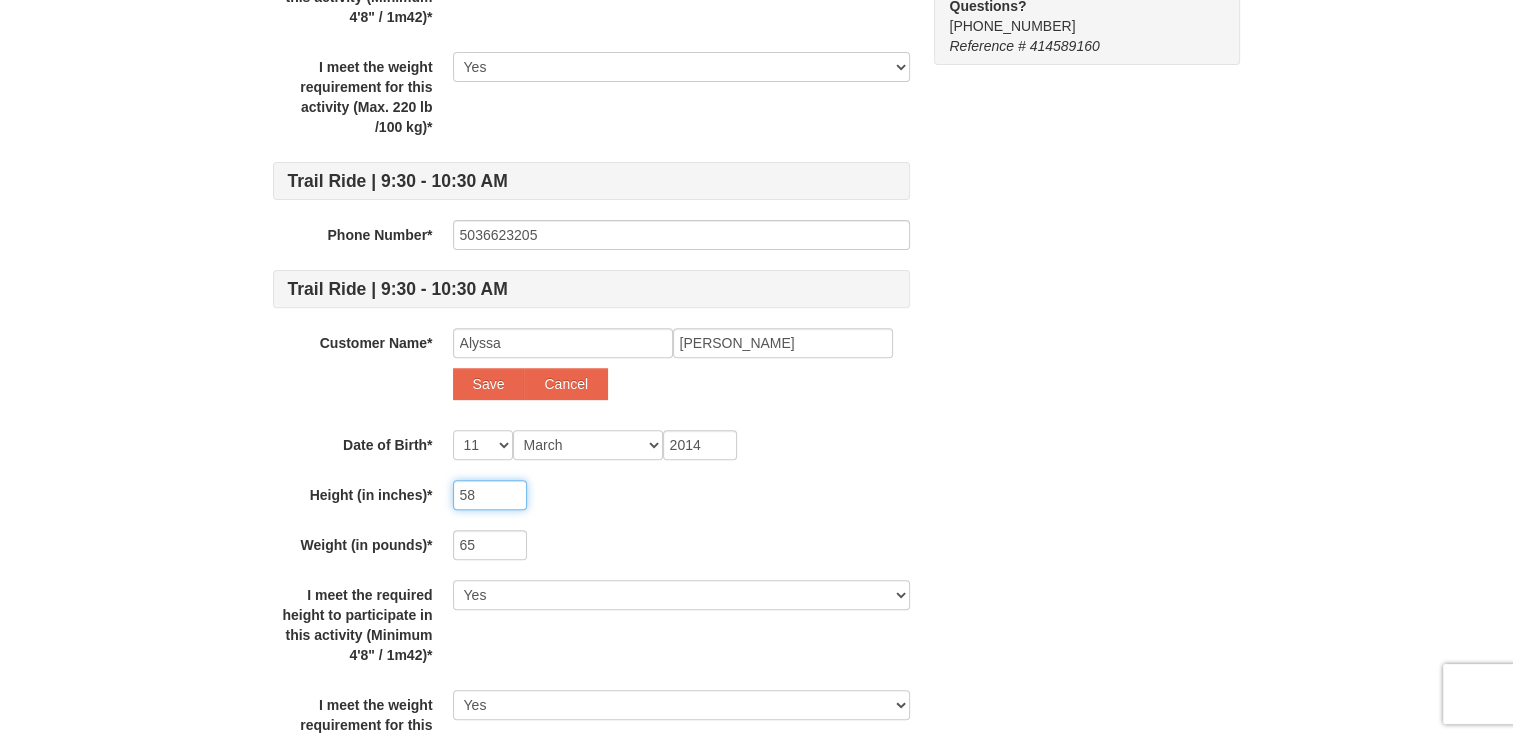scroll, scrollTop: 669, scrollLeft: 0, axis: vertical 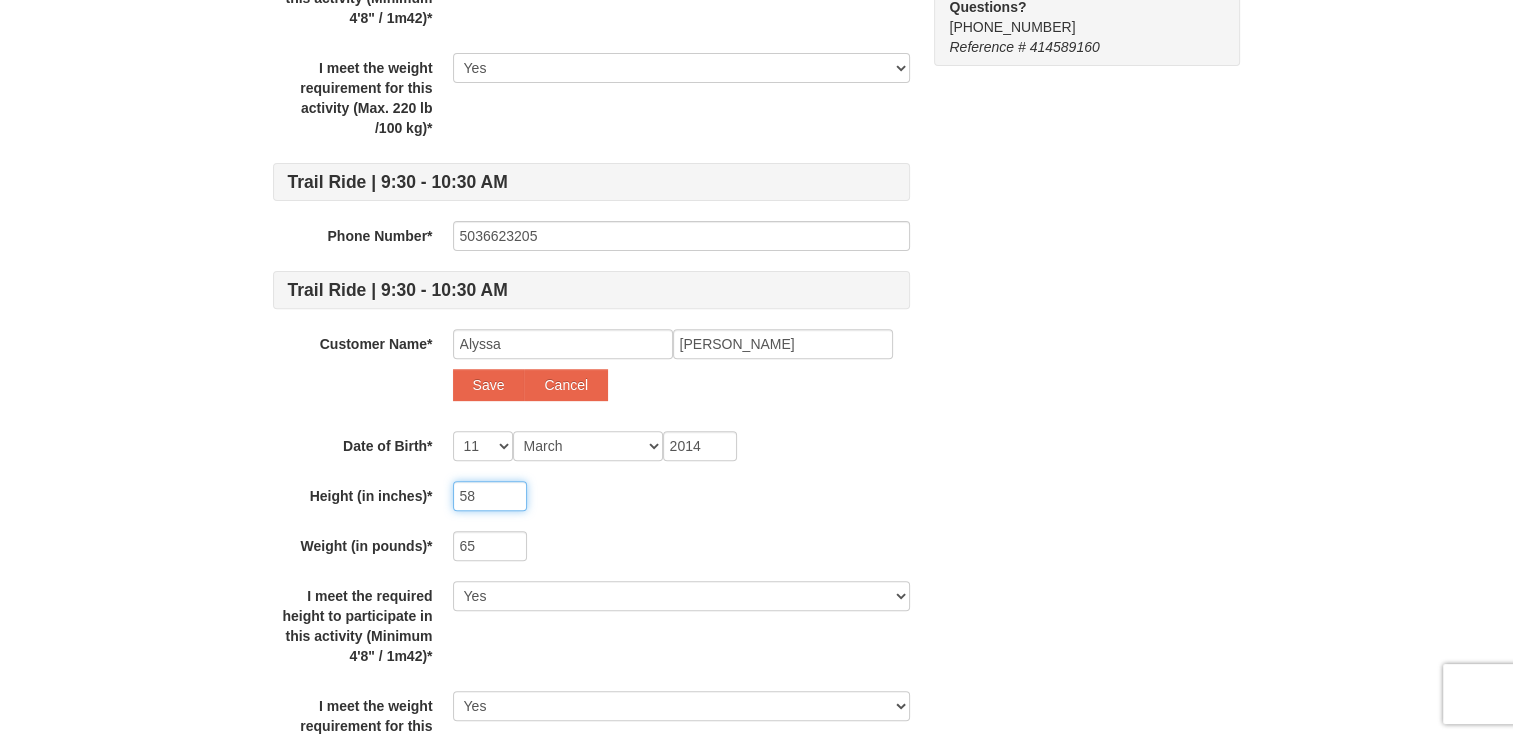 type on "58" 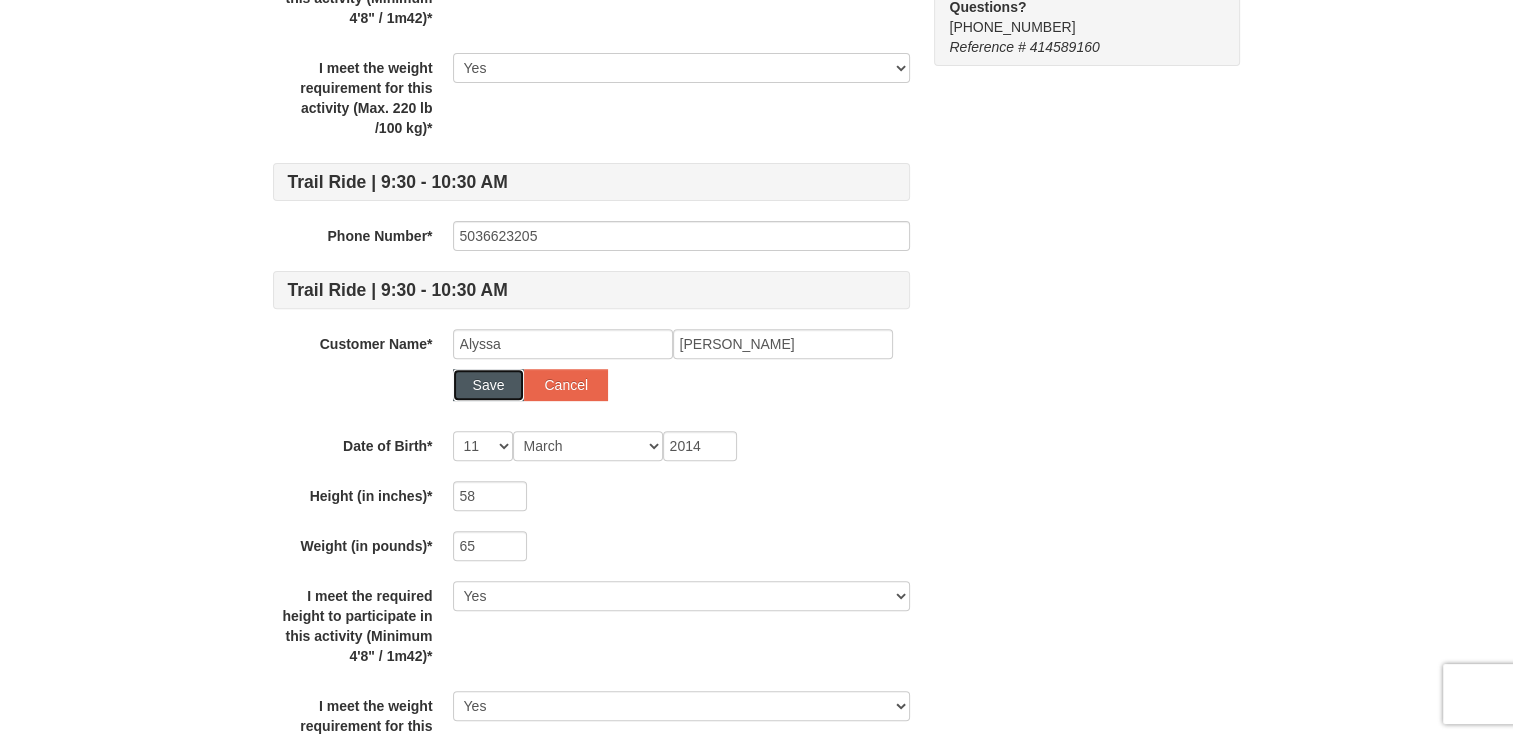 click on "Save" at bounding box center [489, 385] 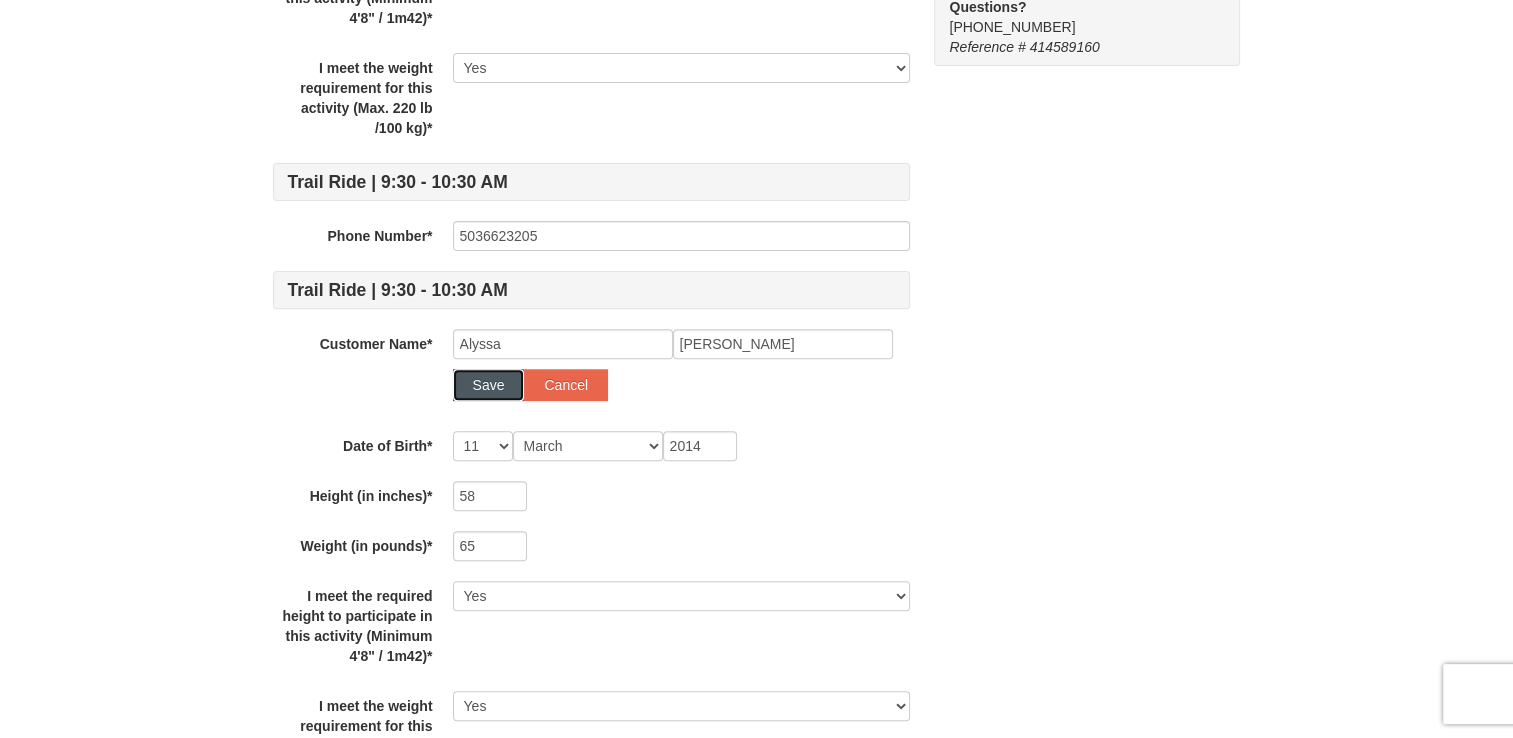 select 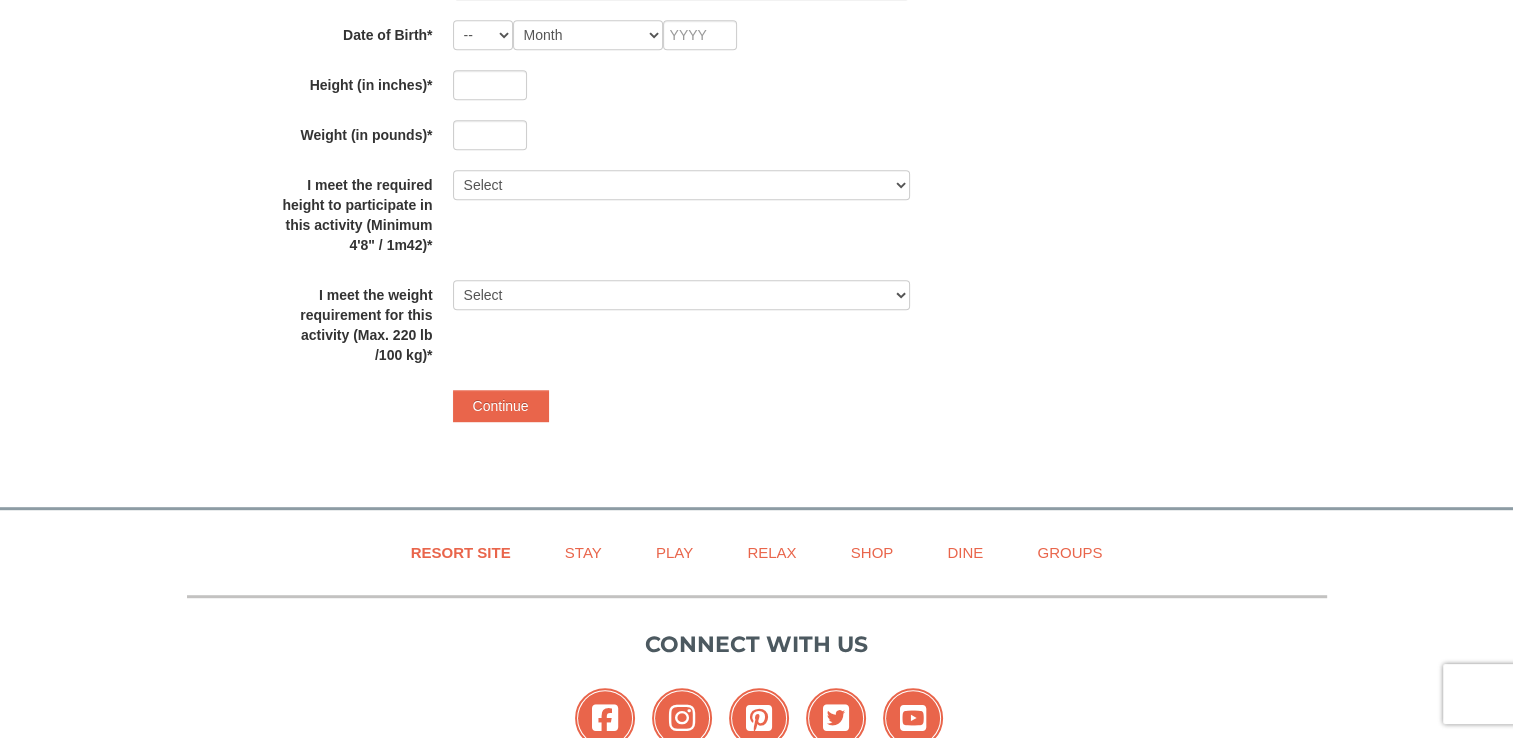 scroll, scrollTop: 1034, scrollLeft: 0, axis: vertical 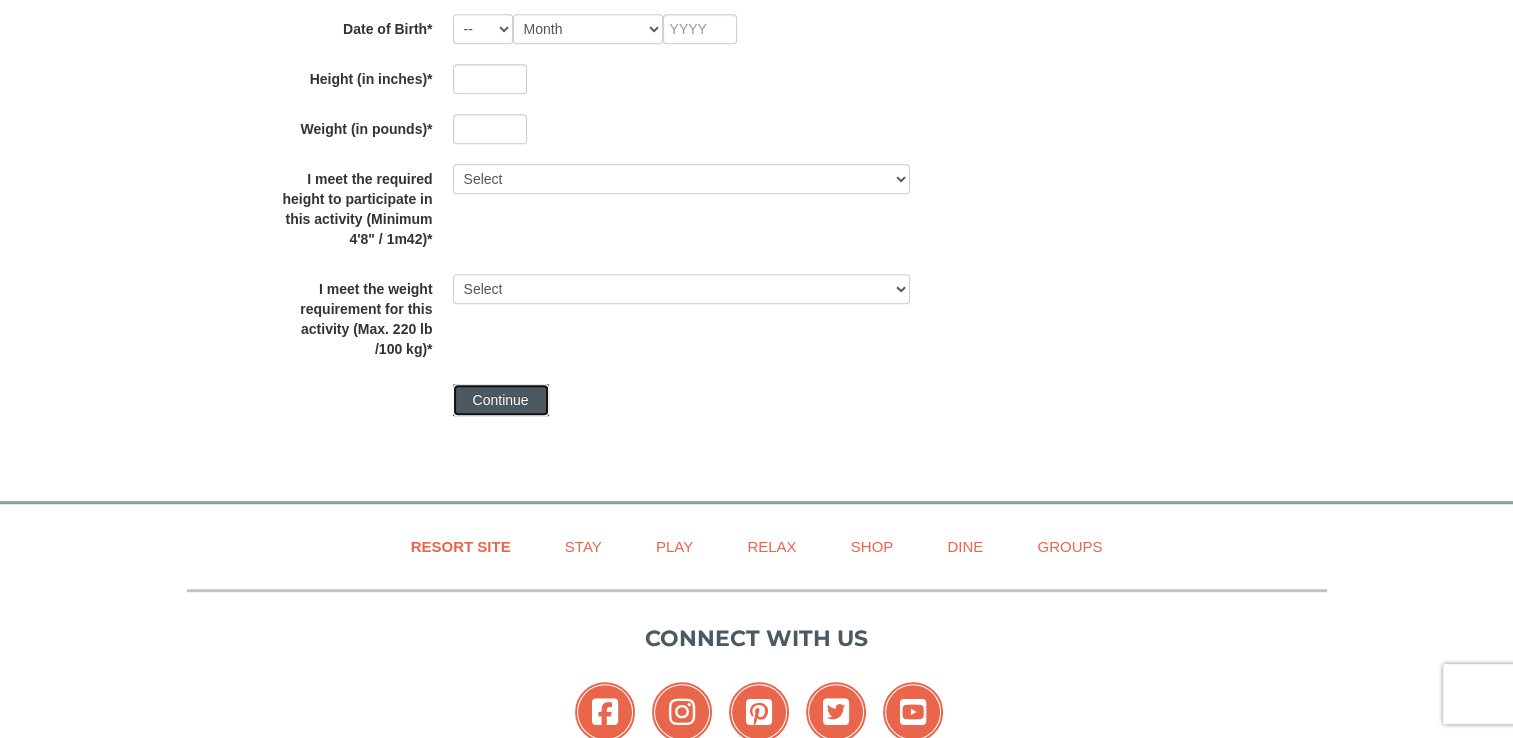 click on "Continue" at bounding box center [501, 400] 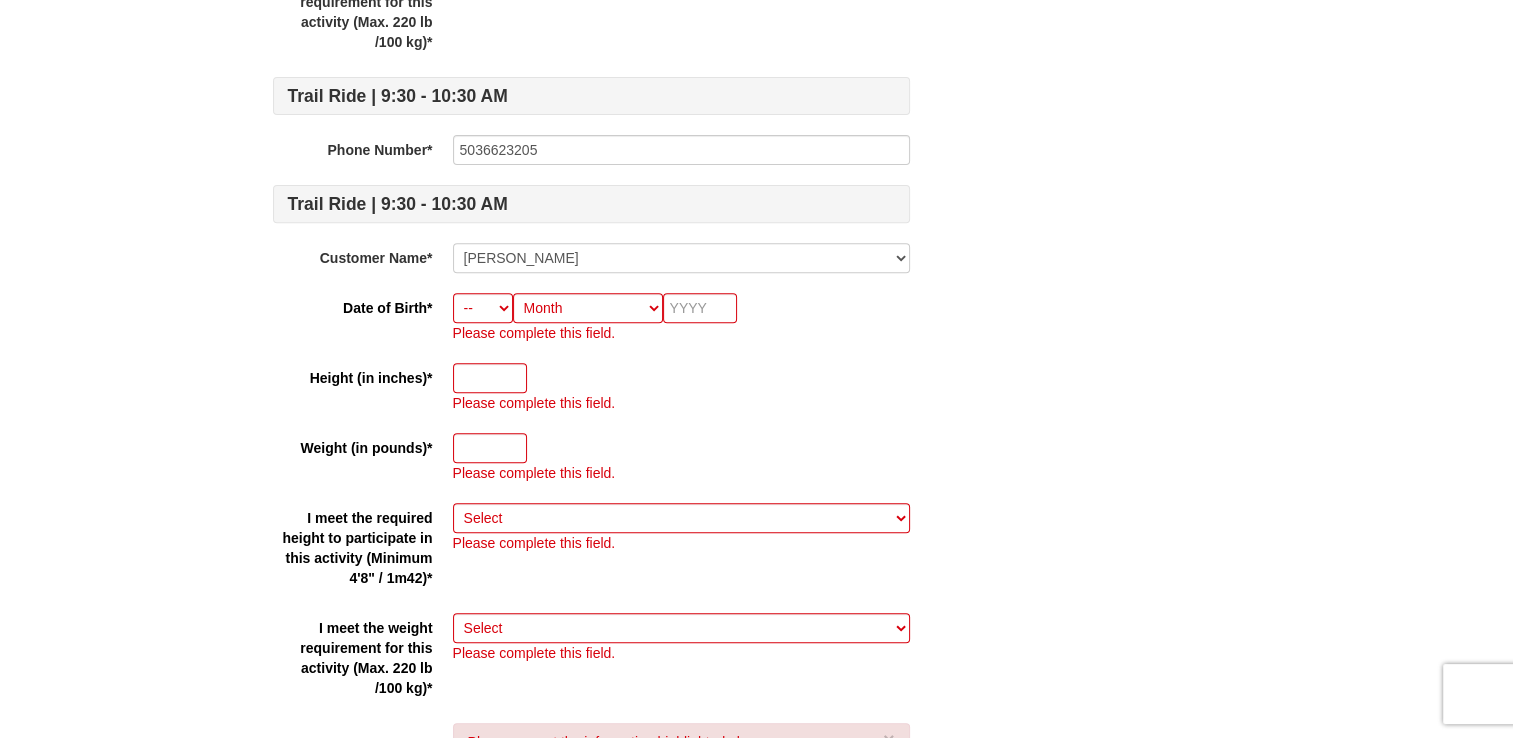 scroll, scrollTop: 756, scrollLeft: 0, axis: vertical 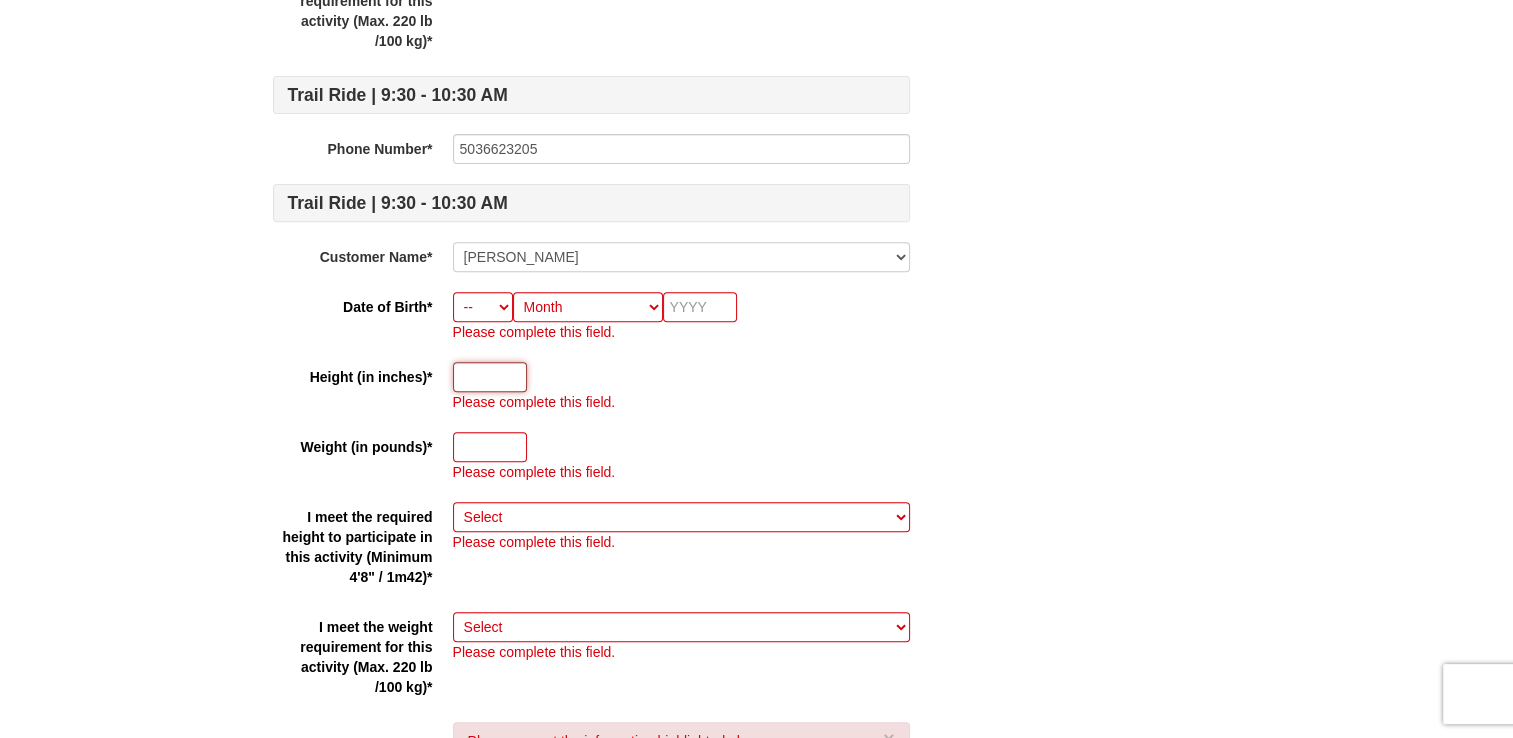 click at bounding box center (490, 377) 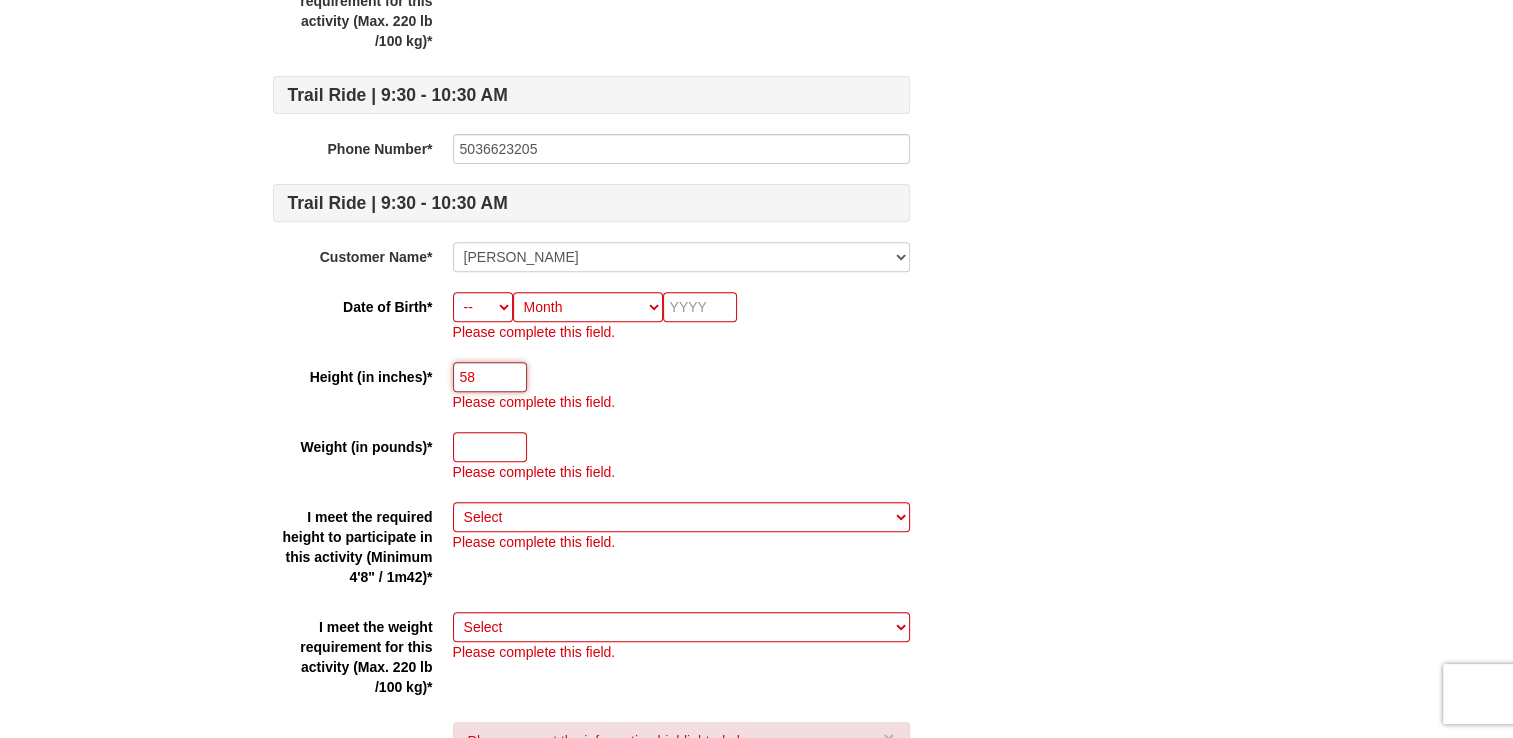 type on "58" 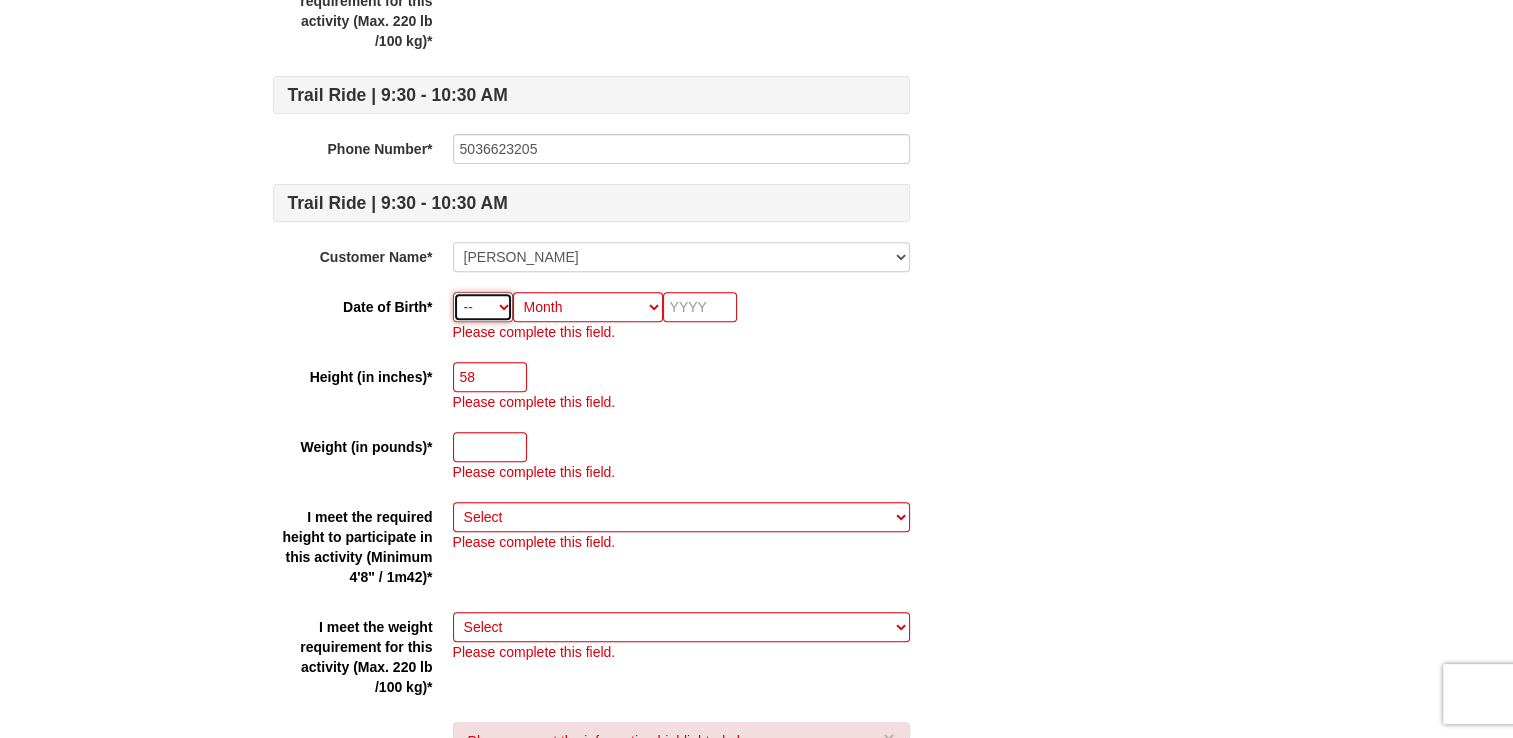 click on "-- 01 02 03 04 05 06 07 08 09 10 11 12 13 14 15 16 17 18 19 20 21 22 23 24 25 26 27 28 29 30 31" at bounding box center [483, 307] 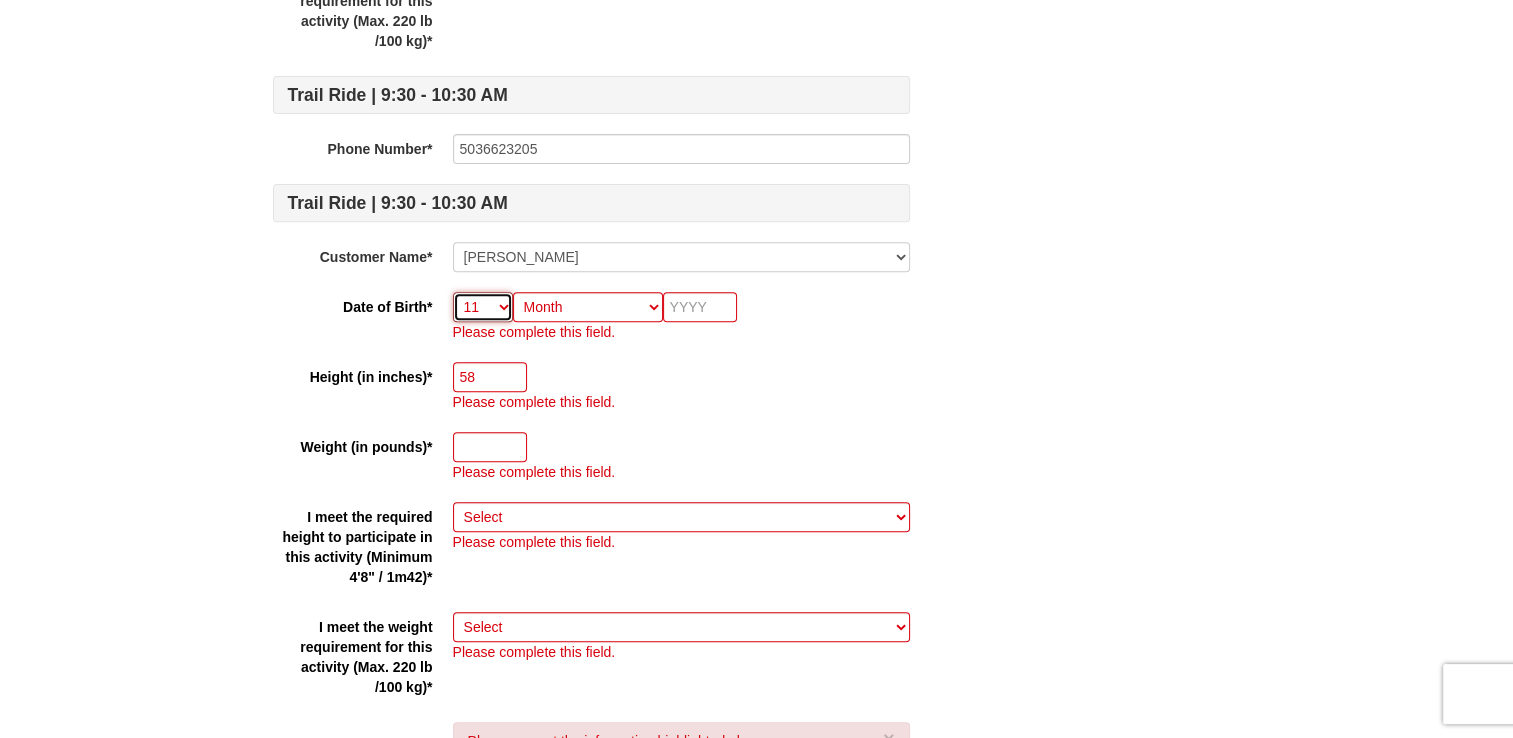 click on "-- 01 02 03 04 05 06 07 08 09 10 11 12 13 14 15 16 17 18 19 20 21 22 23 24 25 26 27 28 29 30 31" at bounding box center (483, 307) 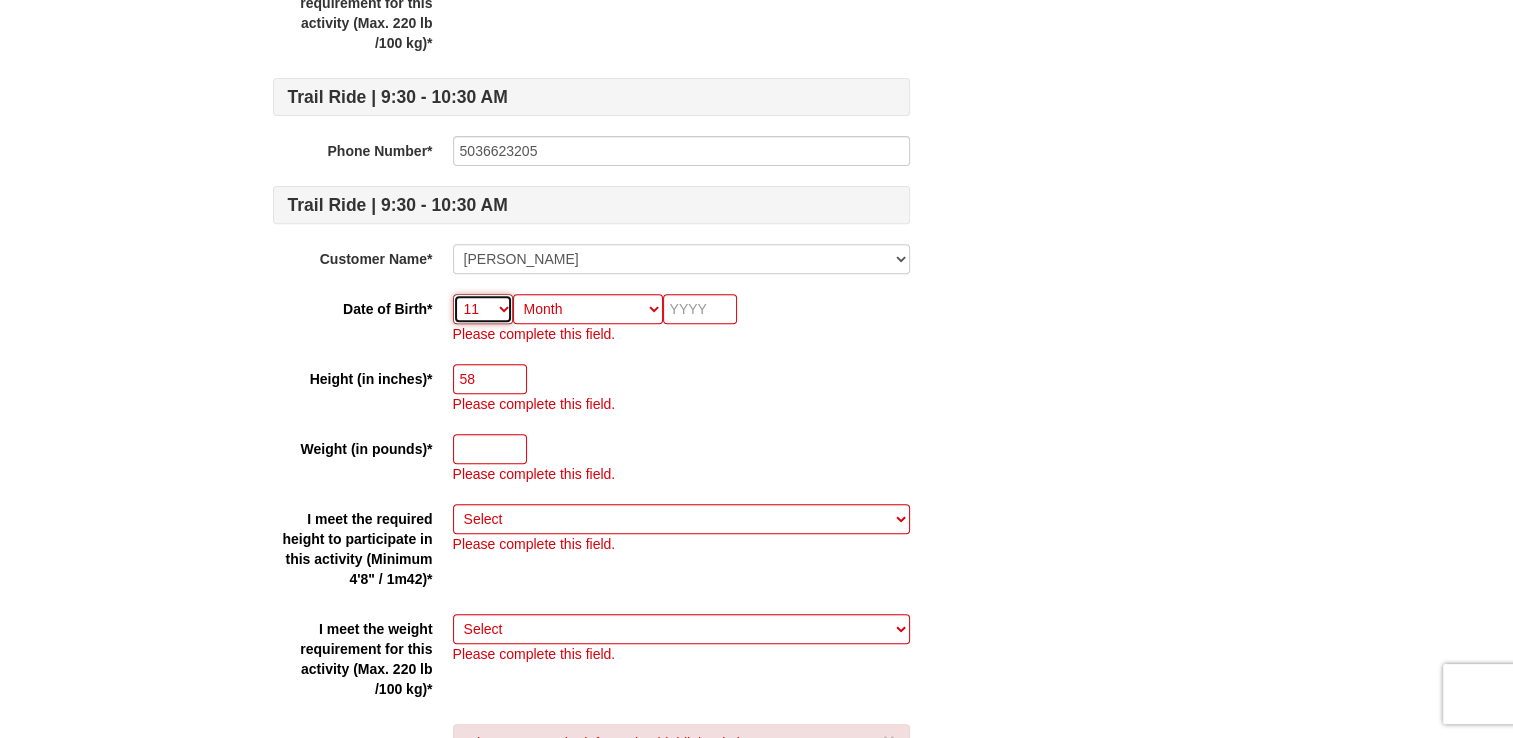 scroll, scrollTop: 764, scrollLeft: 0, axis: vertical 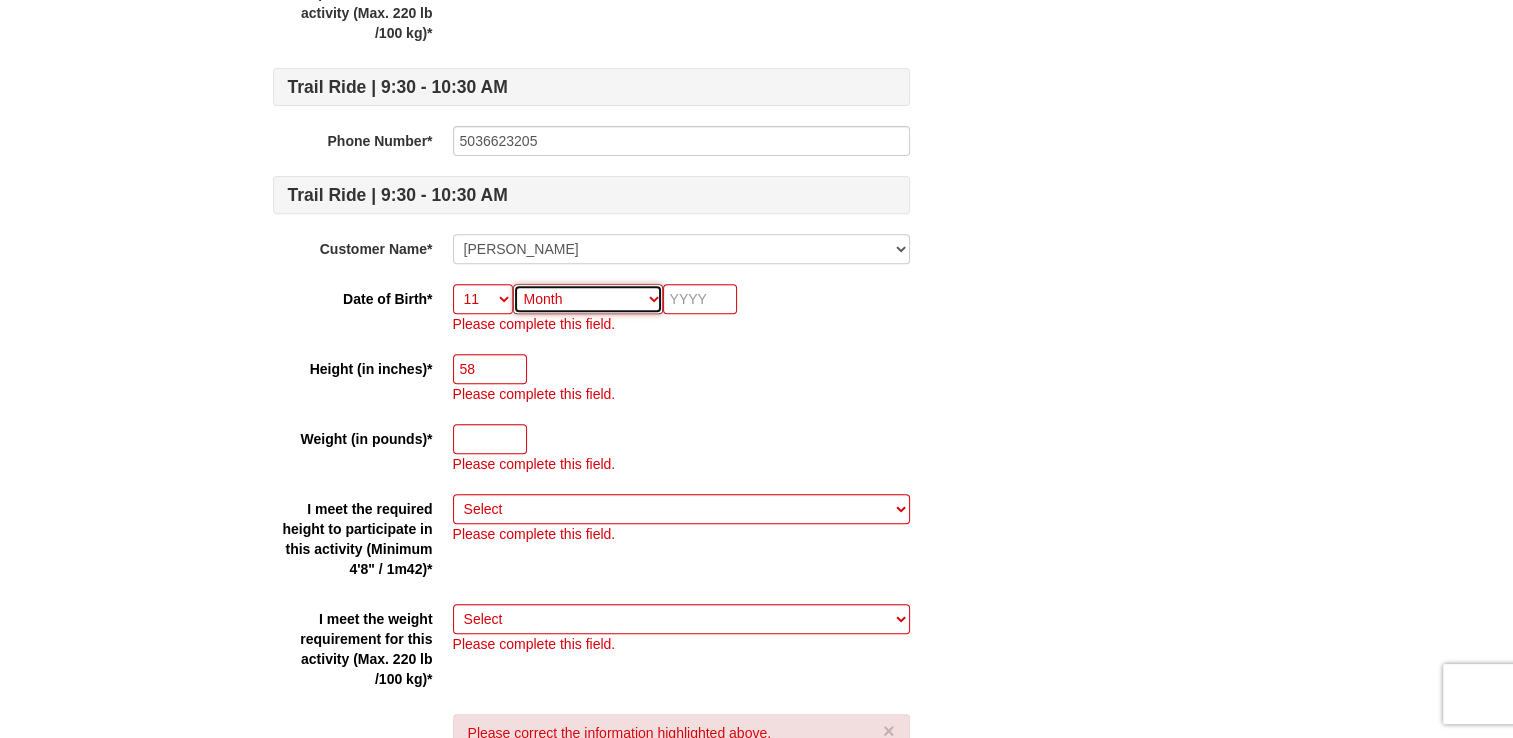click on "Month January February March April May June July August September October November December" at bounding box center (588, 299) 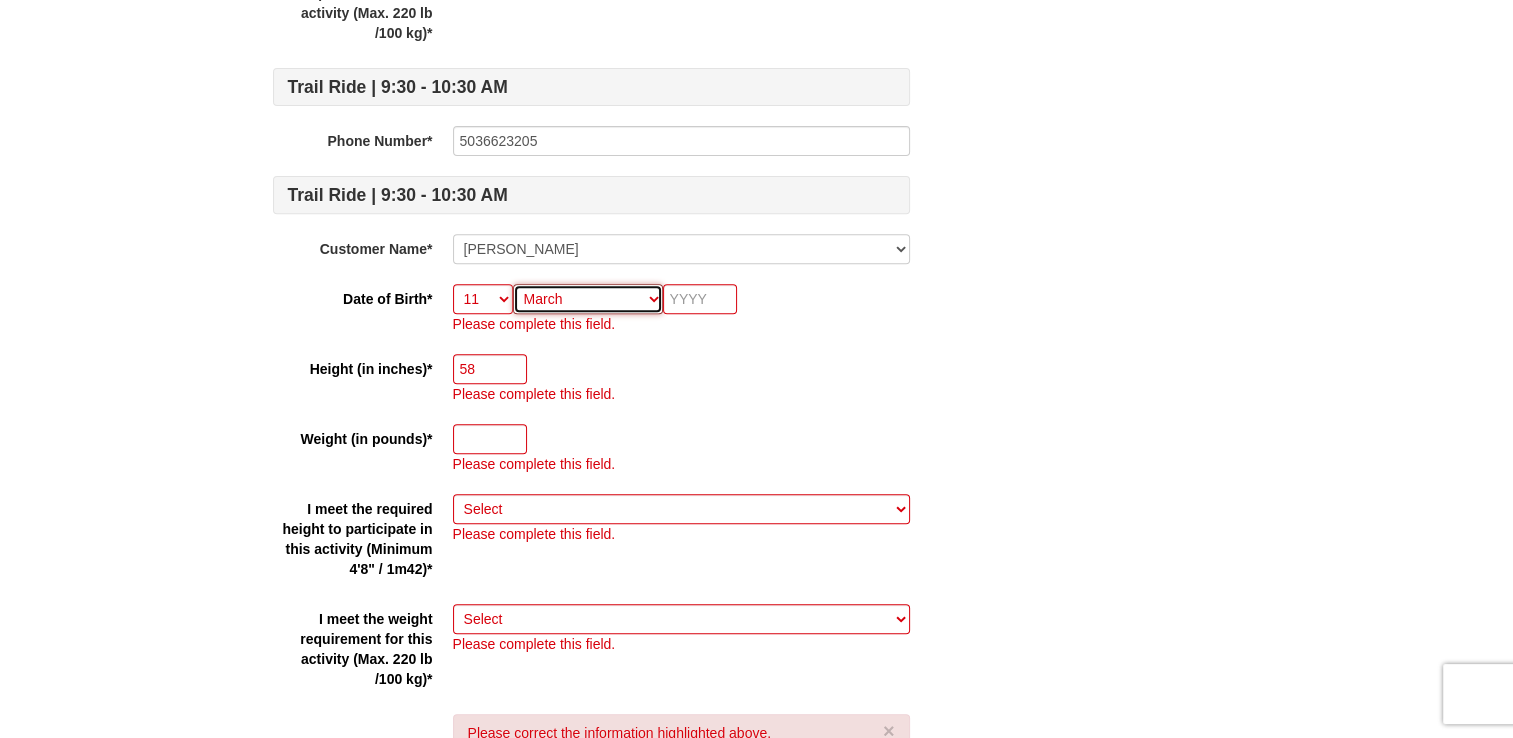 click on "Month January February March April May June July August September October November December" at bounding box center [588, 299] 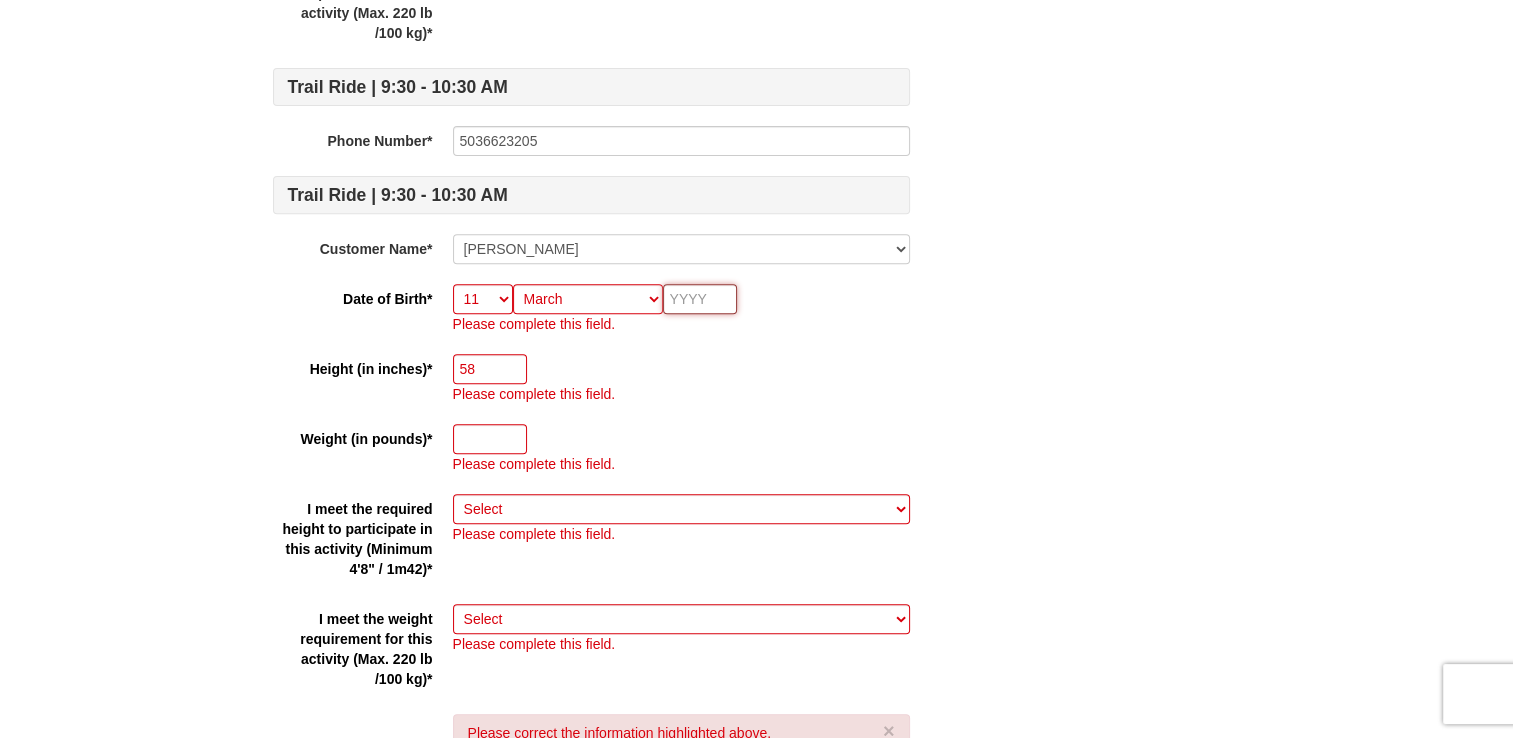 click at bounding box center (700, 299) 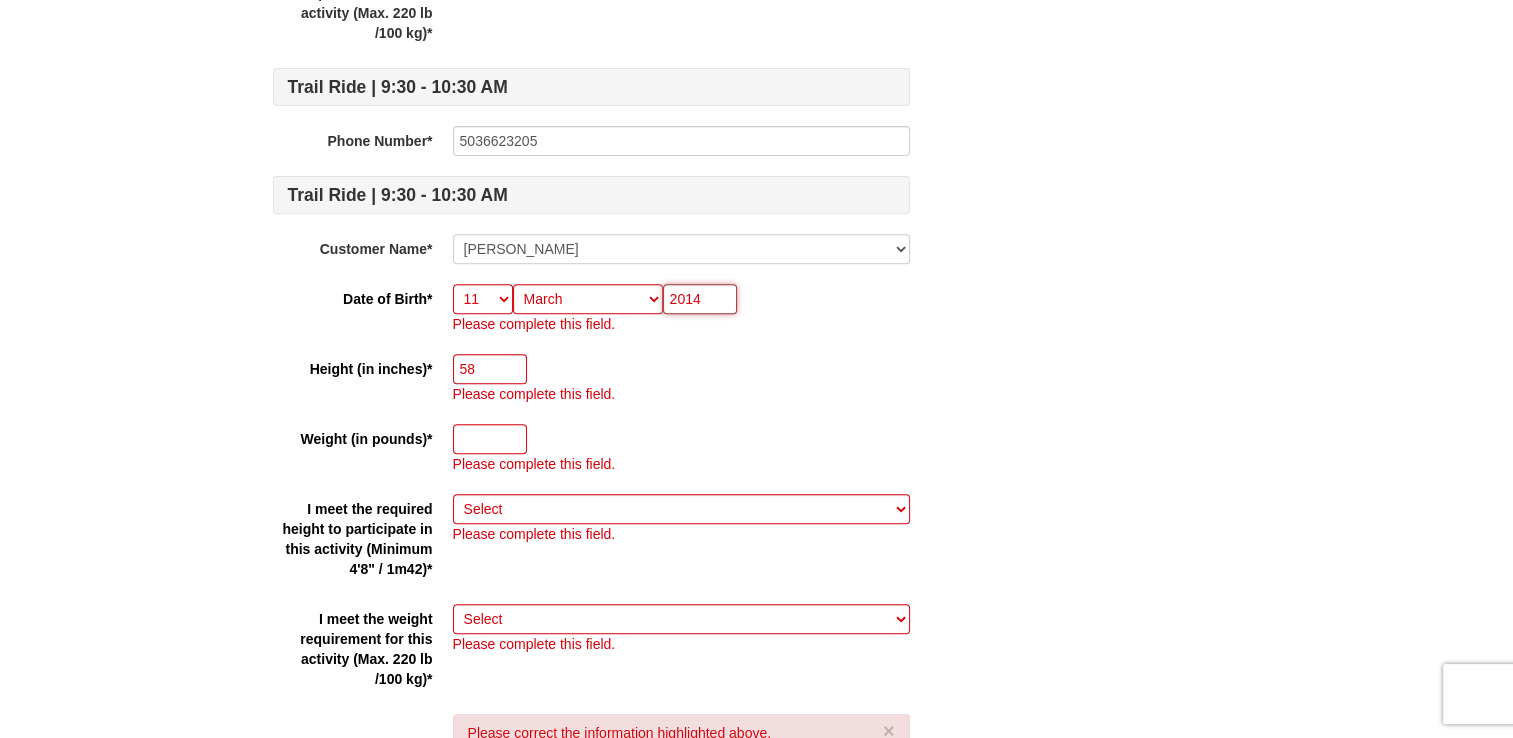 type on "2014" 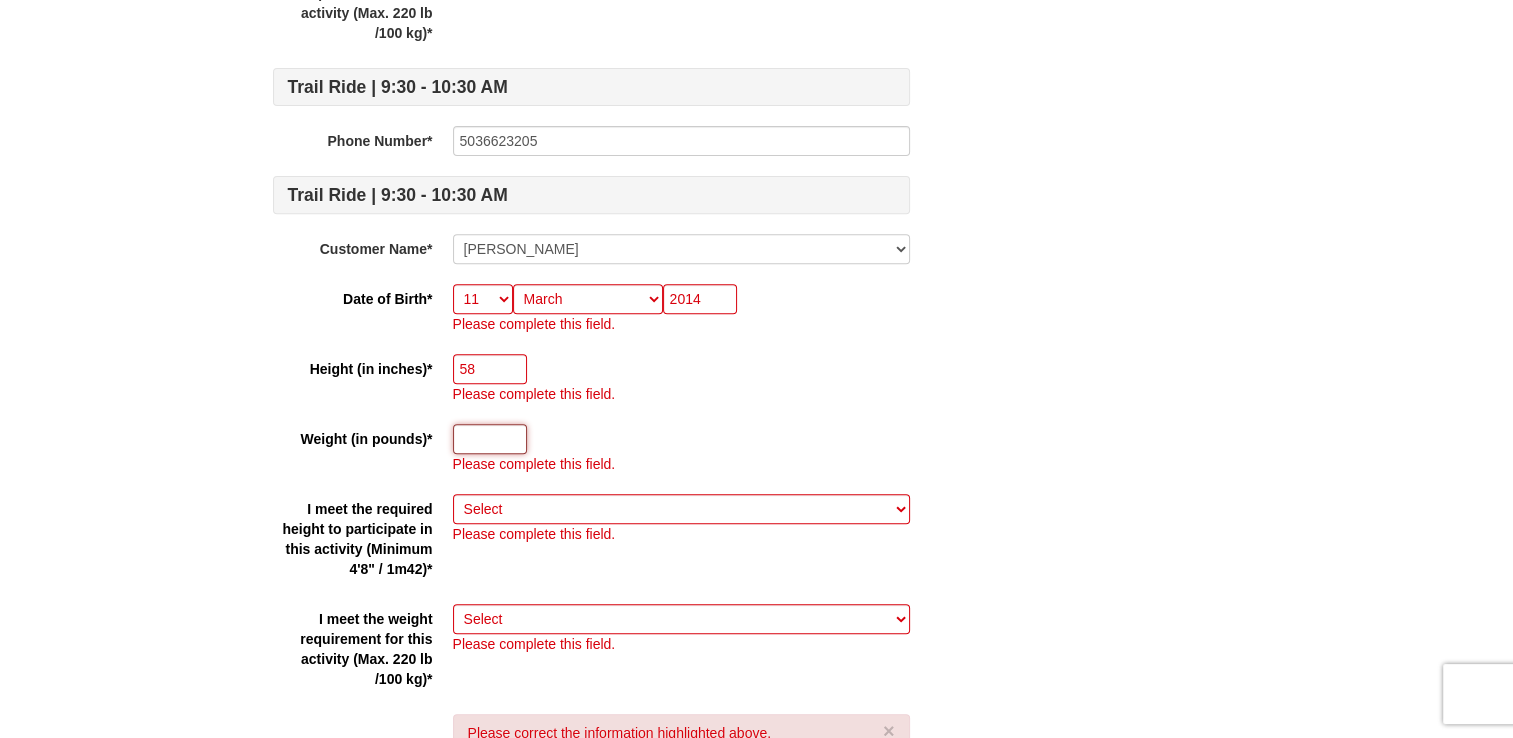 click at bounding box center [490, 439] 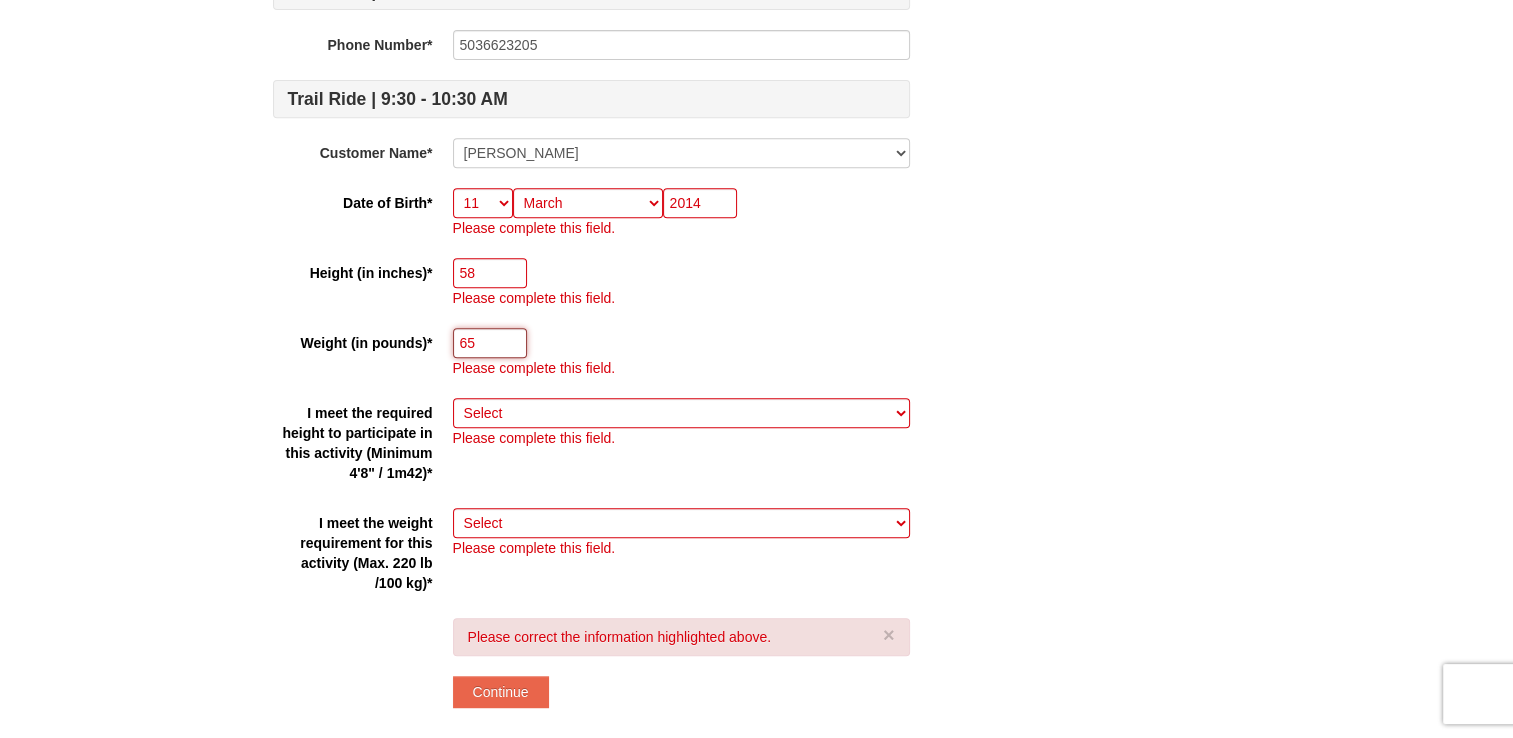scroll, scrollTop: 864, scrollLeft: 0, axis: vertical 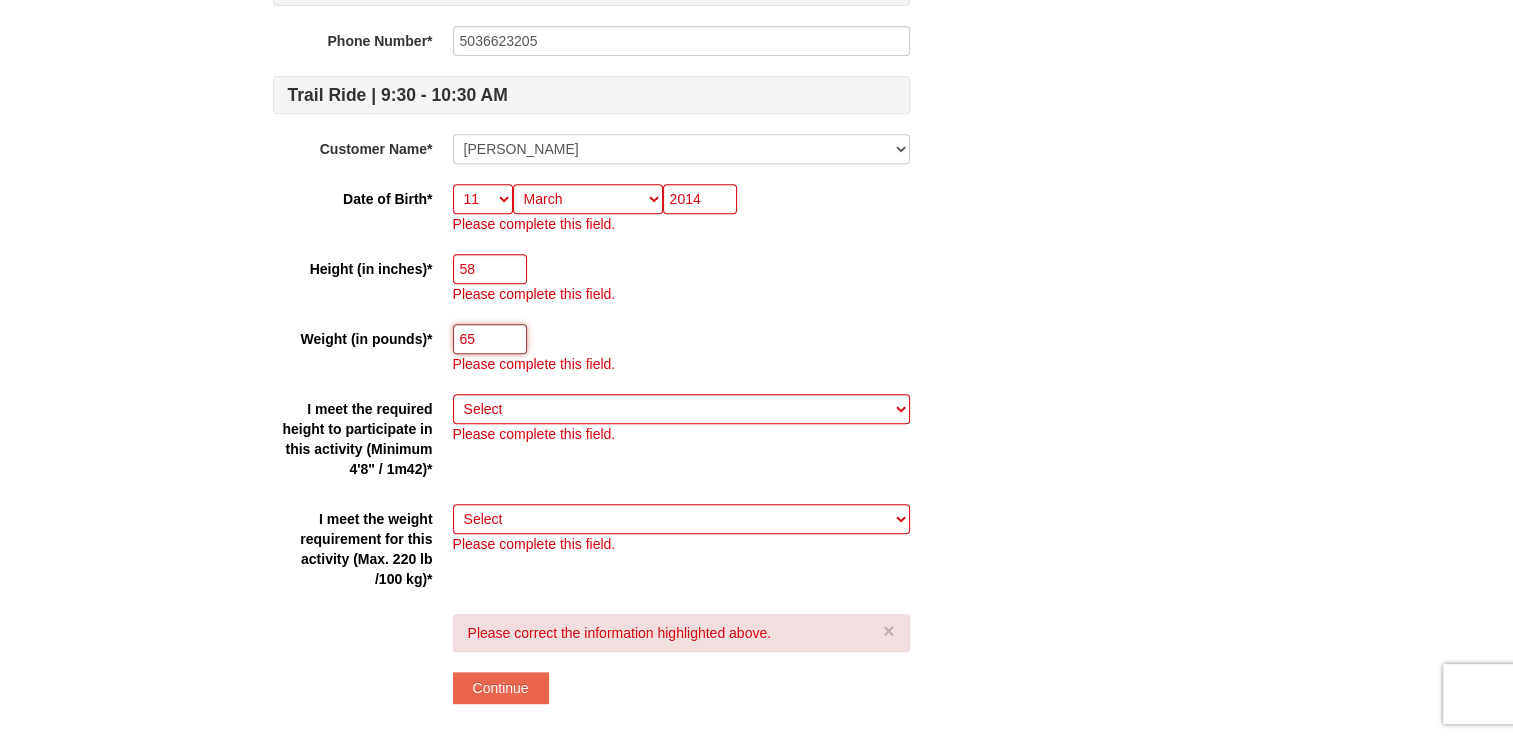 type on "65" 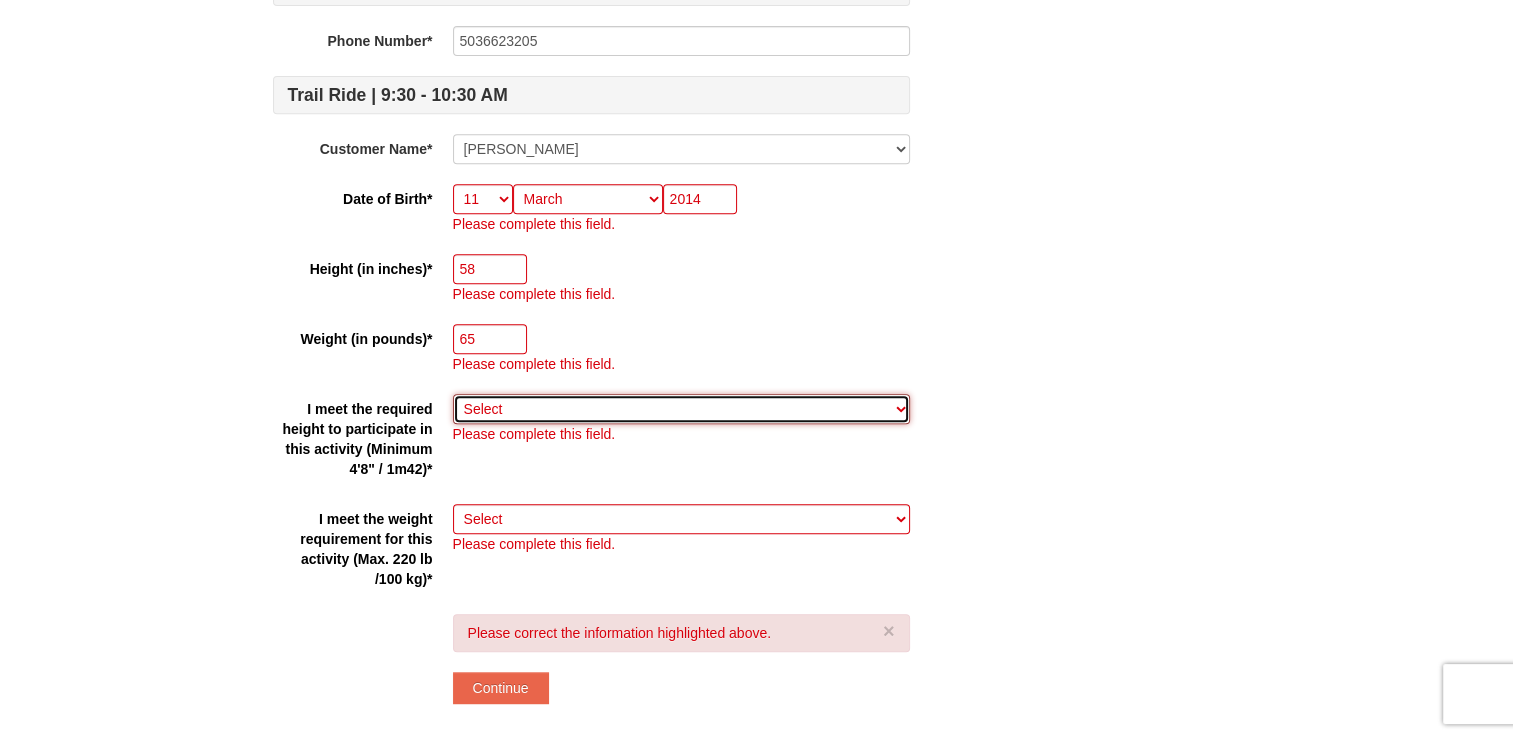 click on "Select Yes" at bounding box center (681, 409) 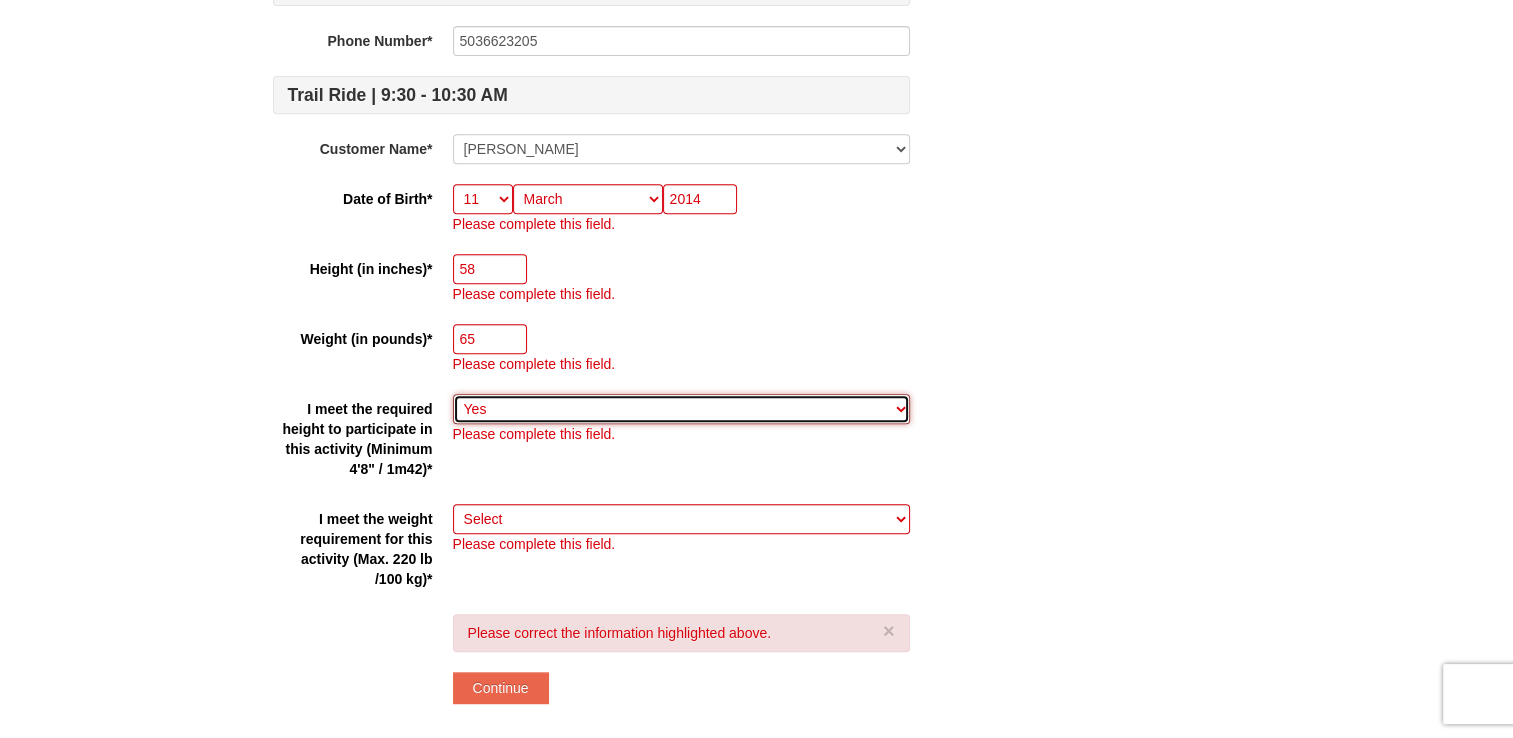 click on "Select Yes" at bounding box center [681, 409] 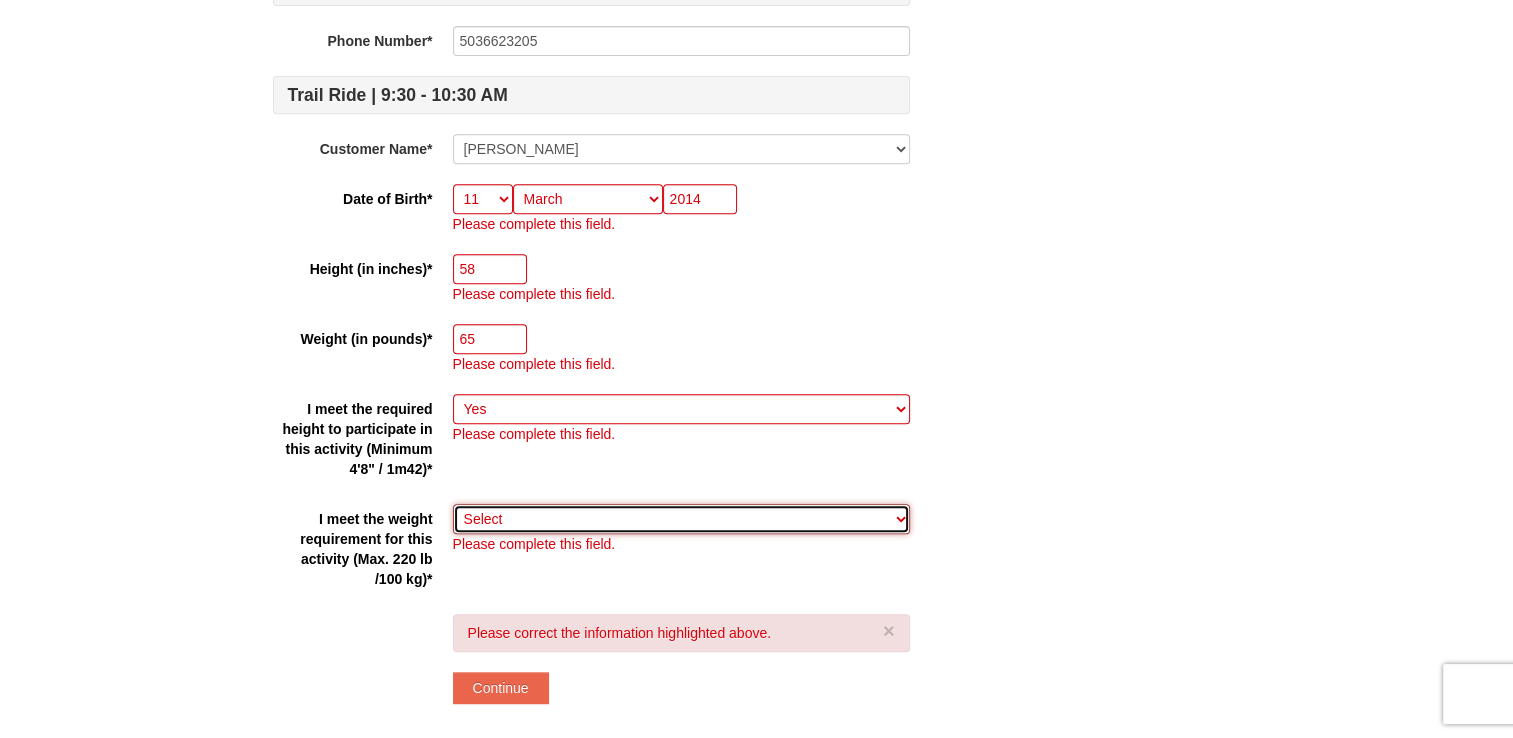 click on "Select Yes" at bounding box center [681, 519] 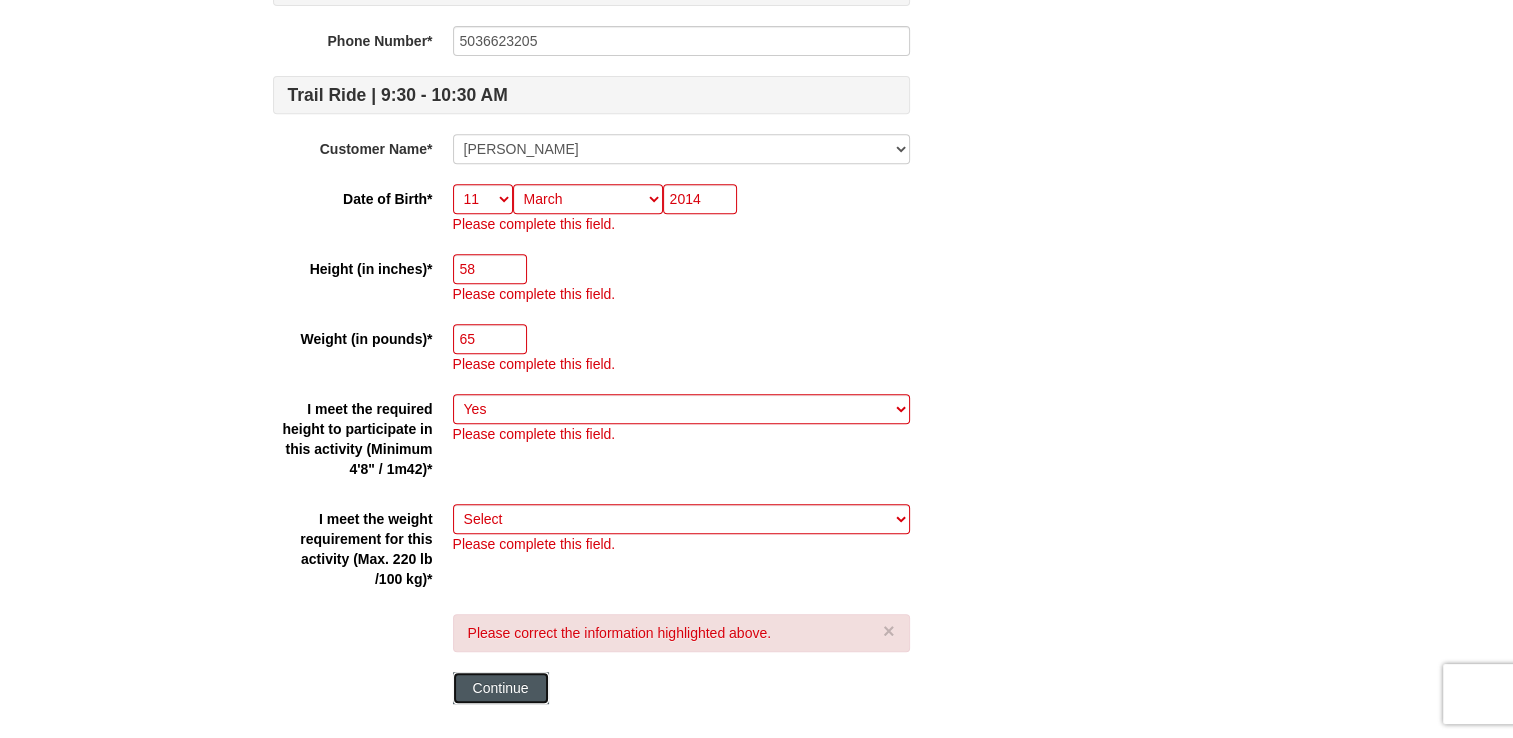 click on "Continue" at bounding box center (501, 688) 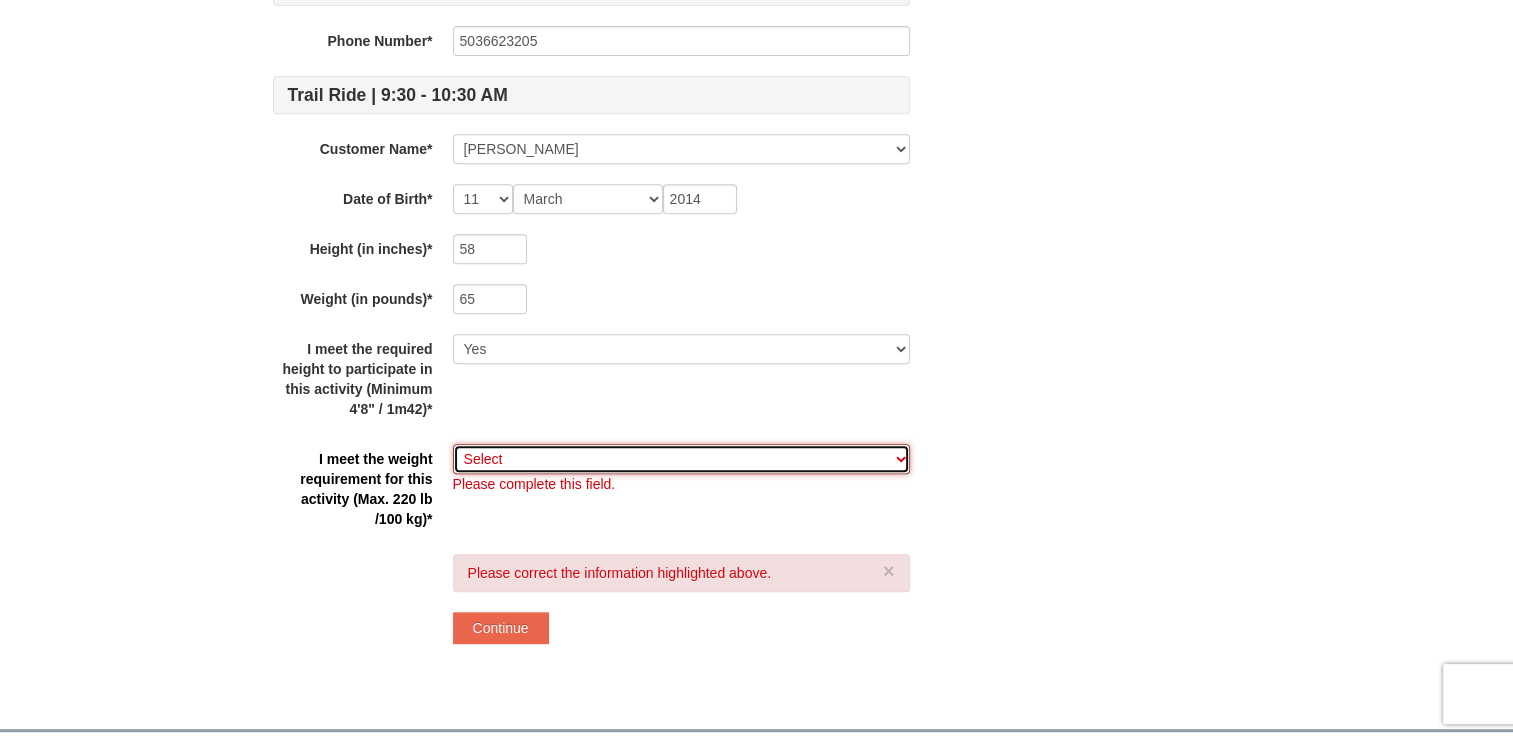 click on "Select Yes" at bounding box center (681, 459) 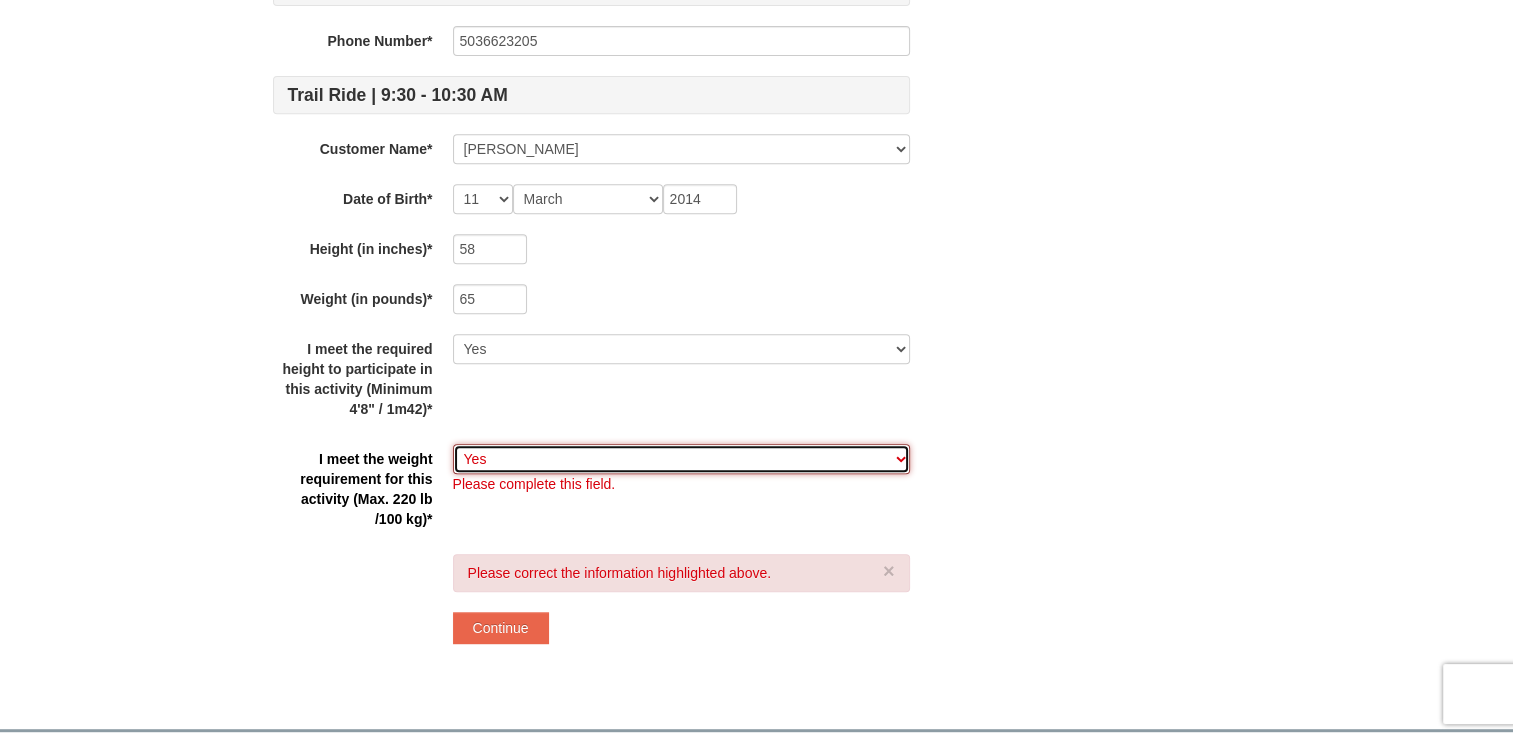 click on "Select Yes" at bounding box center (681, 459) 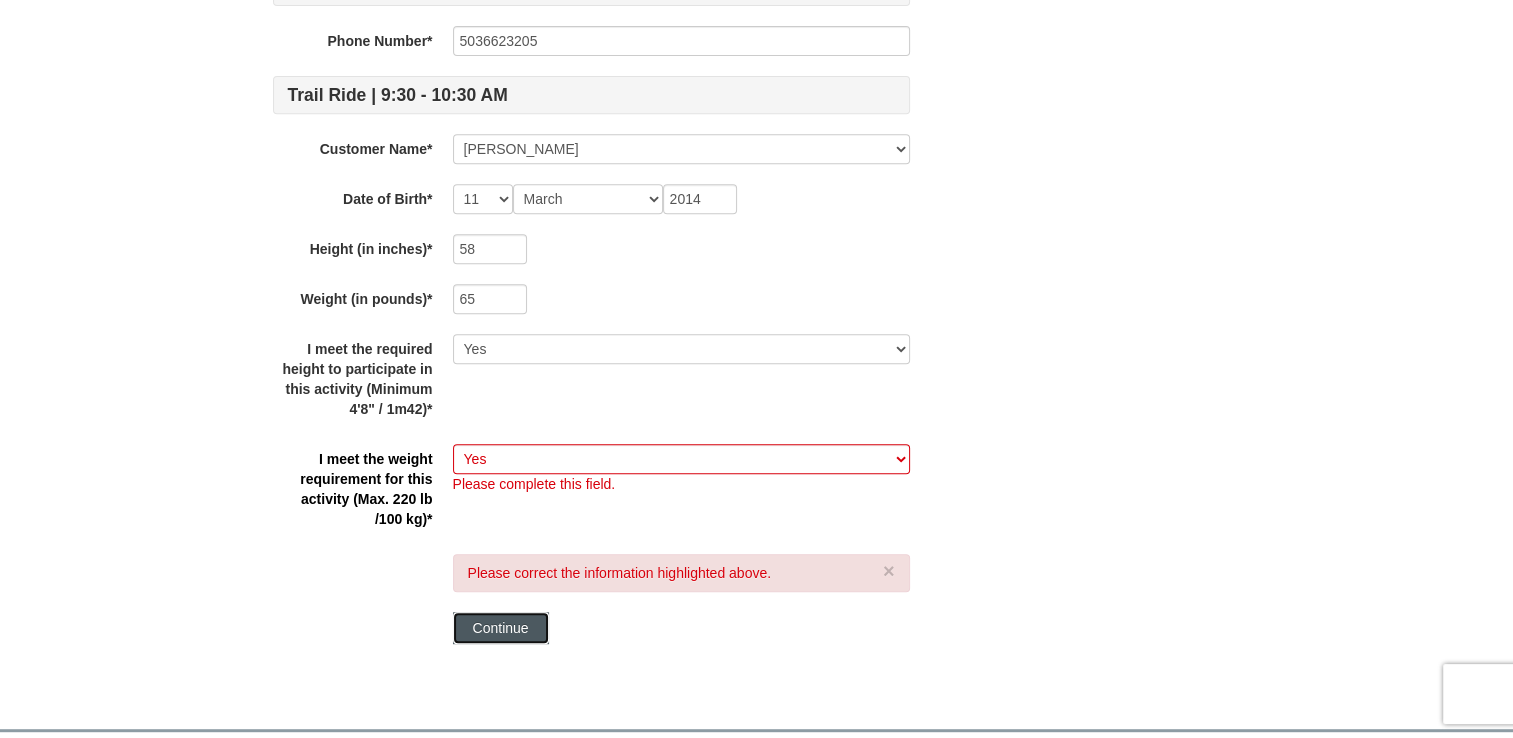 click on "Continue" at bounding box center [501, 628] 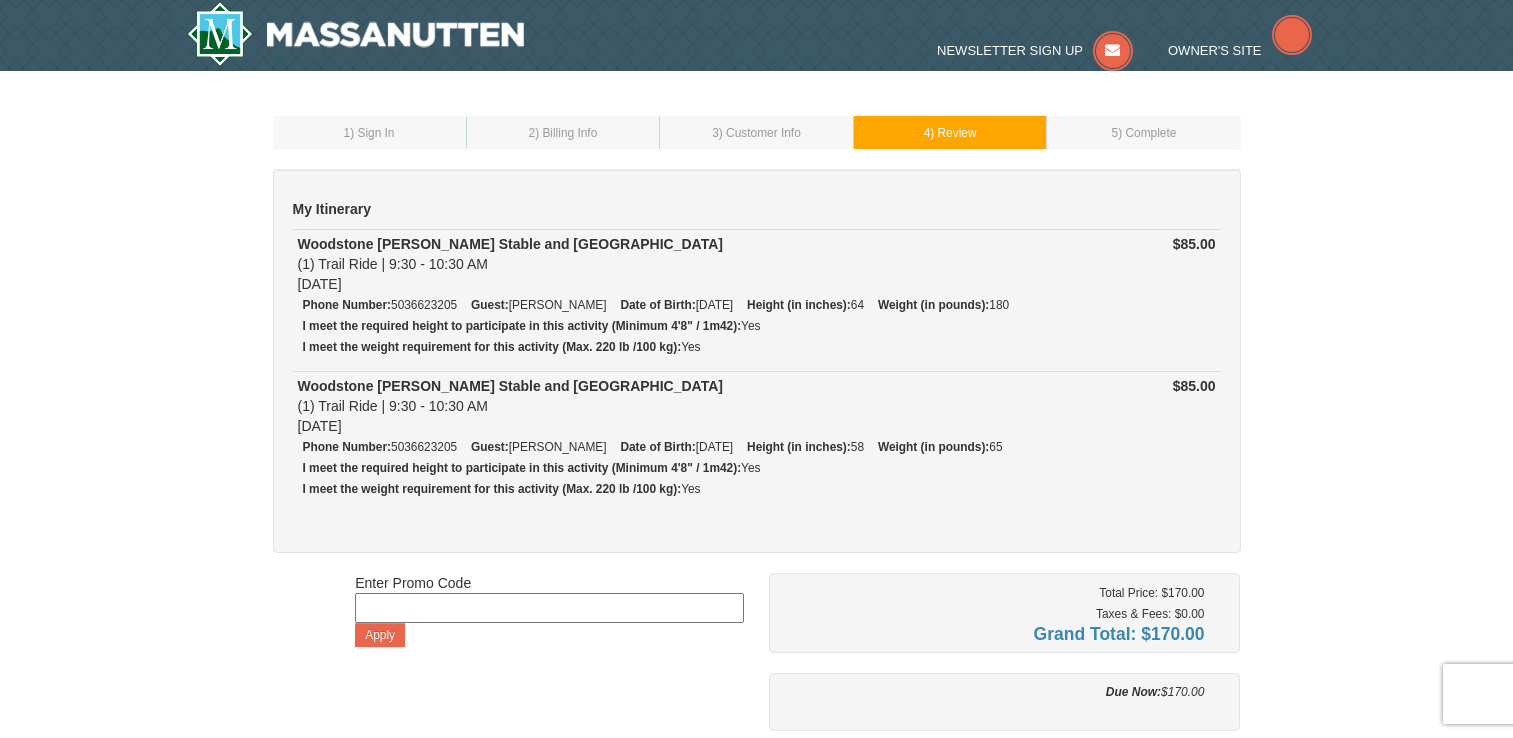 scroll, scrollTop: 0, scrollLeft: 0, axis: both 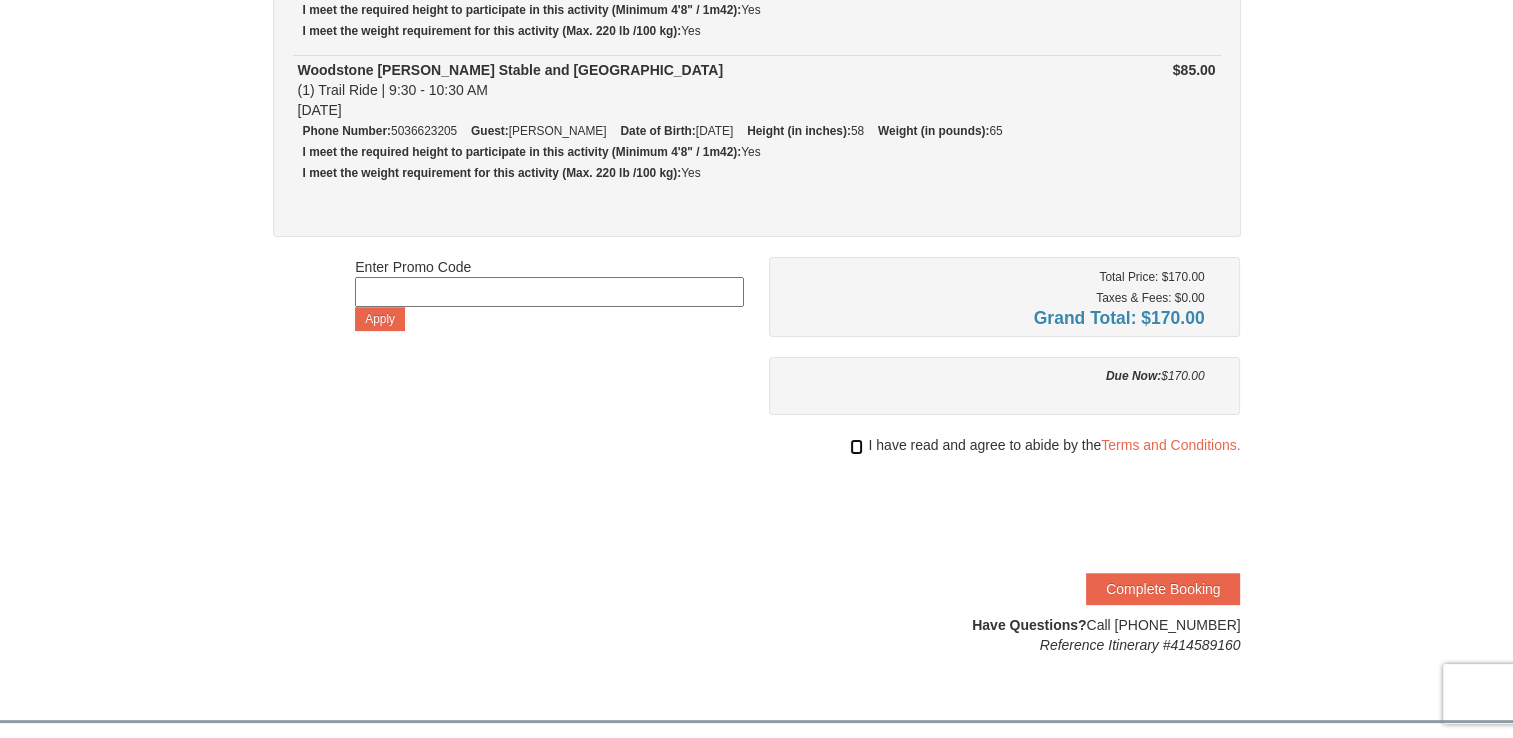 click at bounding box center [856, 447] 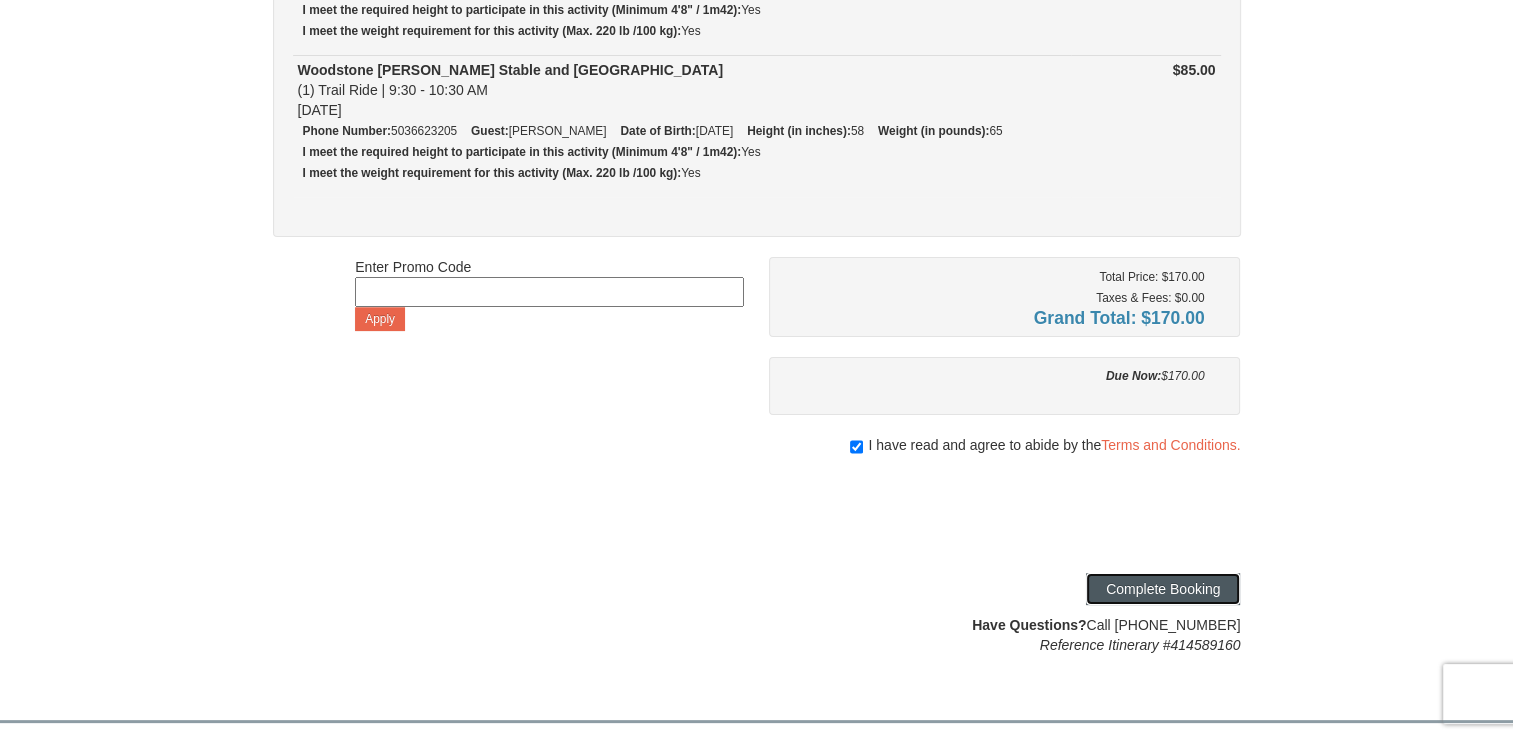 click on "Complete Booking" at bounding box center (1163, 589) 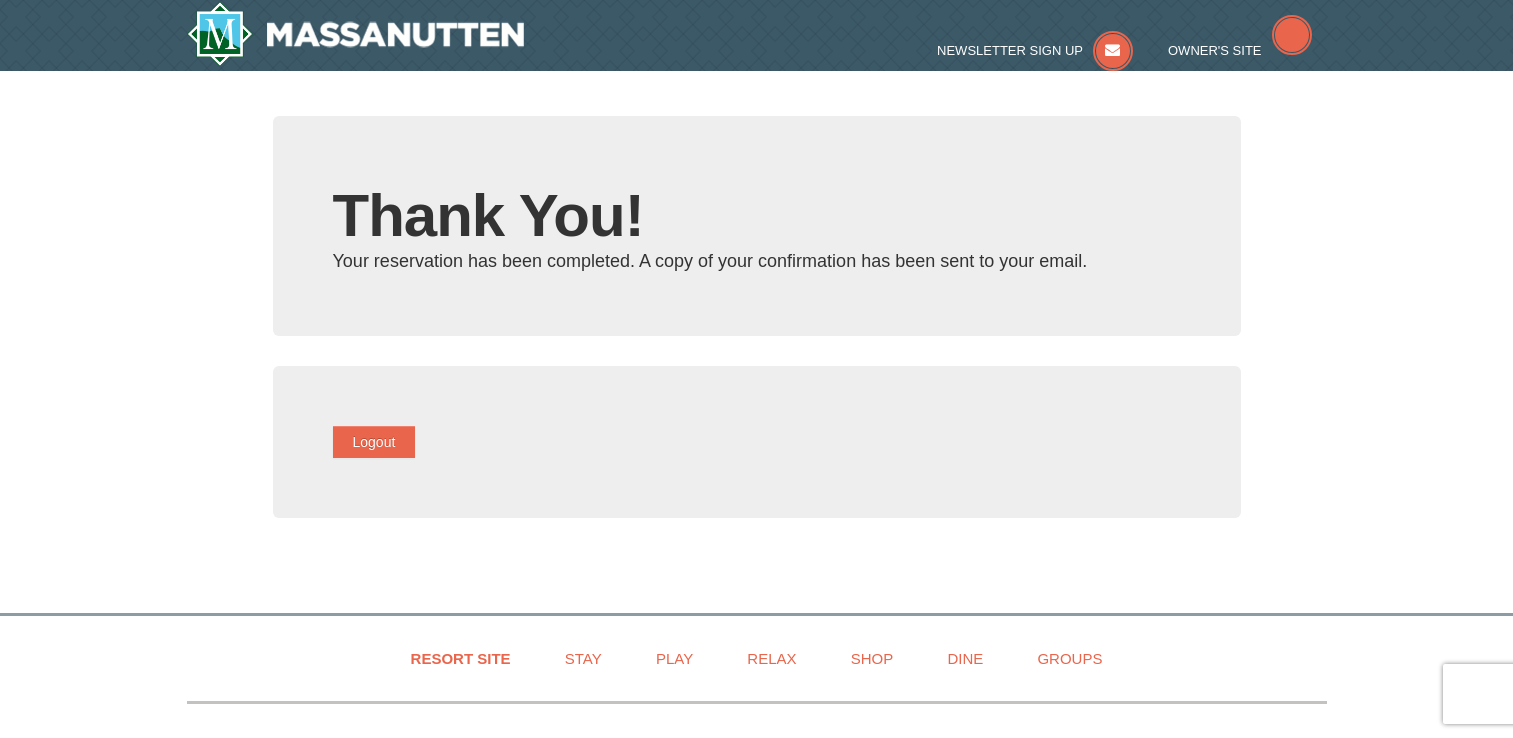 scroll, scrollTop: 0, scrollLeft: 0, axis: both 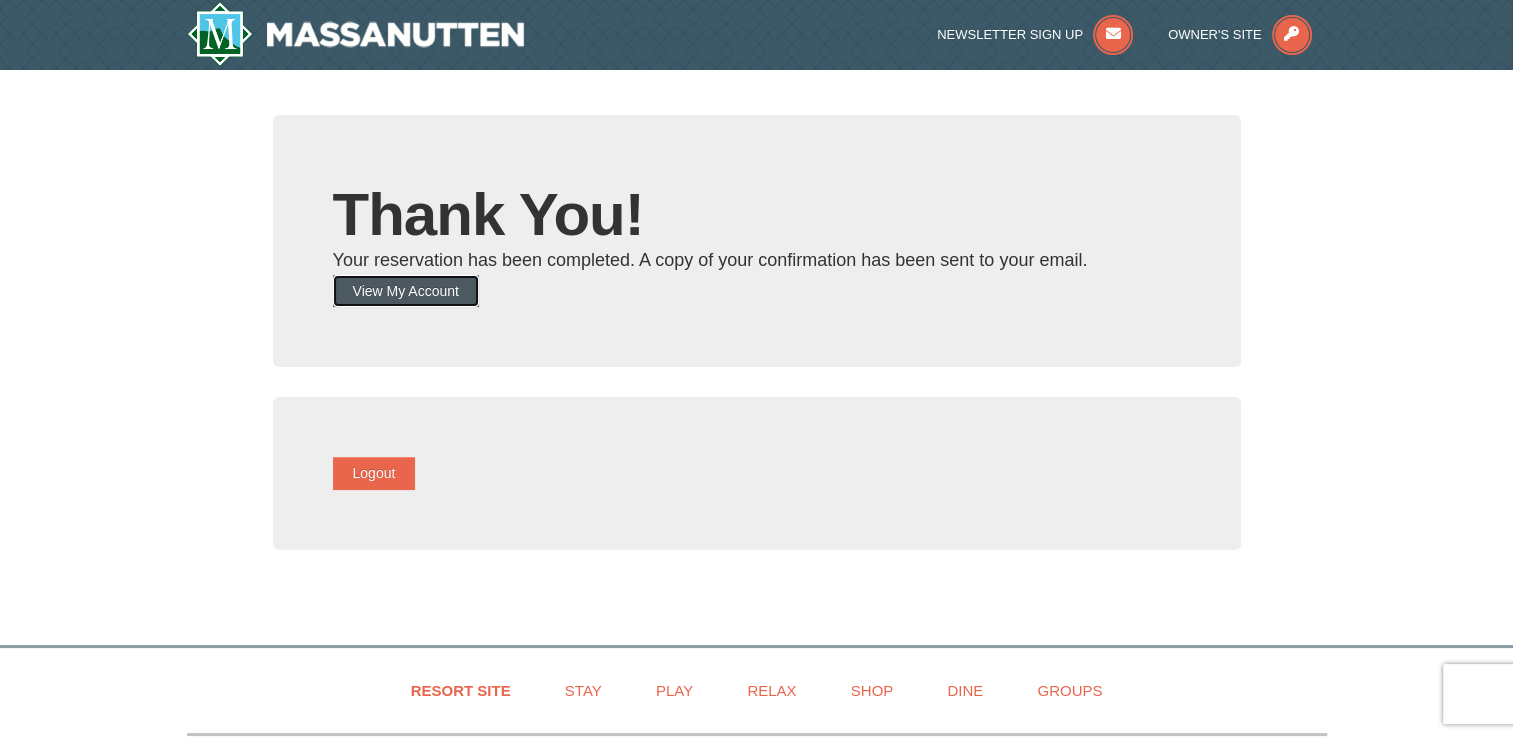 click on "View My Account" at bounding box center (406, 291) 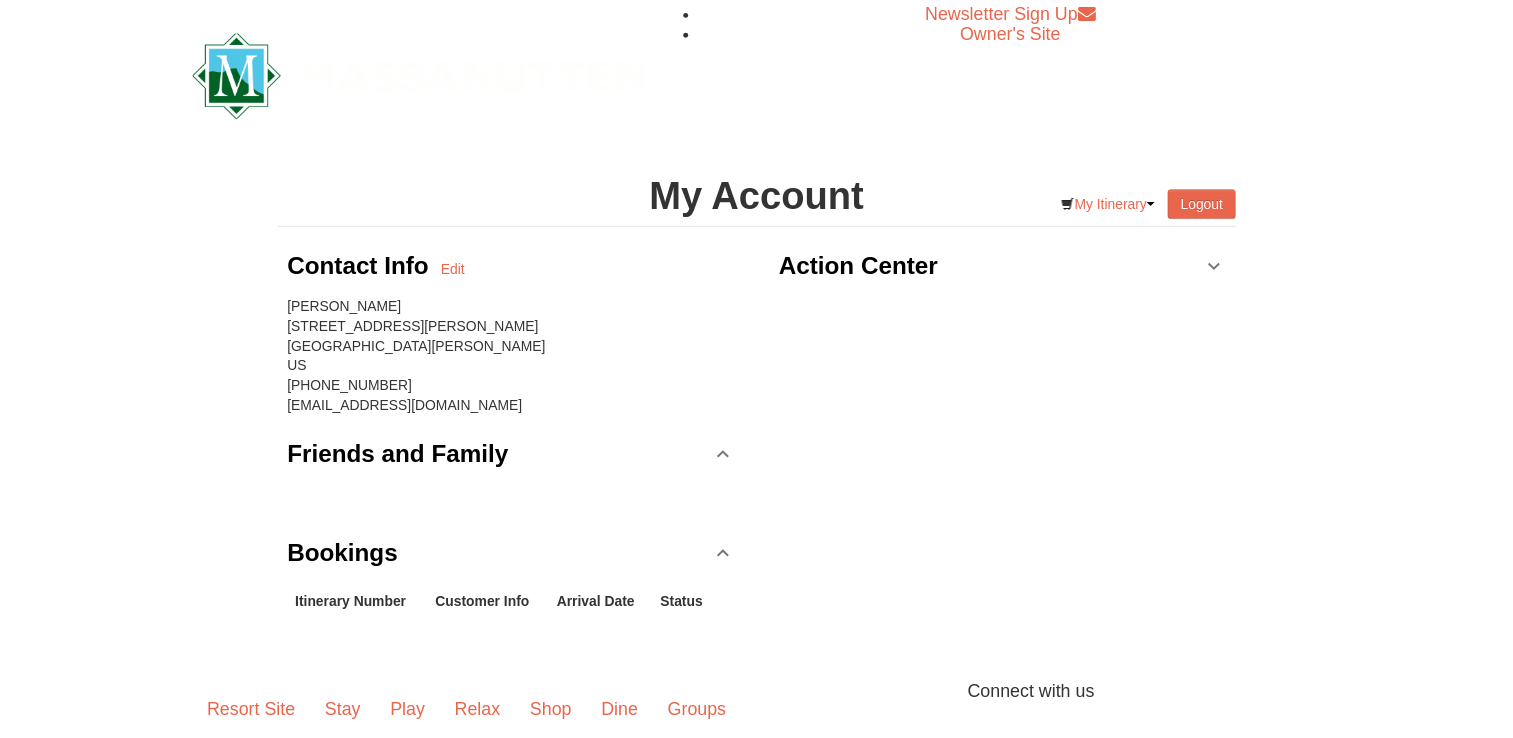 scroll, scrollTop: 0, scrollLeft: 0, axis: both 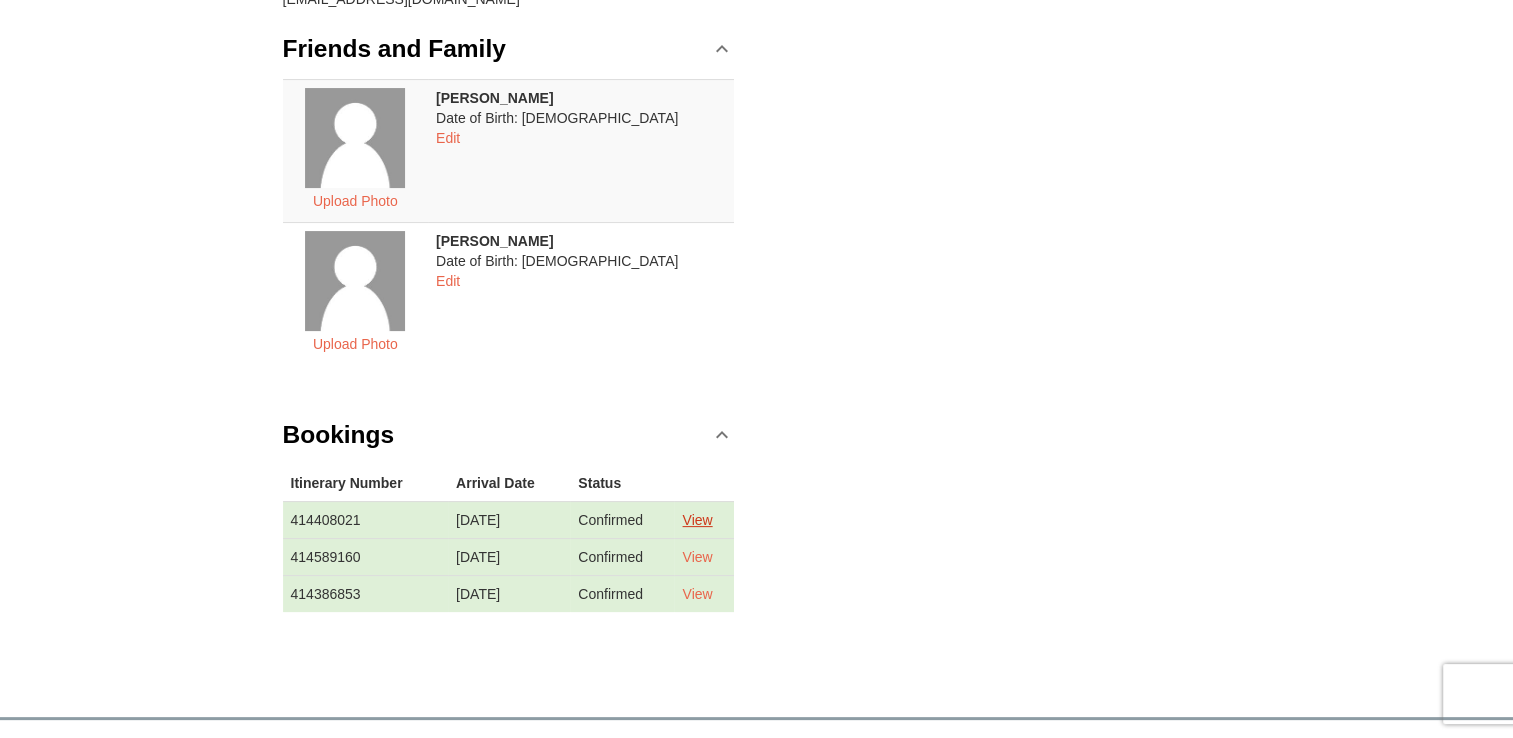 click on "View" at bounding box center (697, 520) 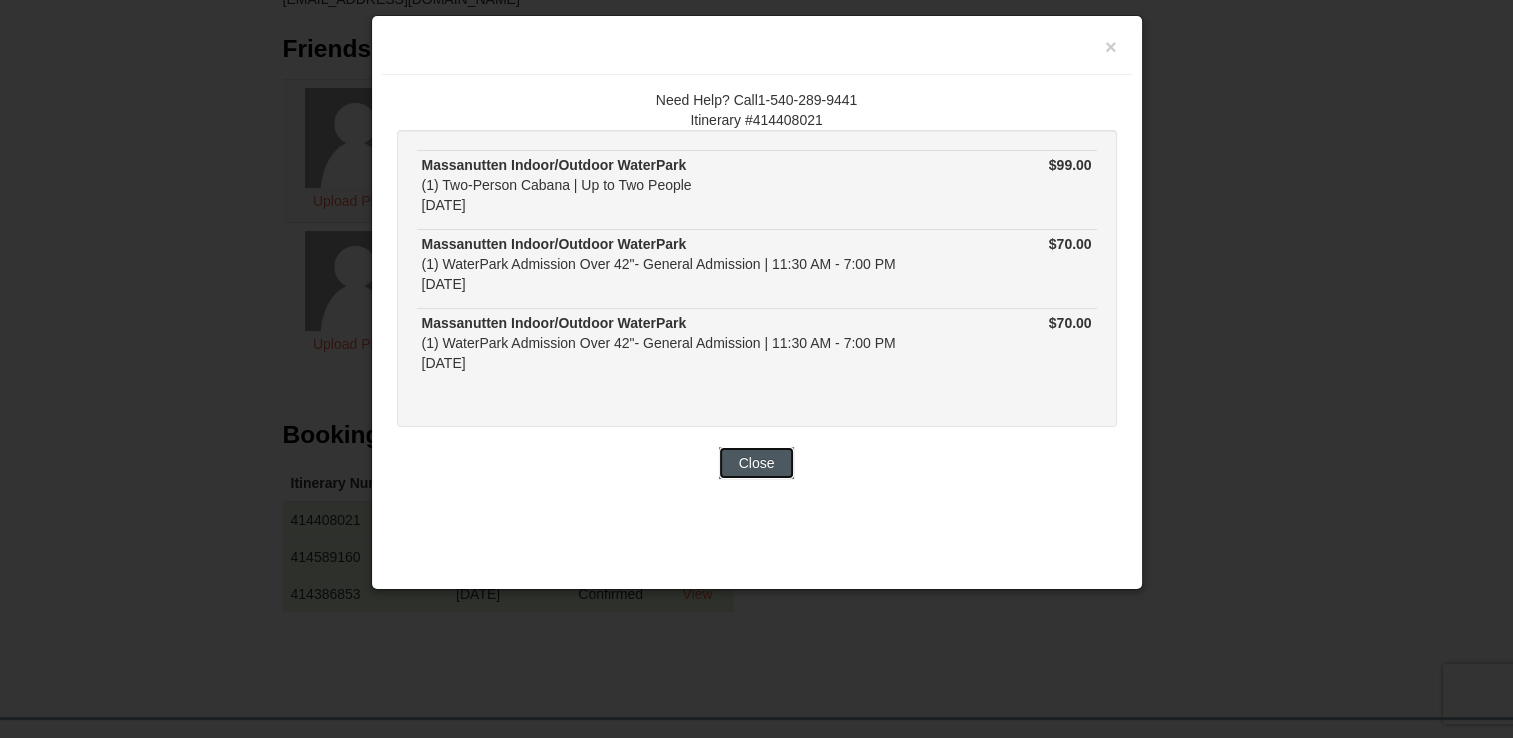 click on "Close" at bounding box center (757, 463) 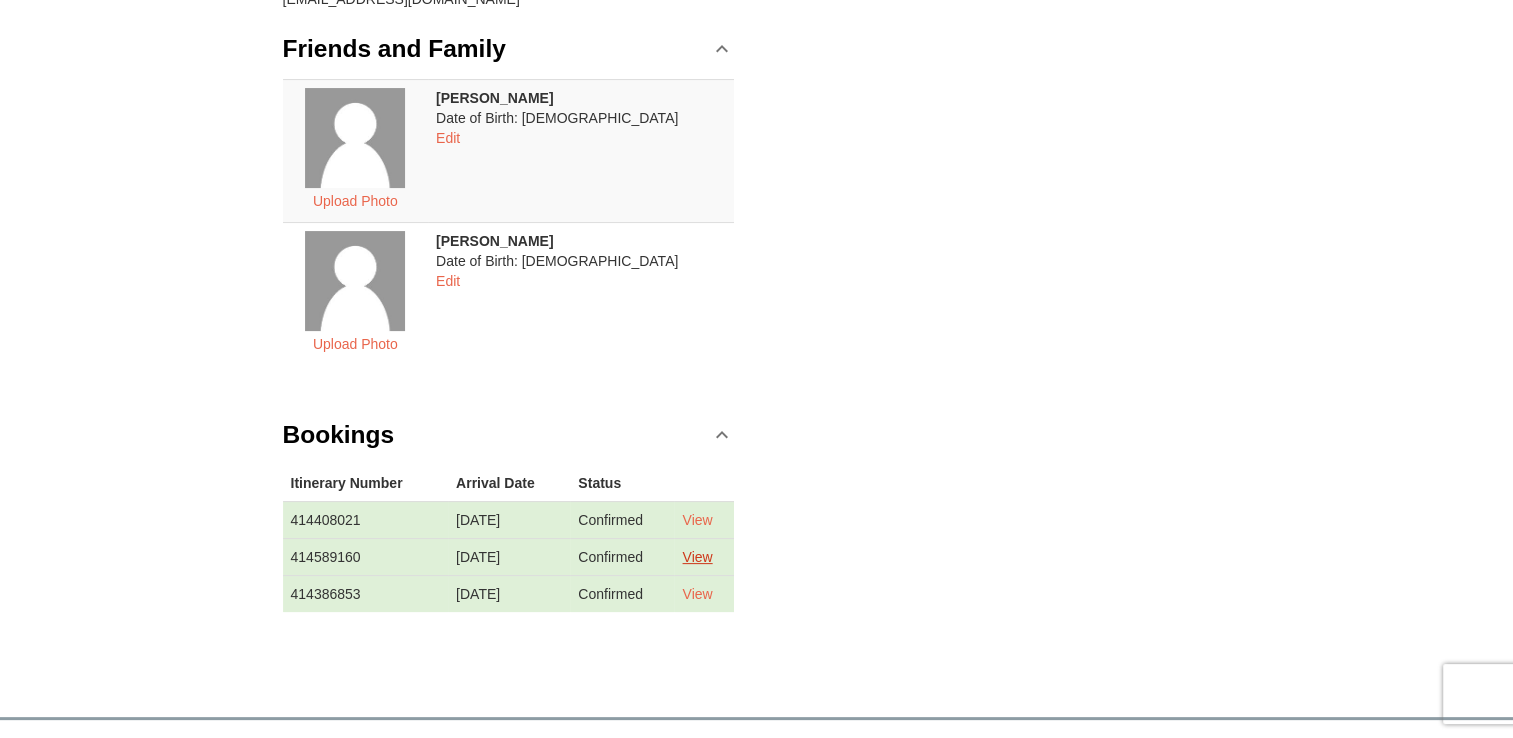 click on "View" at bounding box center [697, 557] 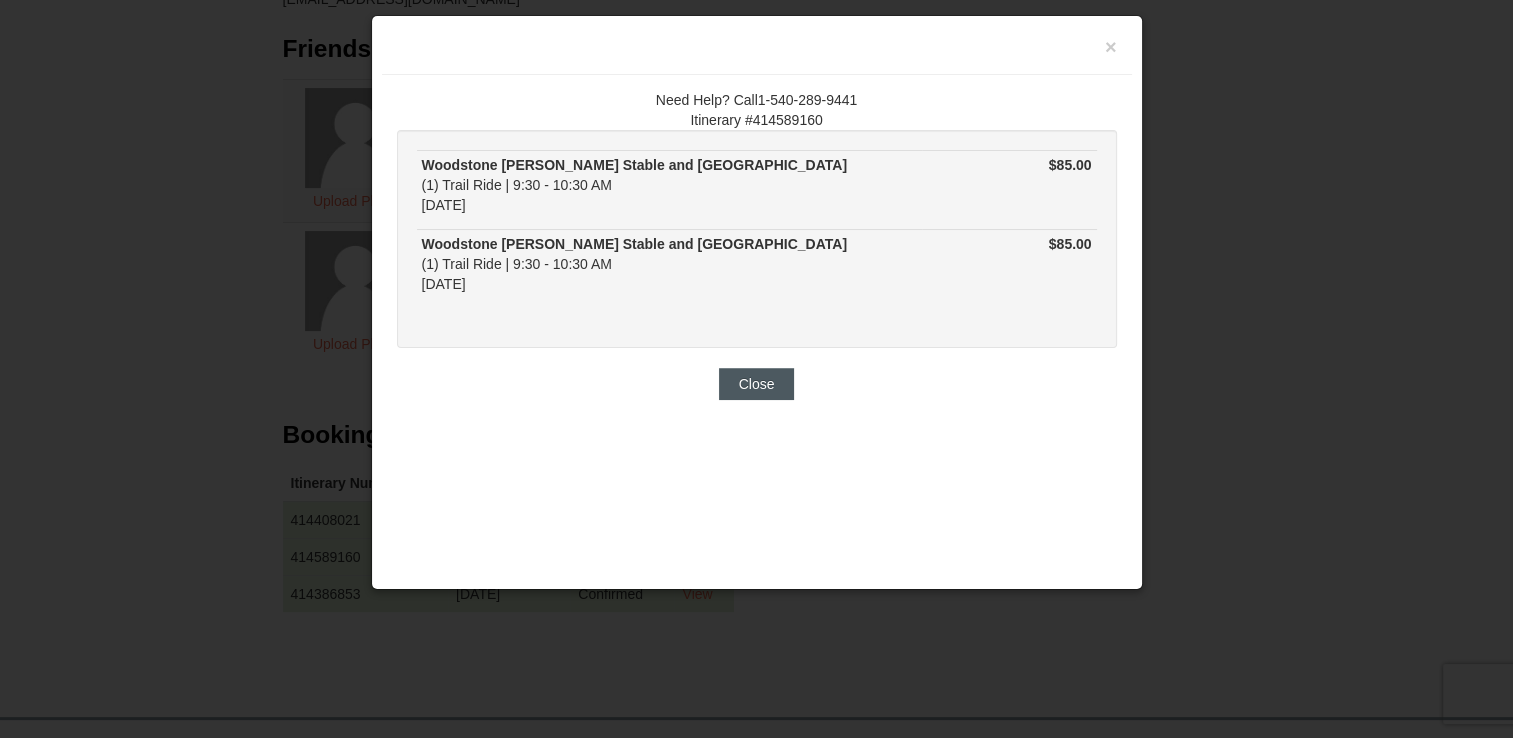 click on "Close" at bounding box center (757, 384) 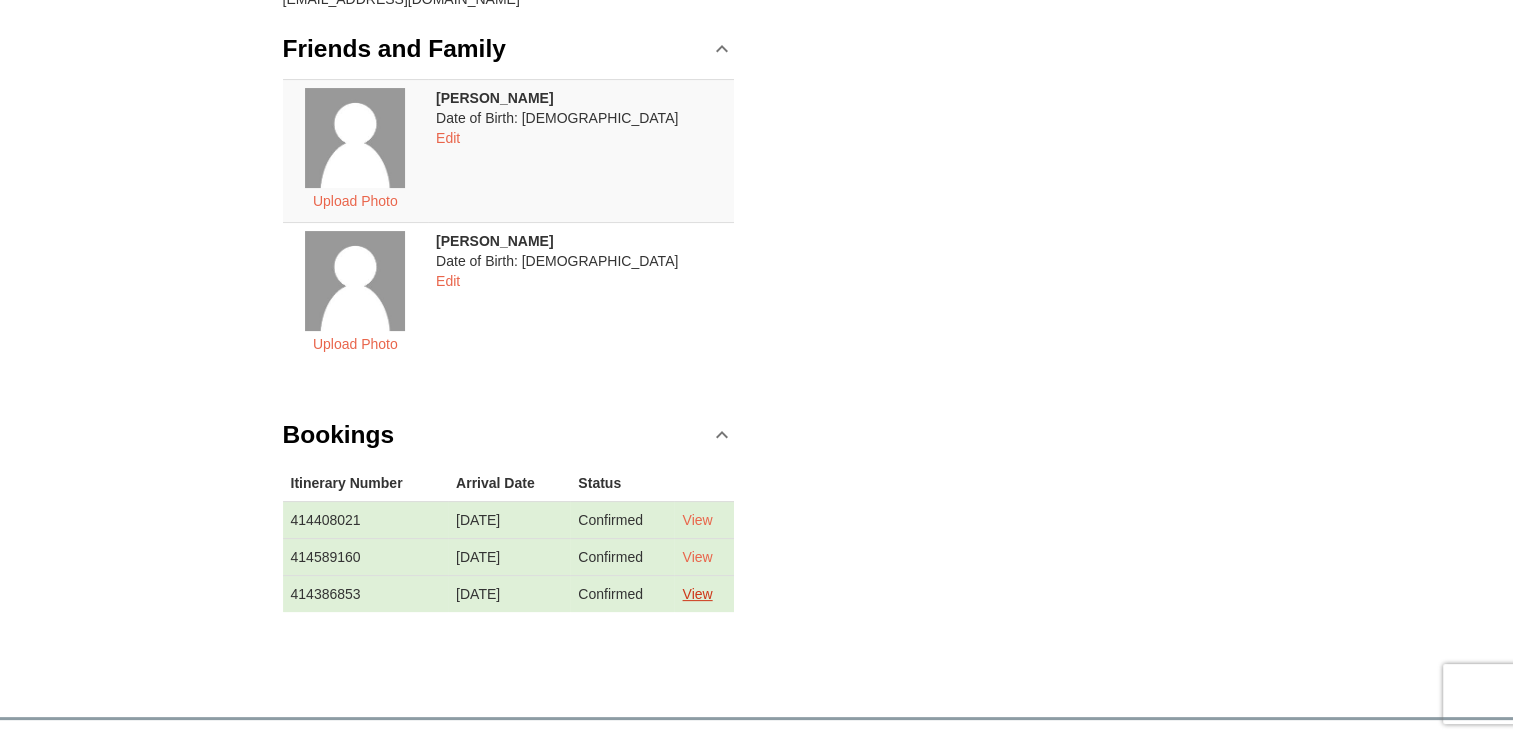 click on "View" at bounding box center [697, 594] 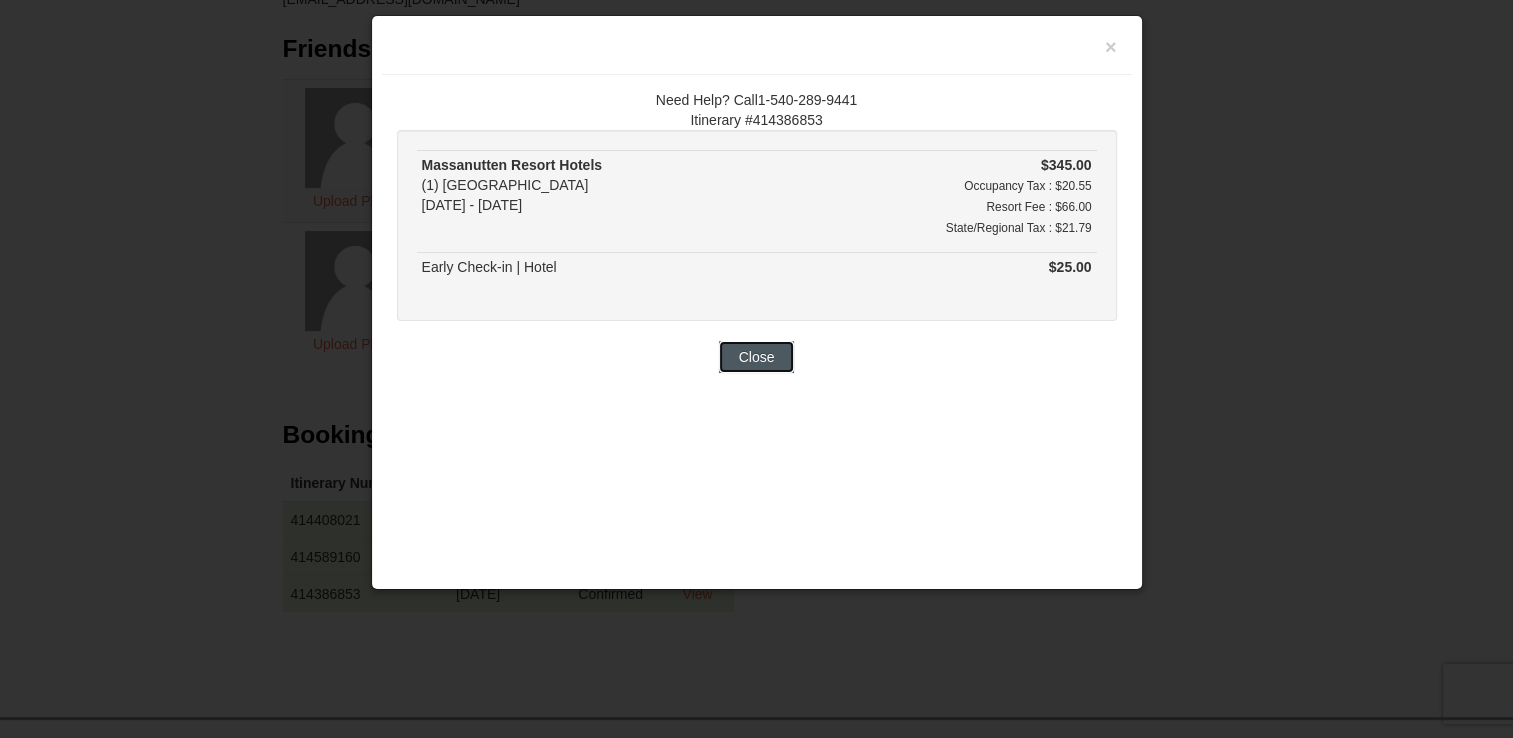 click on "Close" at bounding box center (757, 357) 